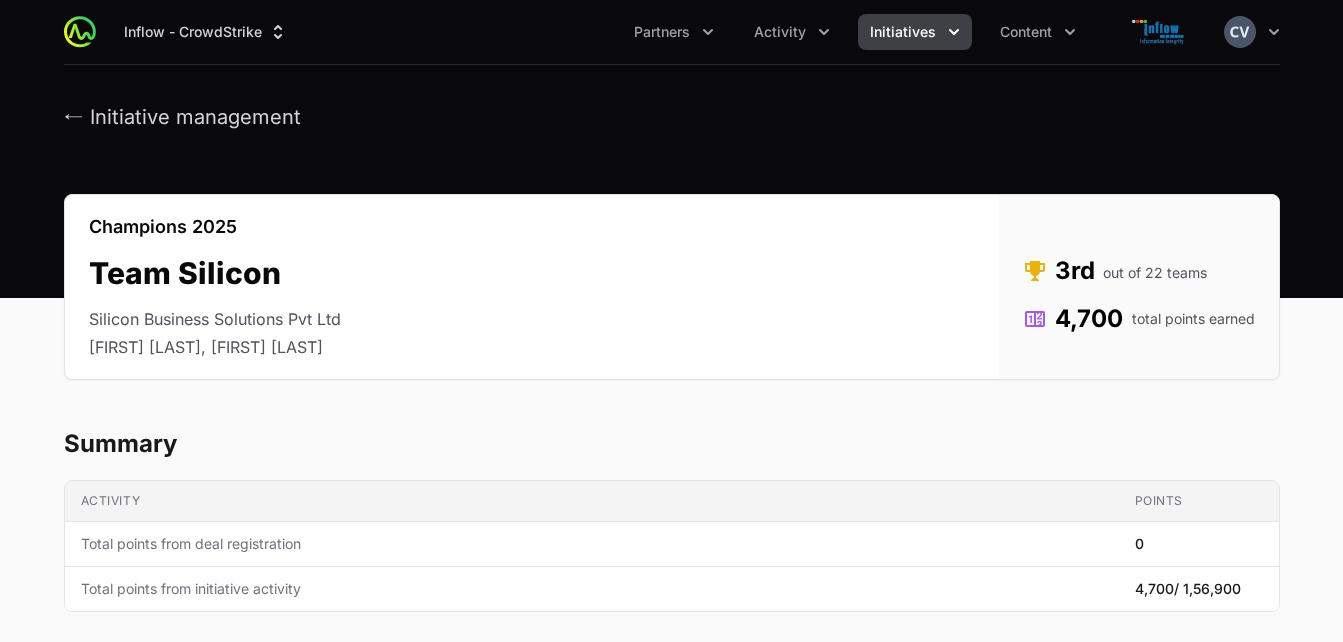 scroll, scrollTop: 726, scrollLeft: 0, axis: vertical 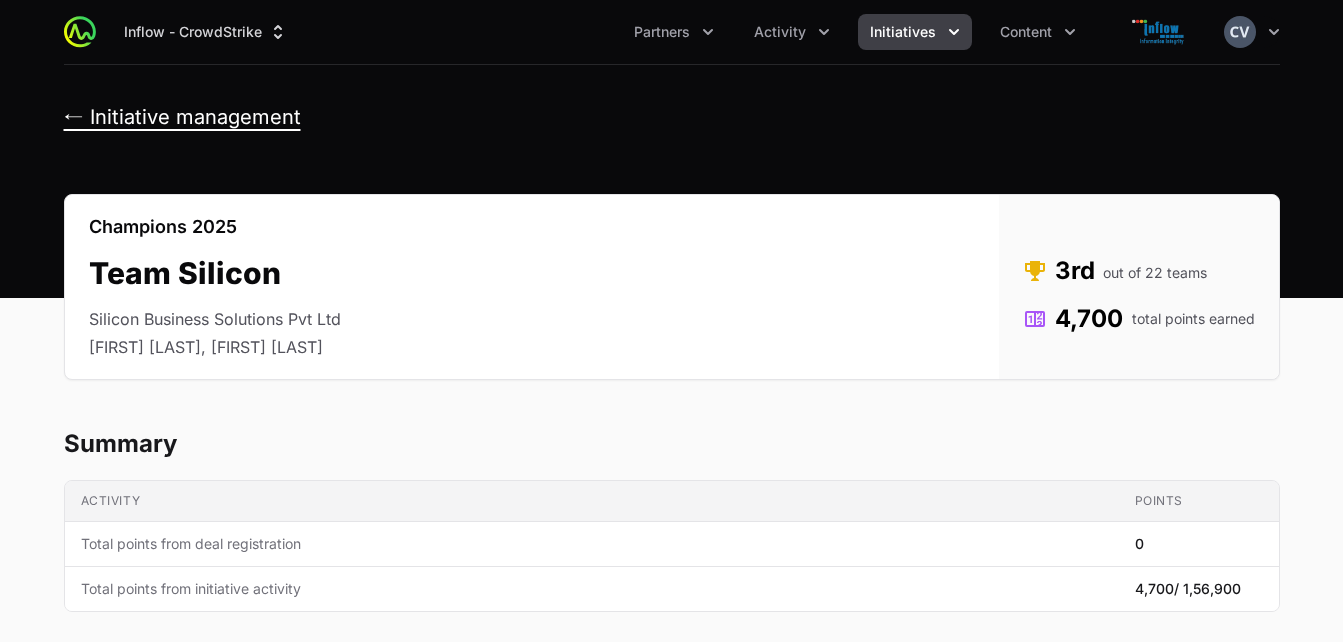 click on "← Initiative management" 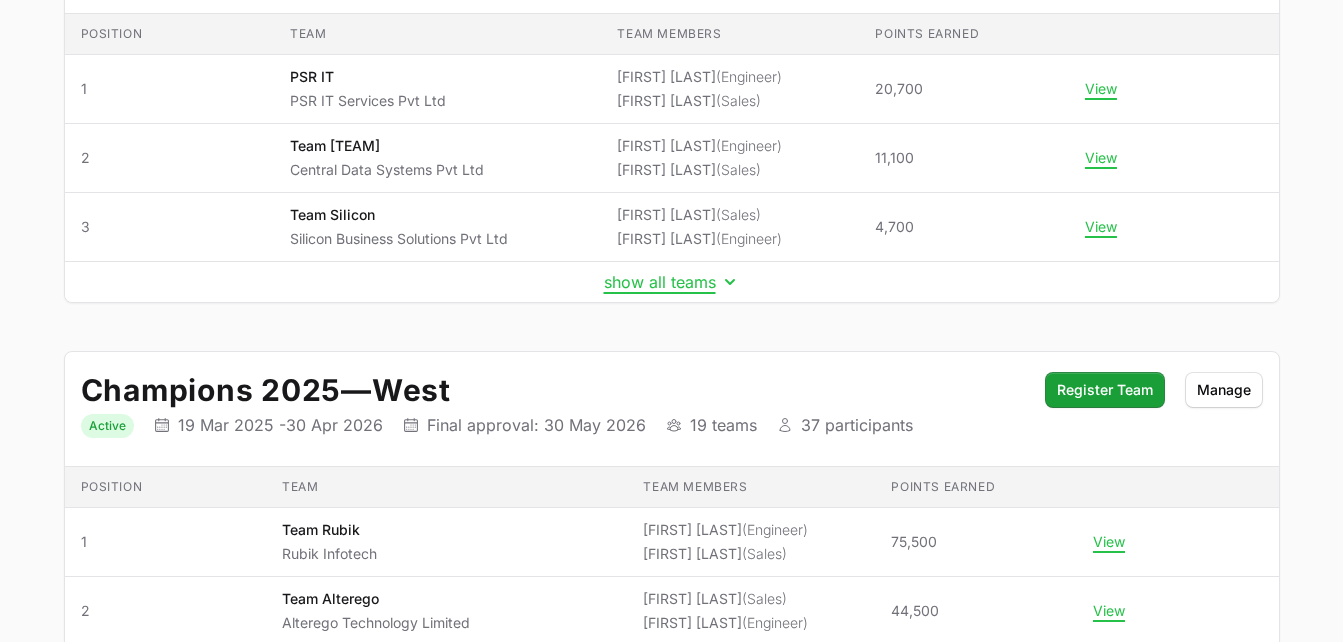 scroll, scrollTop: 0, scrollLeft: 0, axis: both 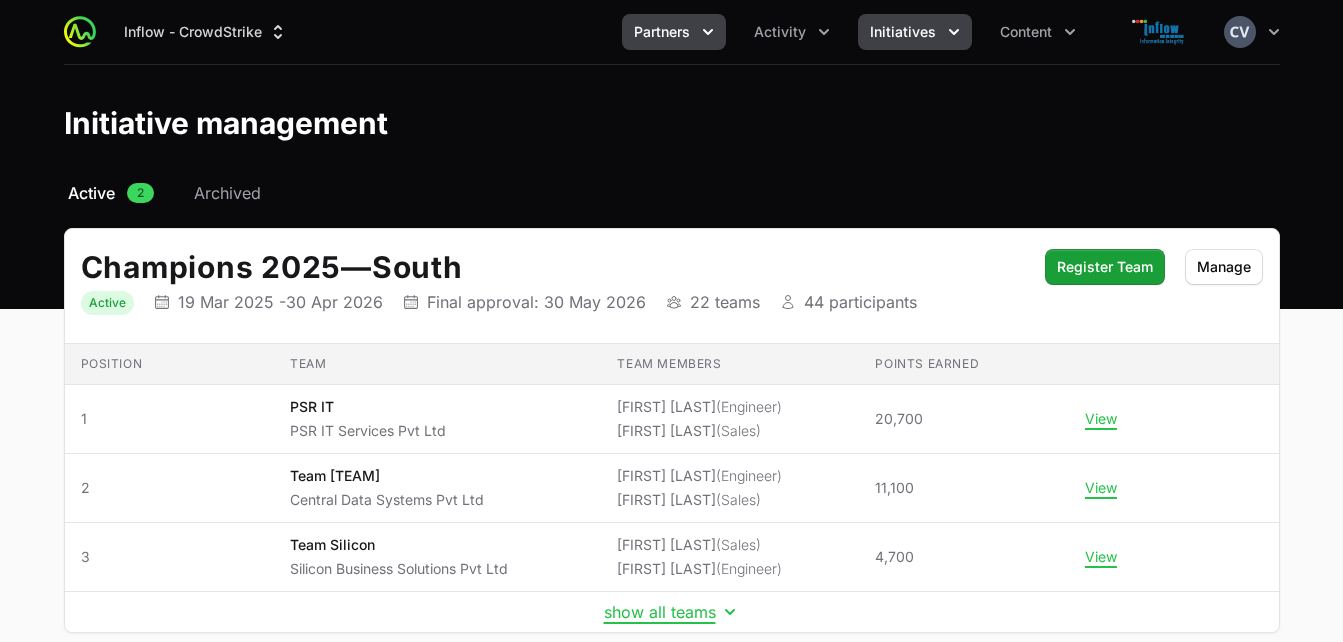 click 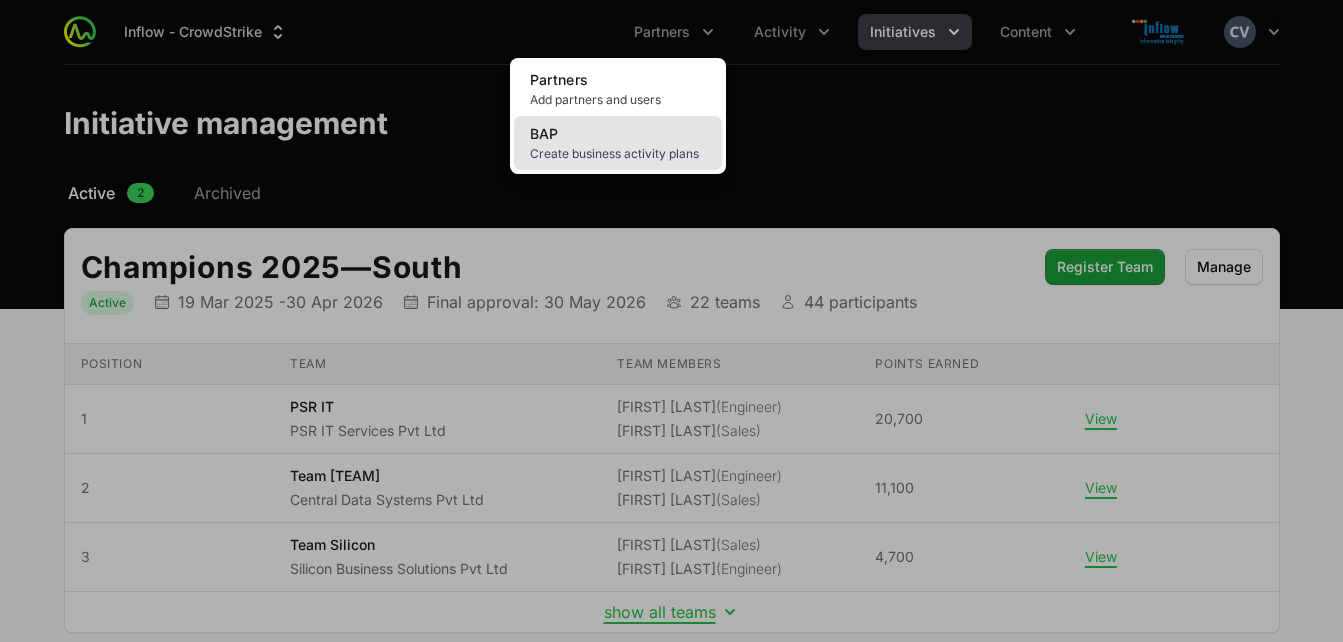 click on "BAP Create business activity plans" 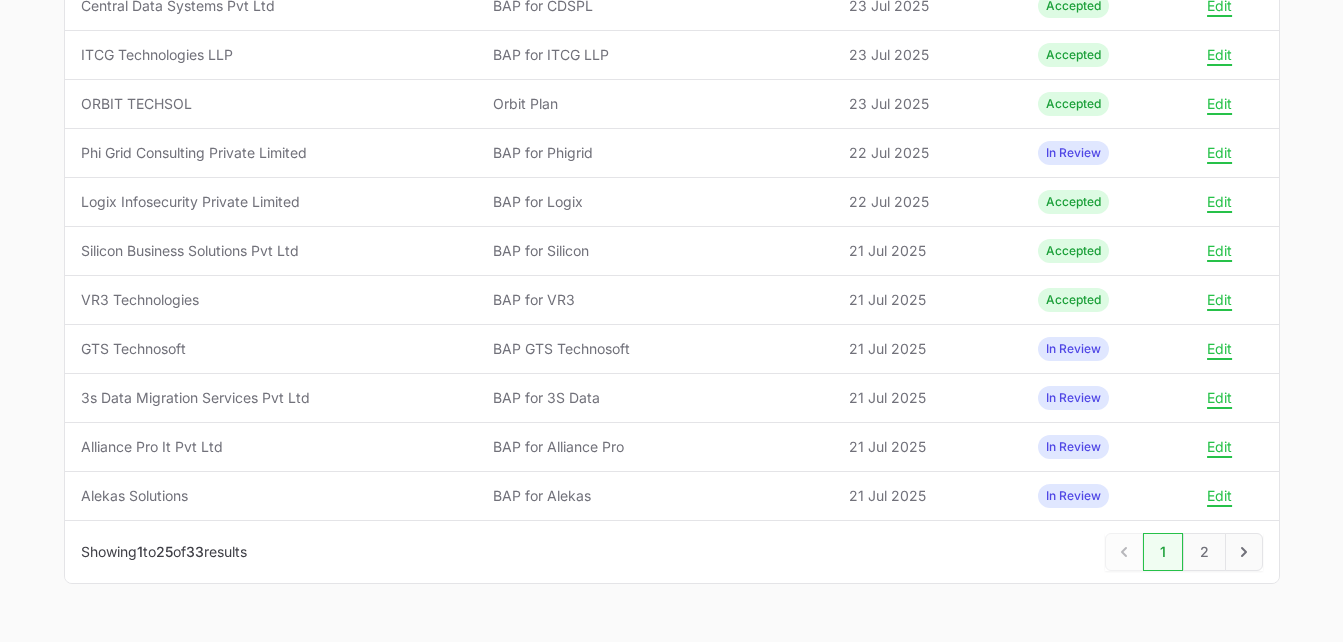 scroll, scrollTop: 1066, scrollLeft: 0, axis: vertical 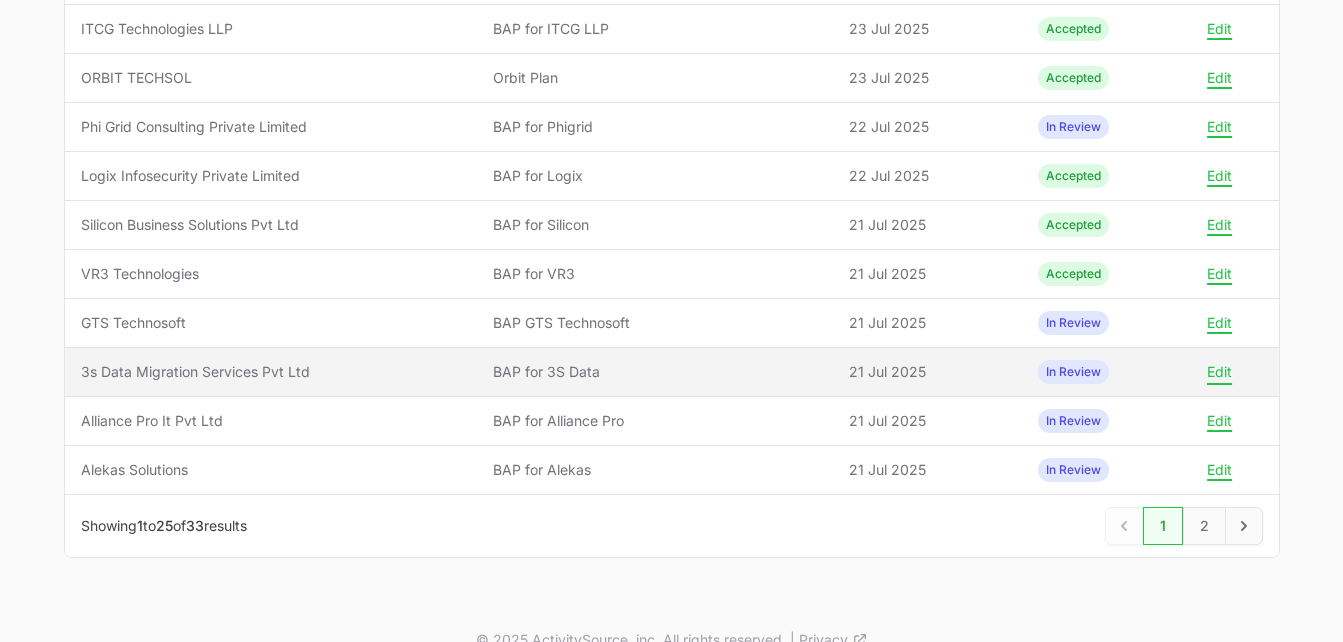 click on "Edit" 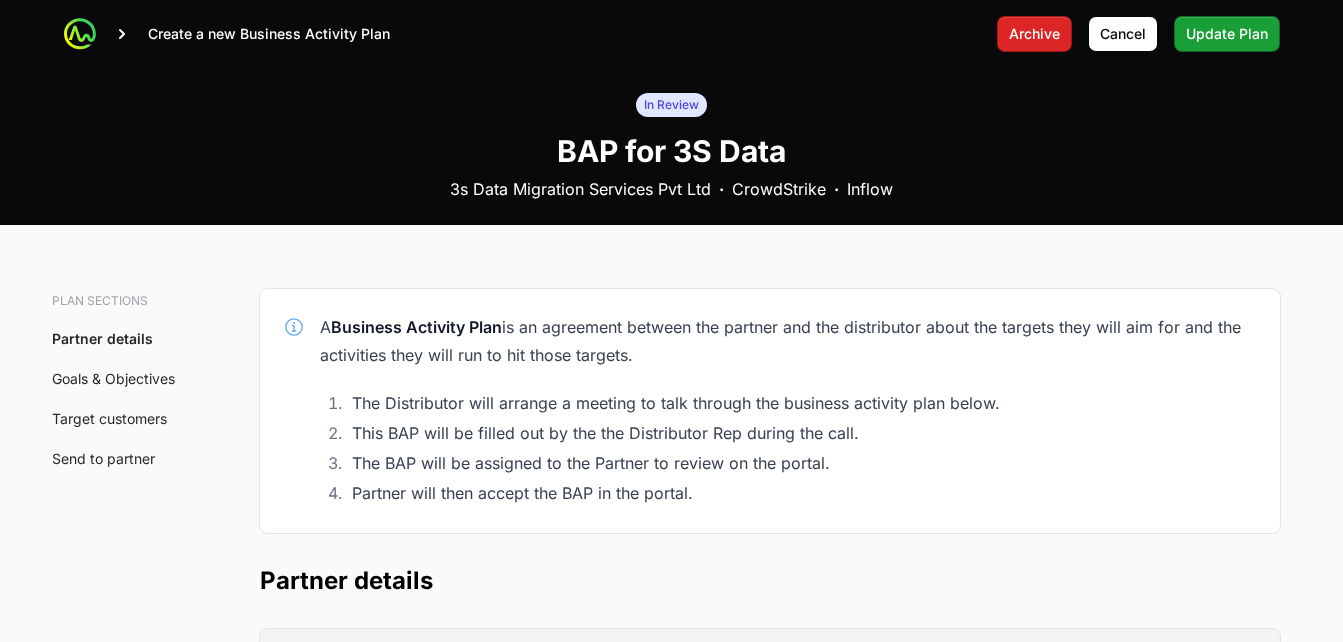 scroll, scrollTop: 0, scrollLeft: 0, axis: both 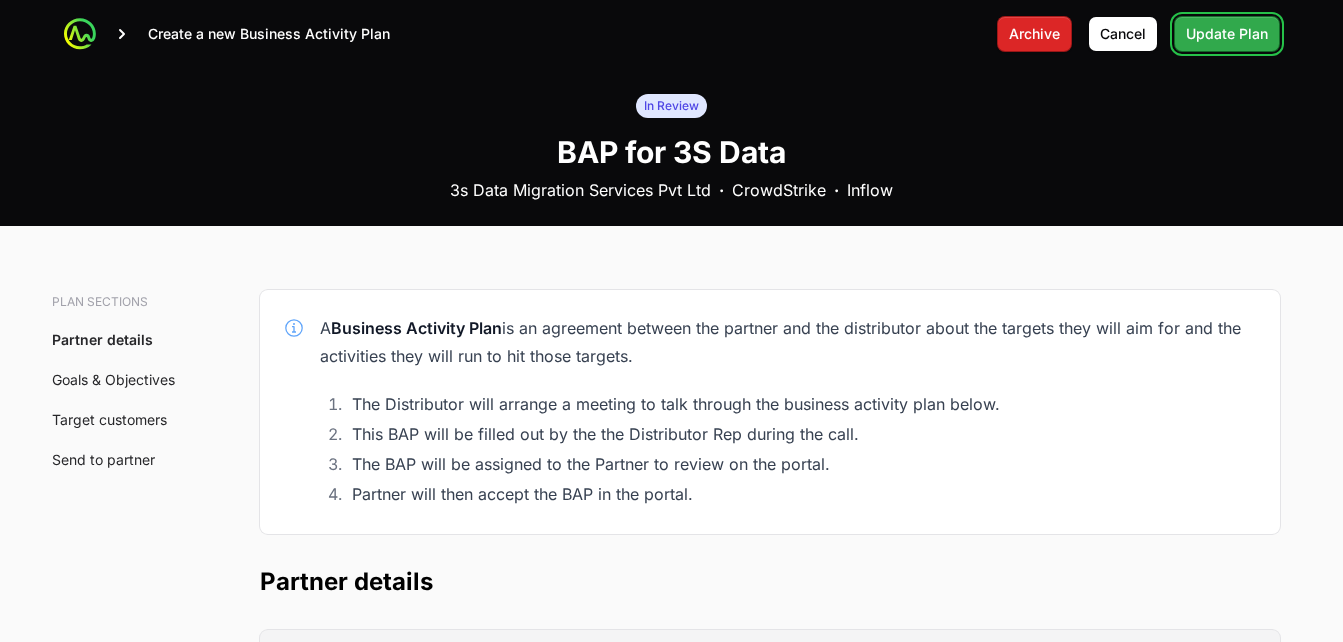 click on "Update Plan" 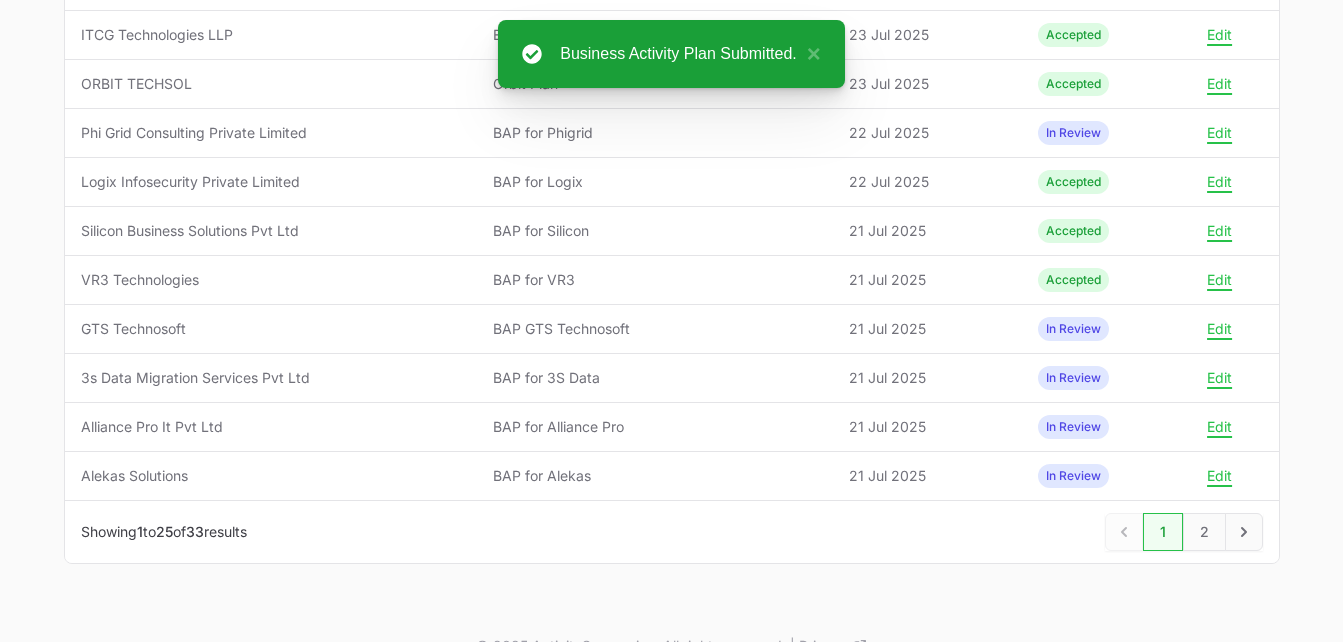 scroll, scrollTop: 1098, scrollLeft: 0, axis: vertical 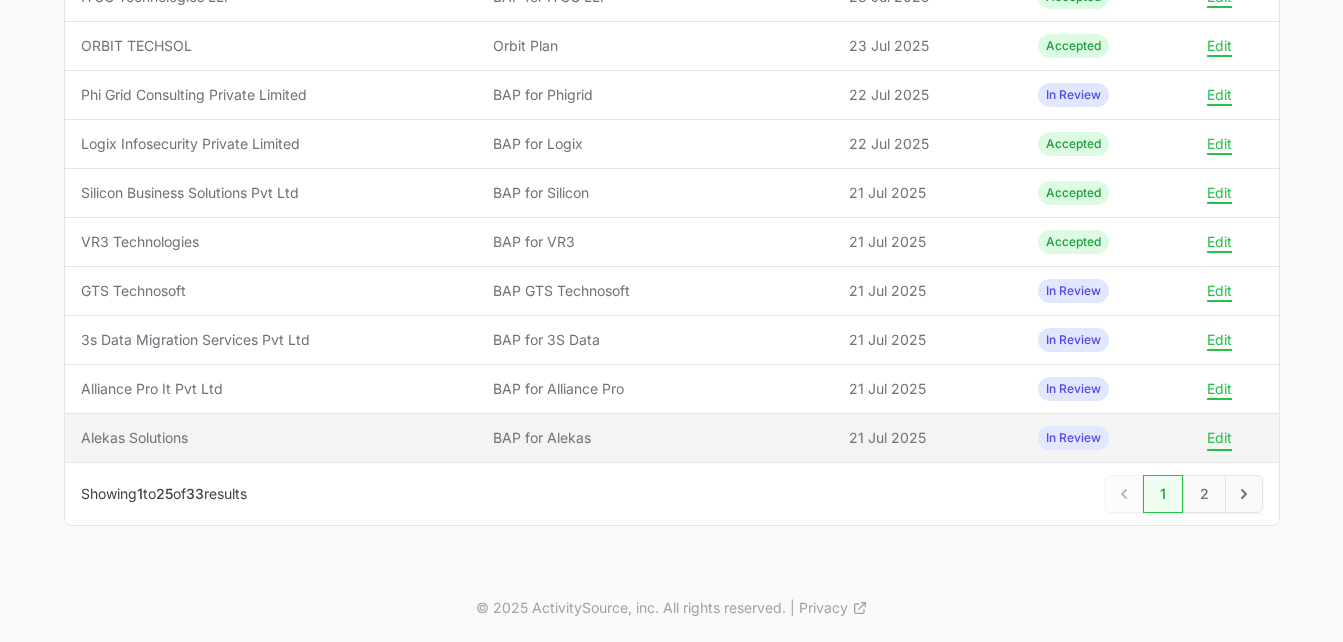 click on "Edit" 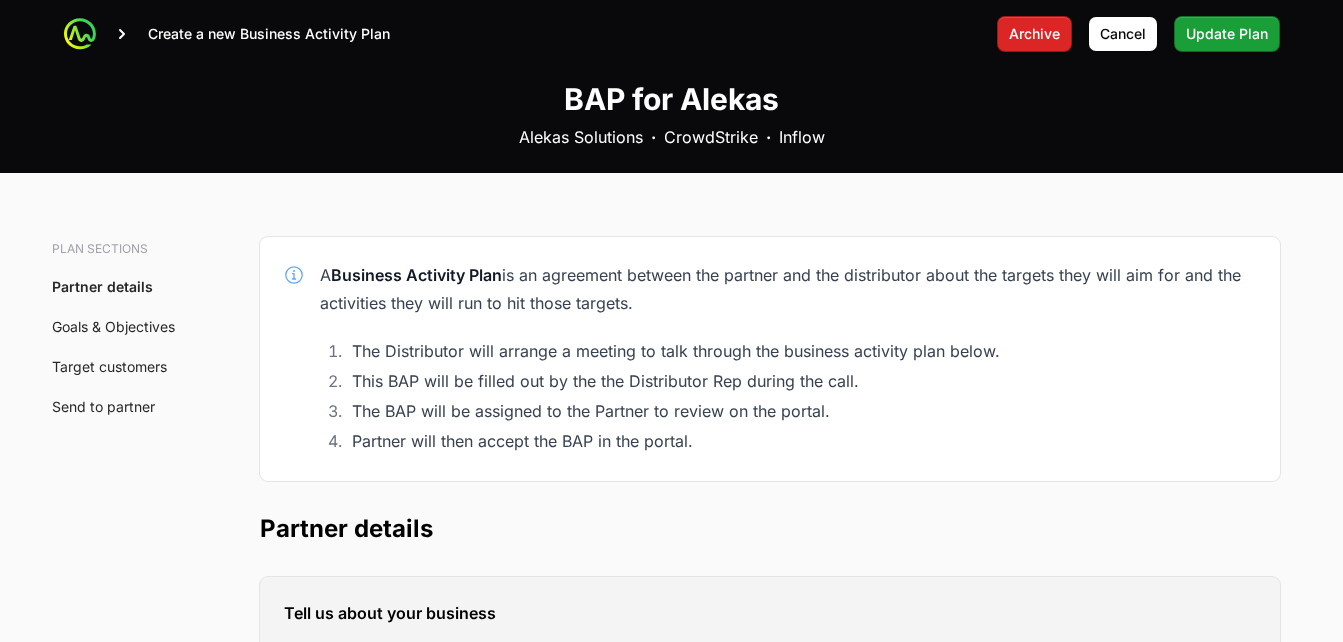 scroll, scrollTop: 0, scrollLeft: 0, axis: both 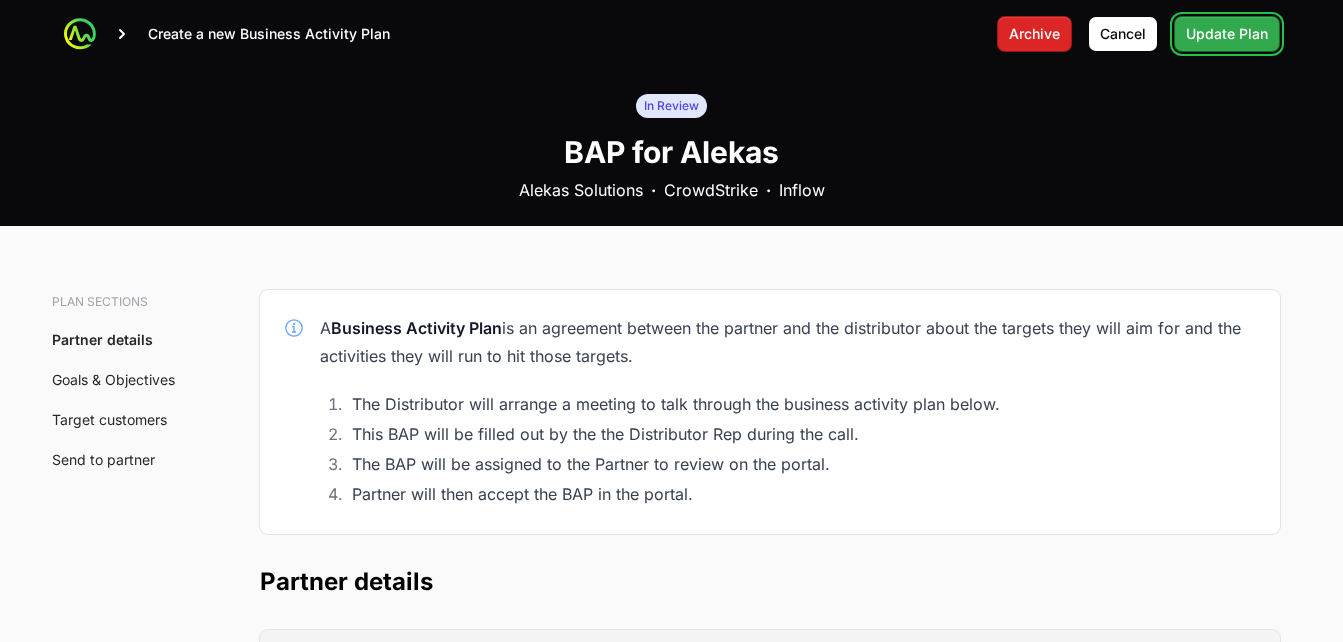 click on "Update Plan" 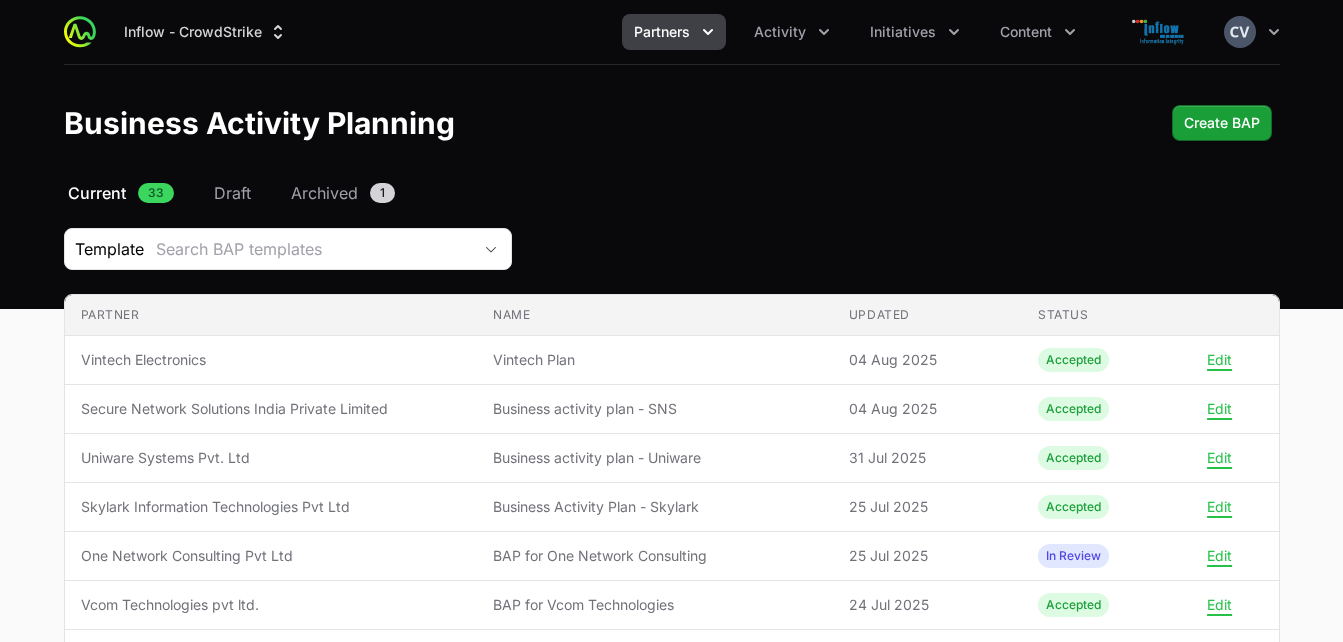 click 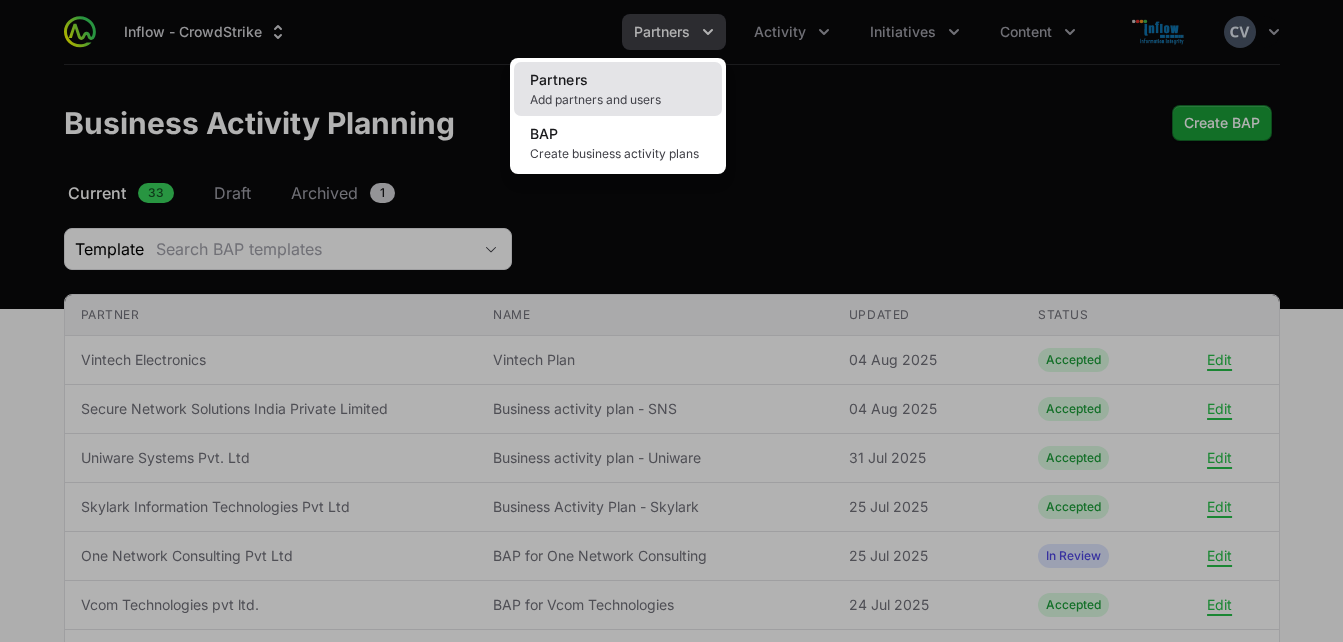 click on "Partners Add partners and users" 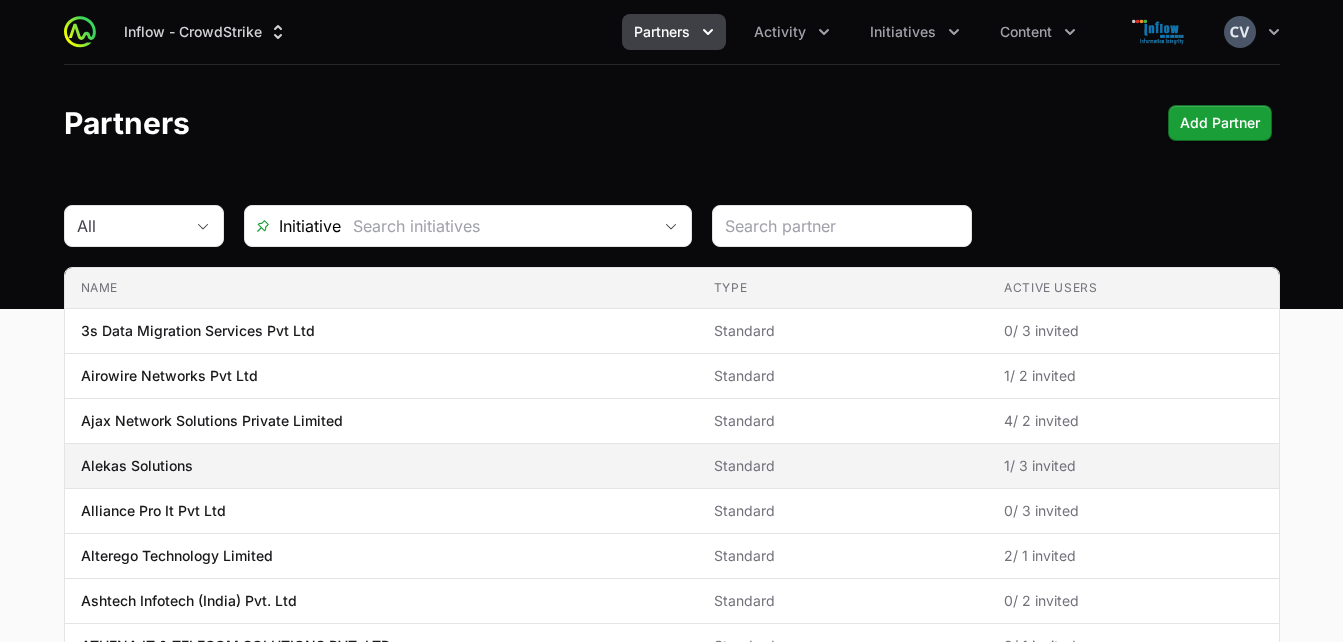 click on "Alekas Solutions" 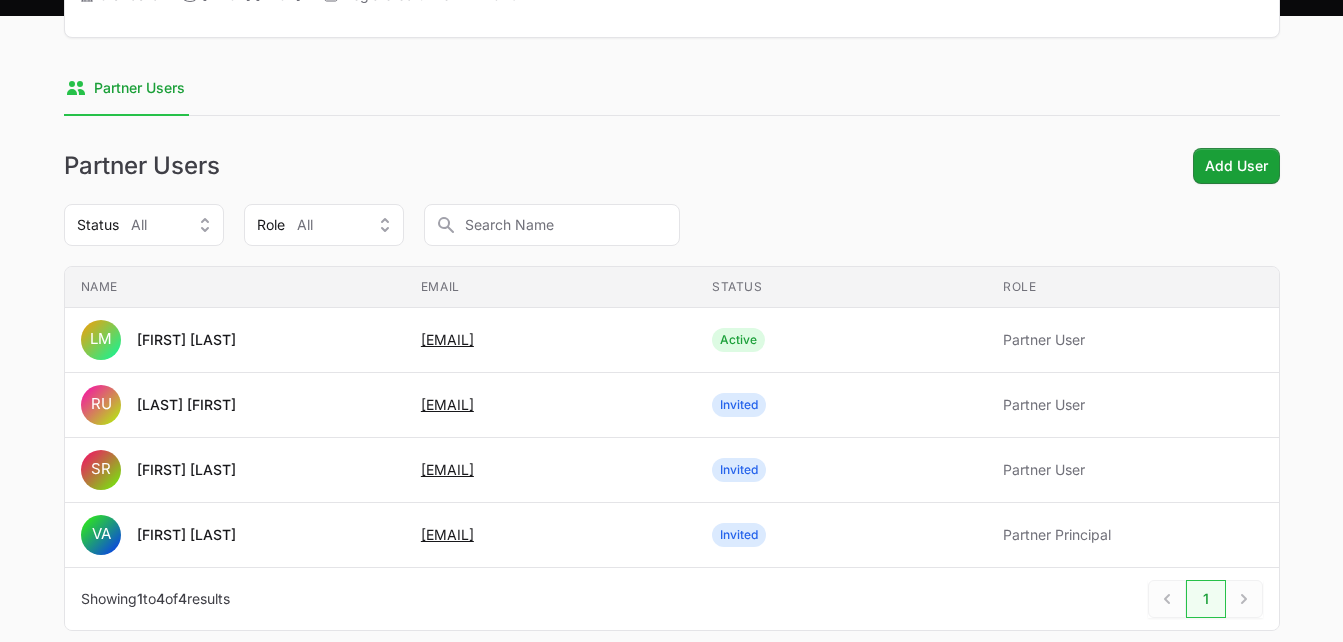 scroll, scrollTop: 299, scrollLeft: 0, axis: vertical 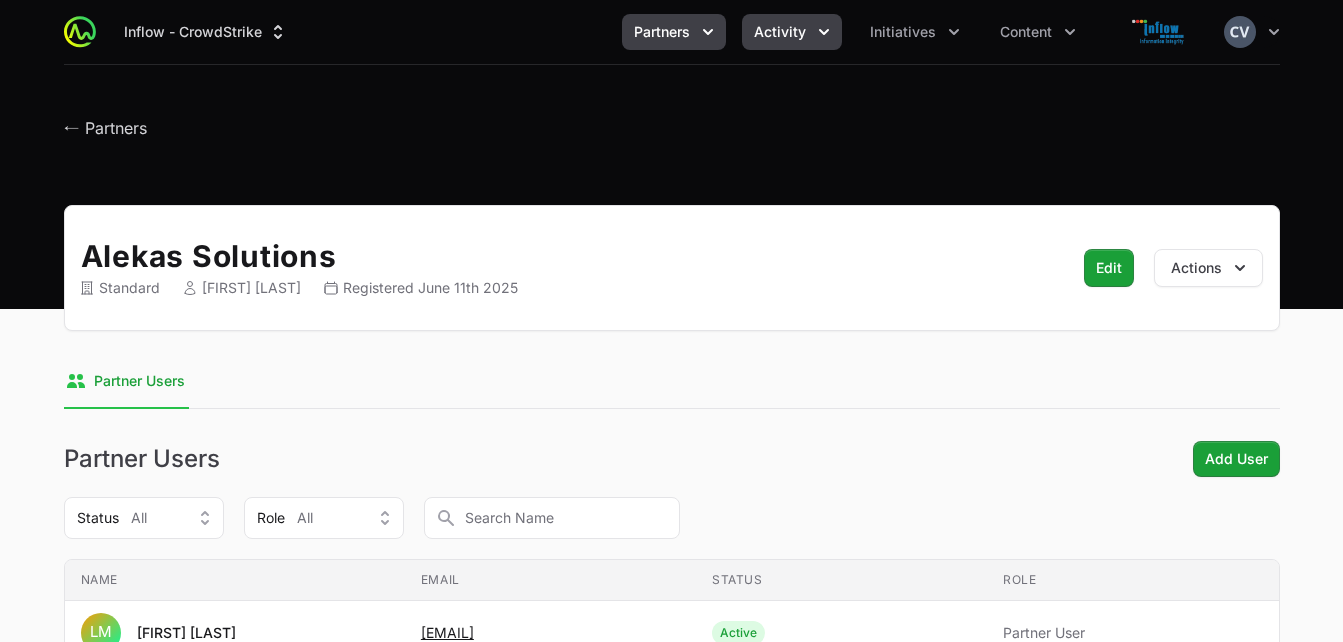 click 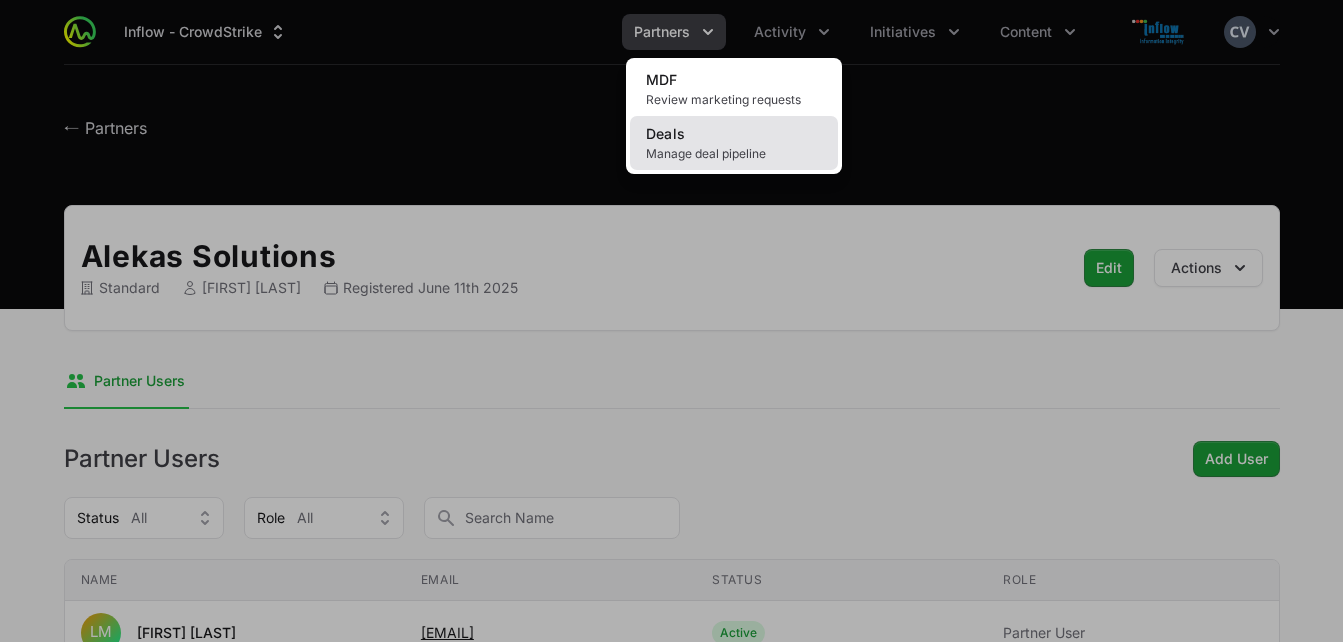 click on "Manage deal pipeline" 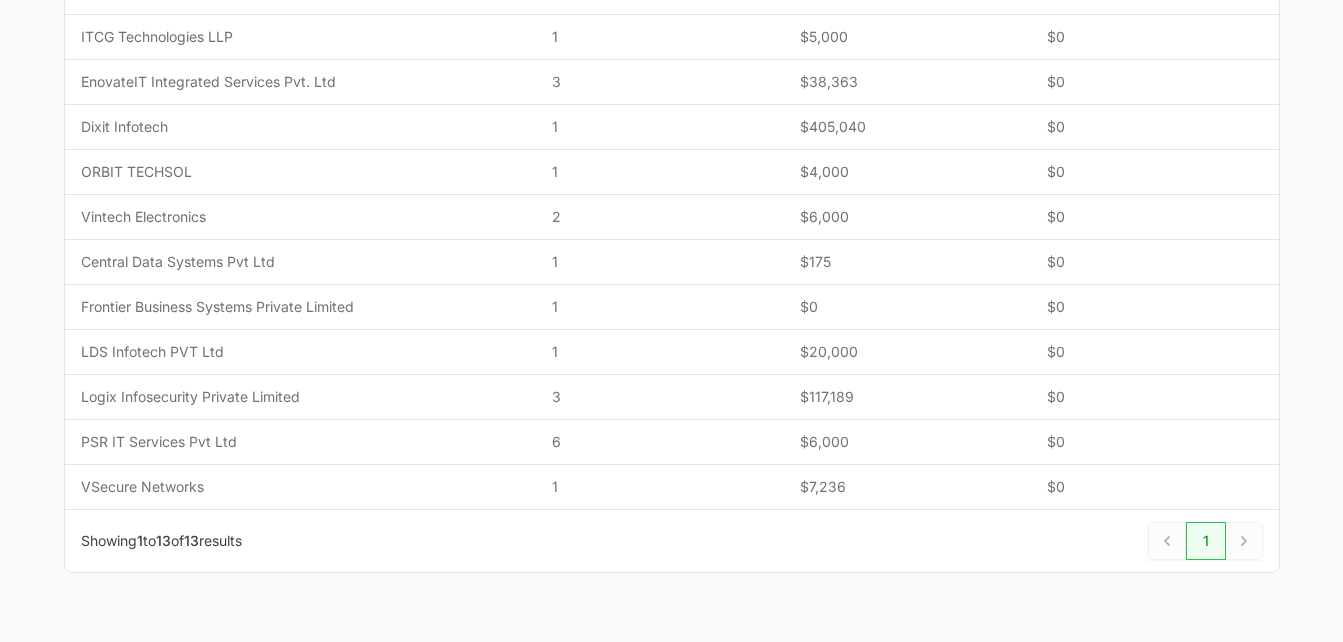 scroll, scrollTop: 577, scrollLeft: 0, axis: vertical 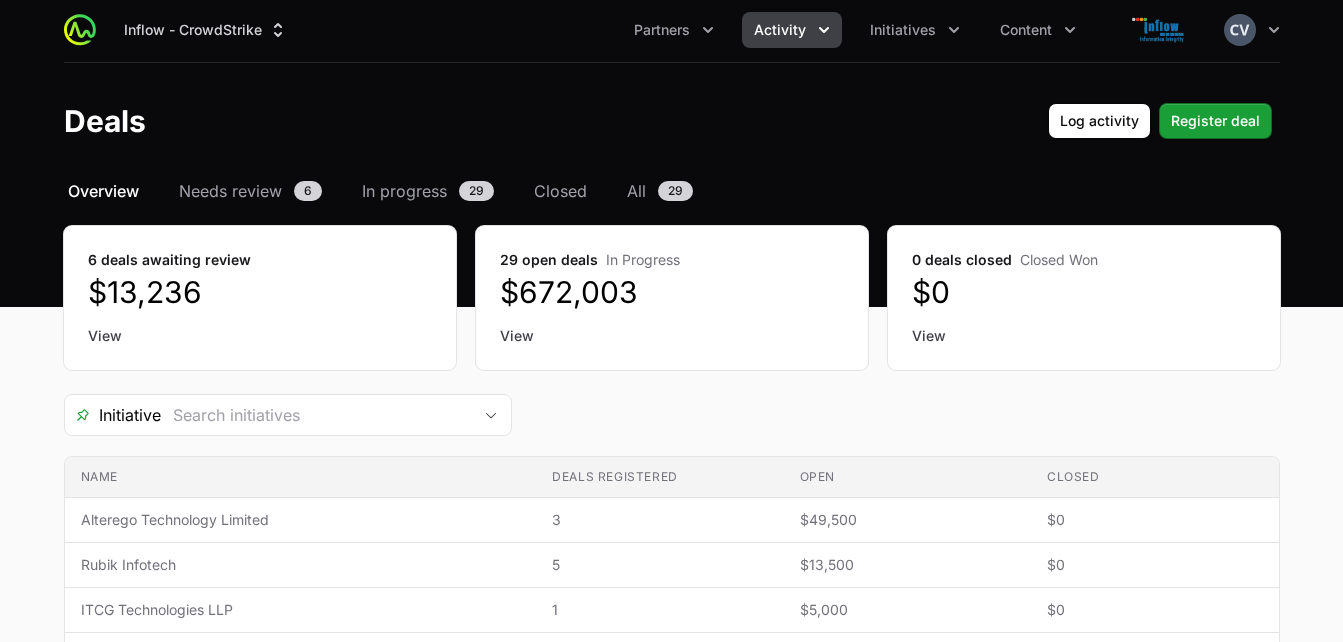 click 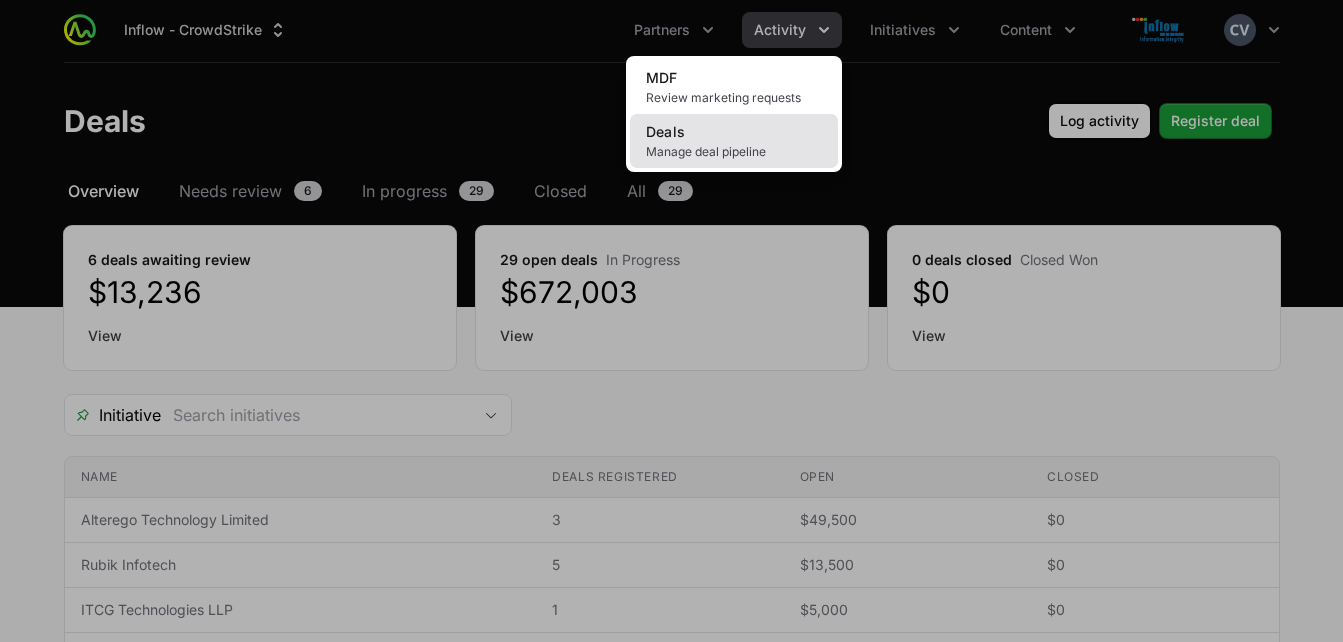click on "Manage deal pipeline" 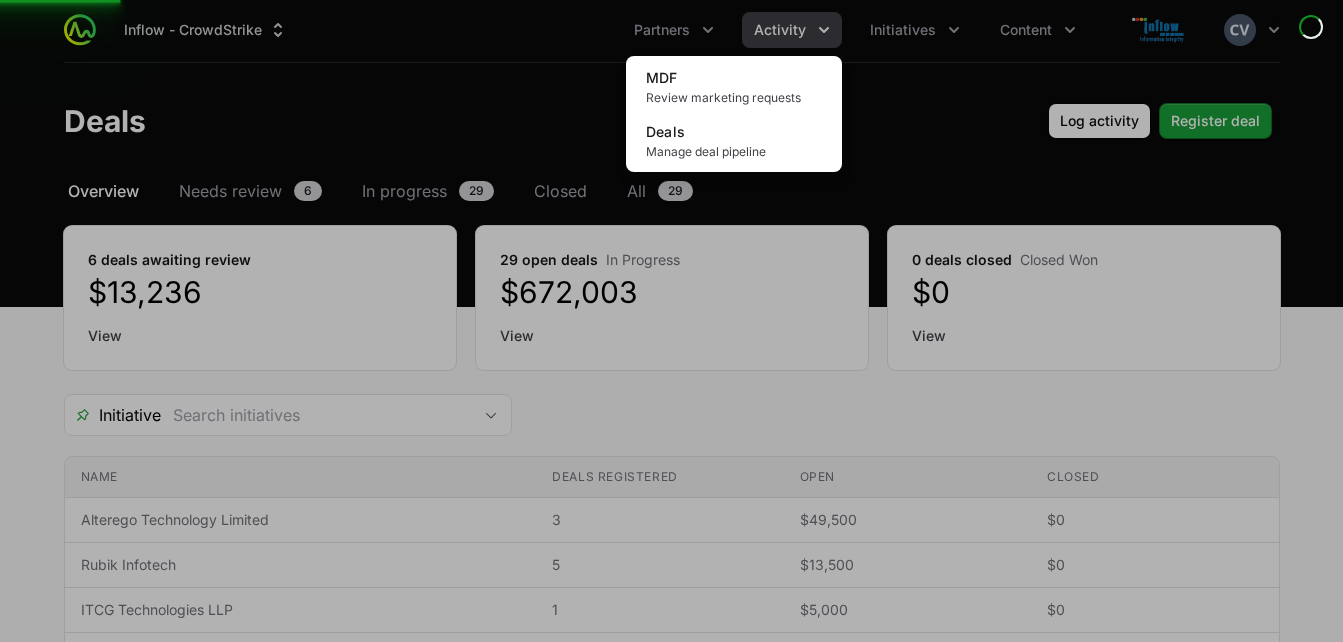 scroll, scrollTop: 0, scrollLeft: 0, axis: both 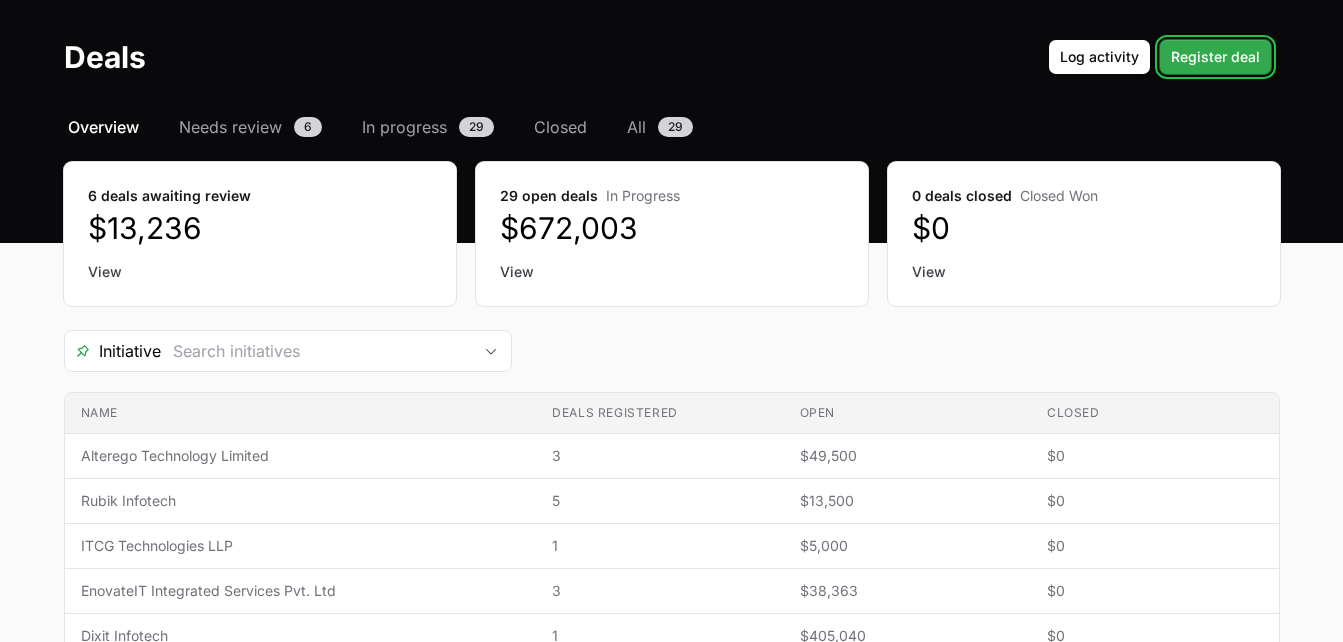 click on "Register deal" 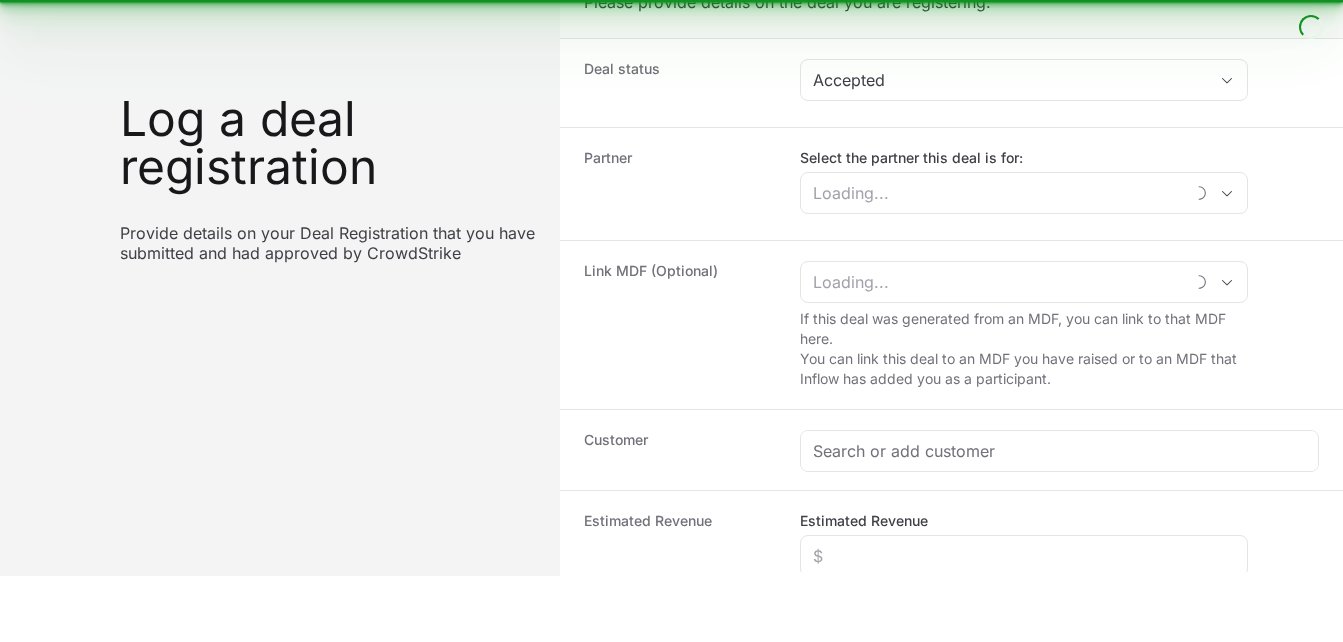 scroll, scrollTop: 0, scrollLeft: 0, axis: both 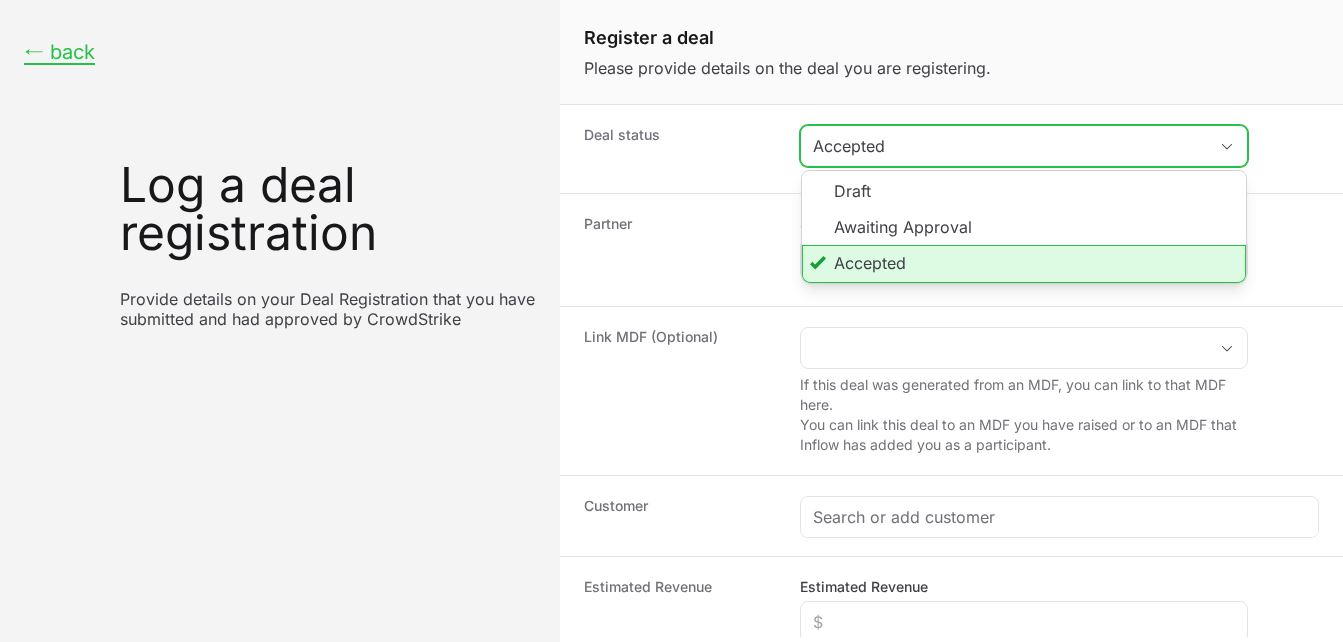 click on "Accepted" 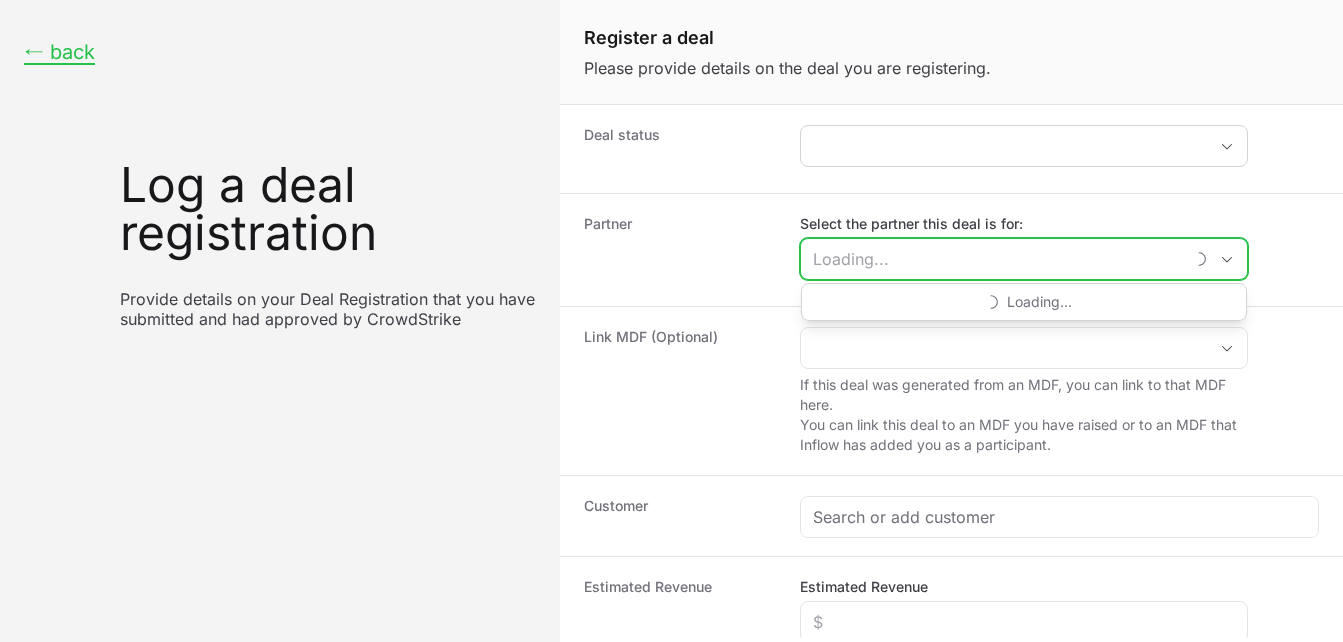 click on "Select the partner this deal is for:" 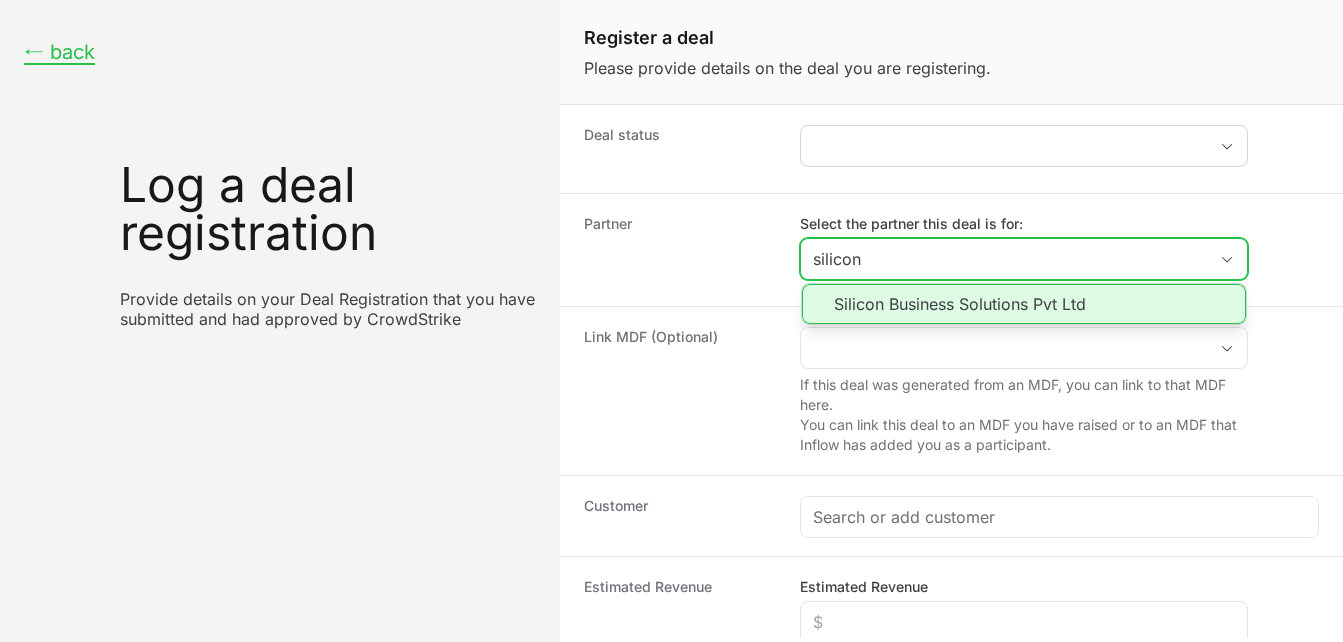click on "Silicon Business Solutions Pvt Ltd" 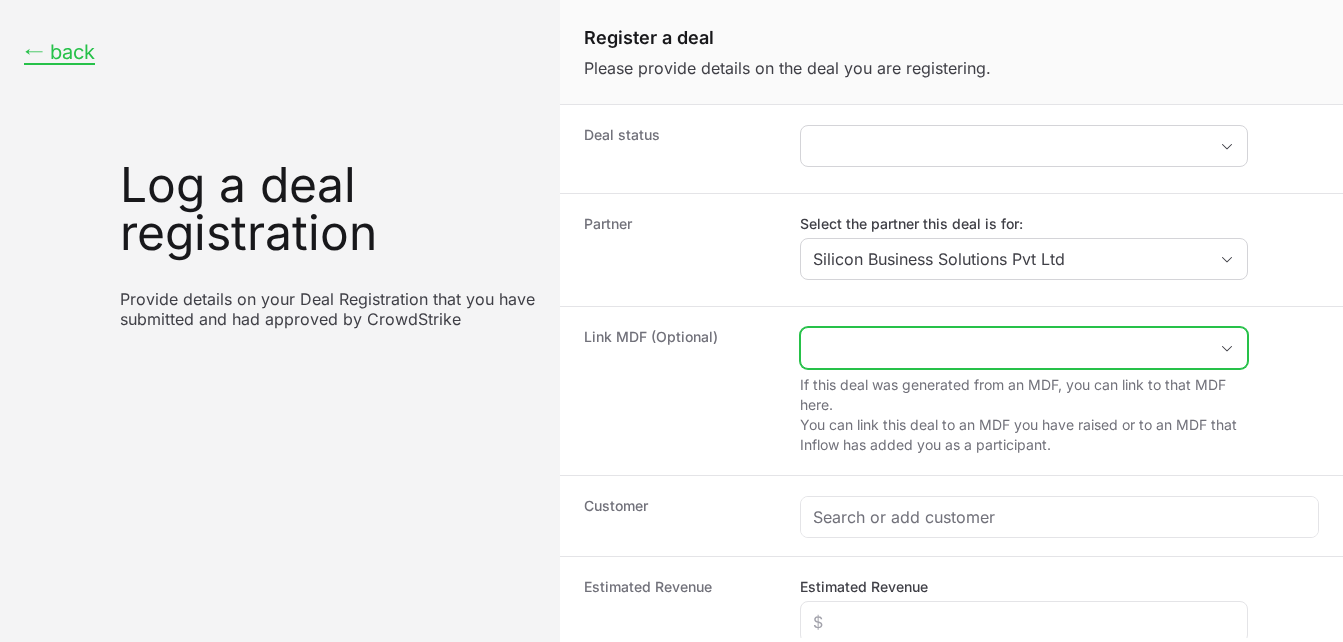 click 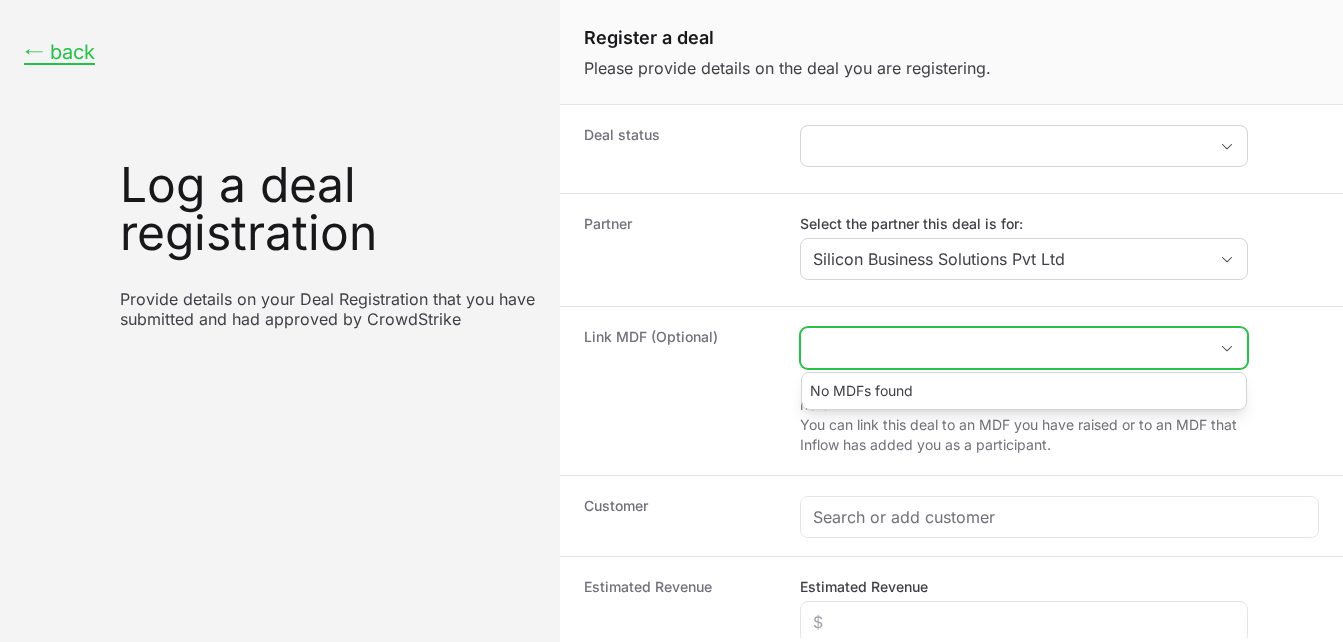 click 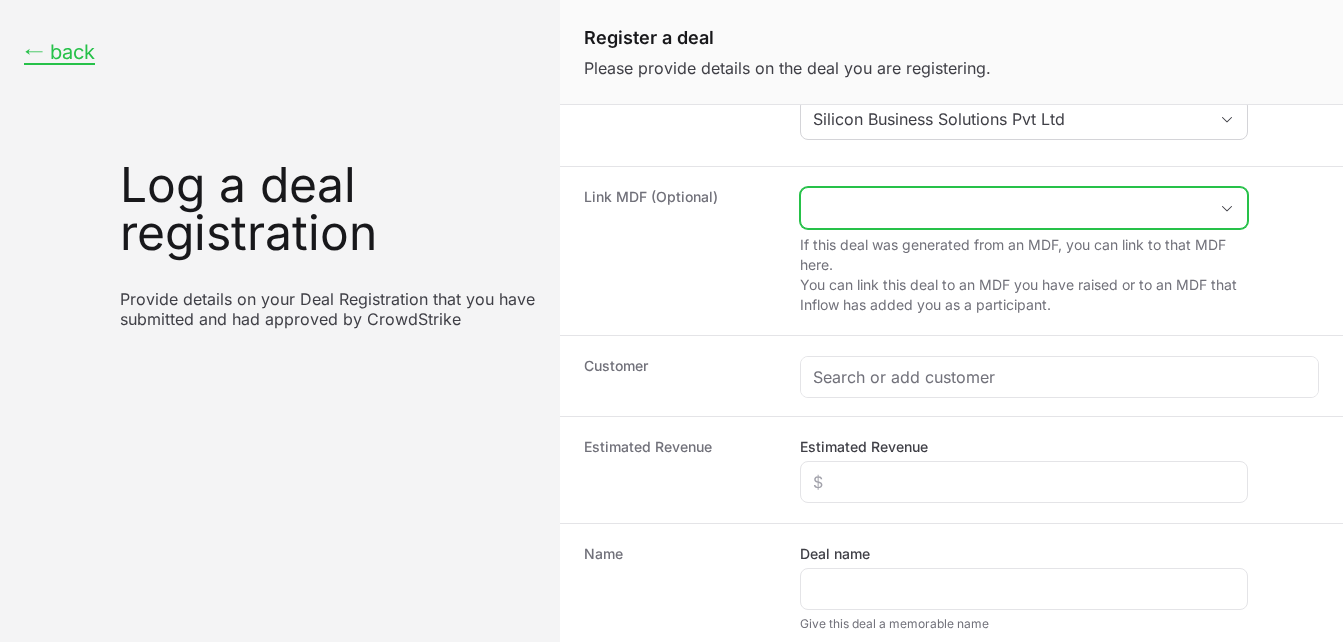 scroll, scrollTop: 148, scrollLeft: 0, axis: vertical 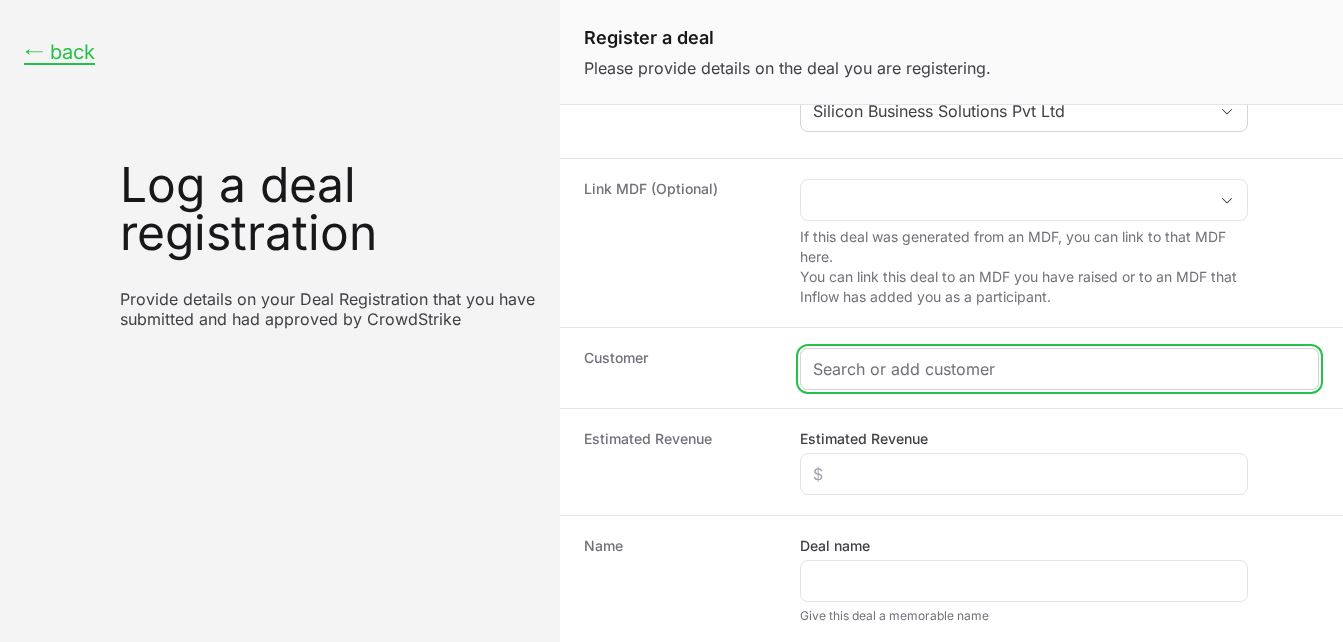 click 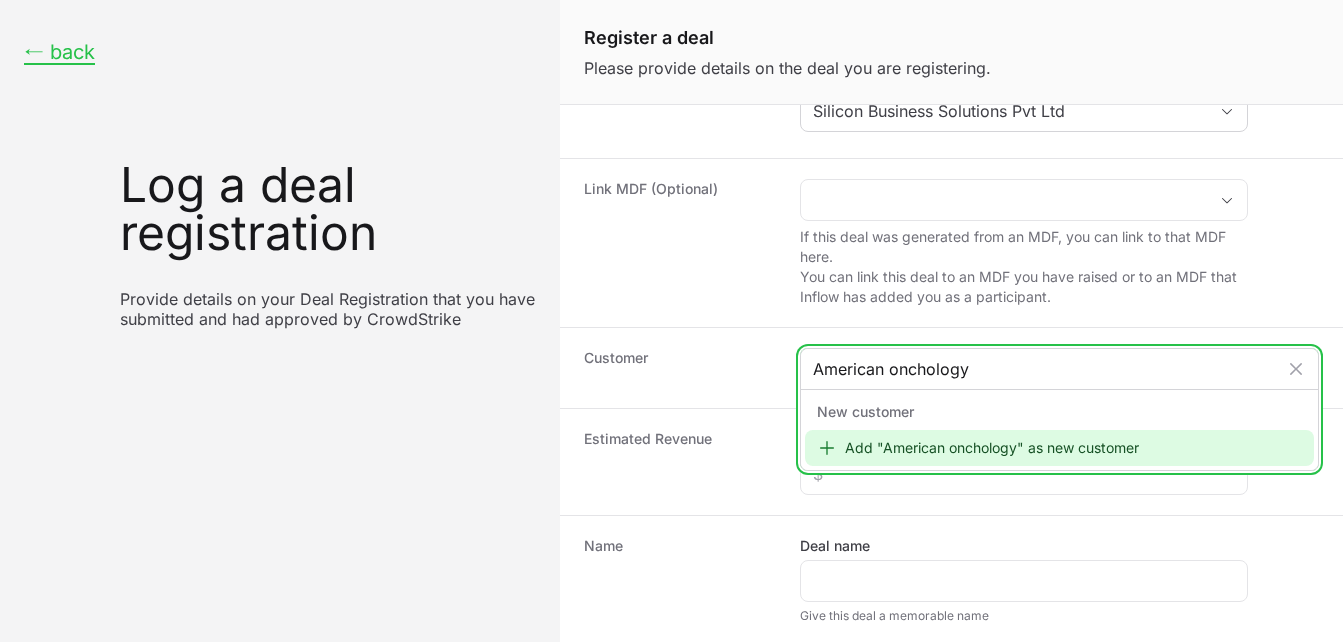 type on "American onchology" 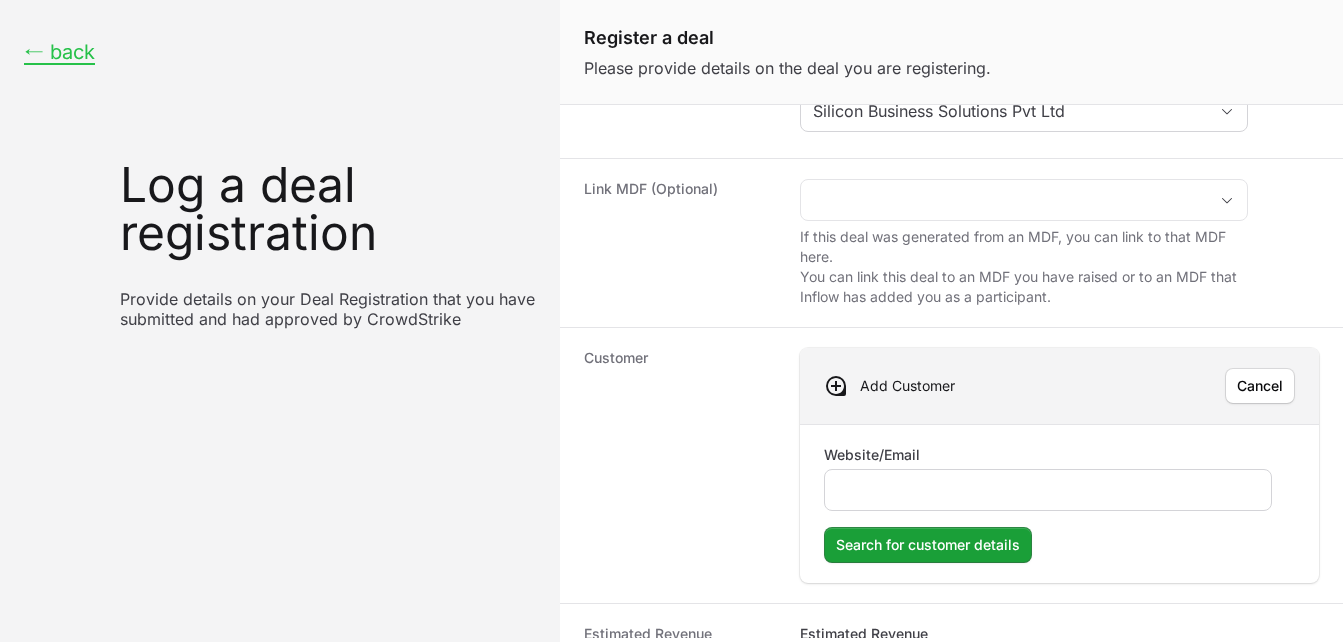 click on "Website/Email" 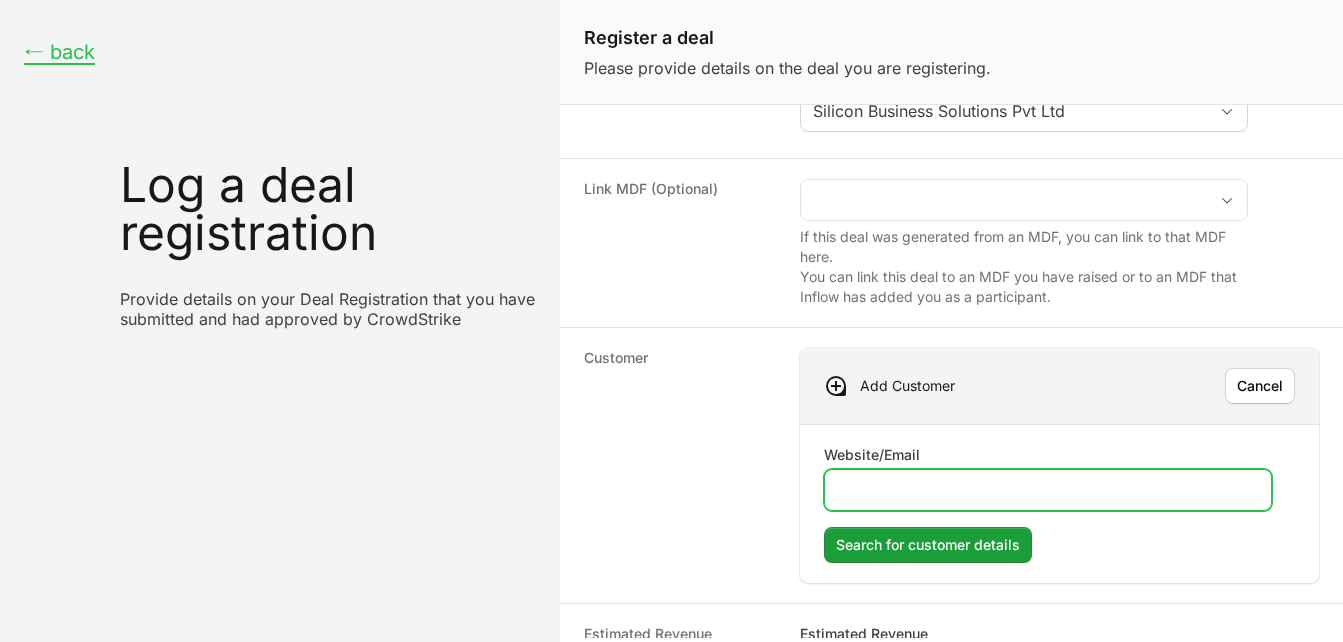 click on "Website/Email" 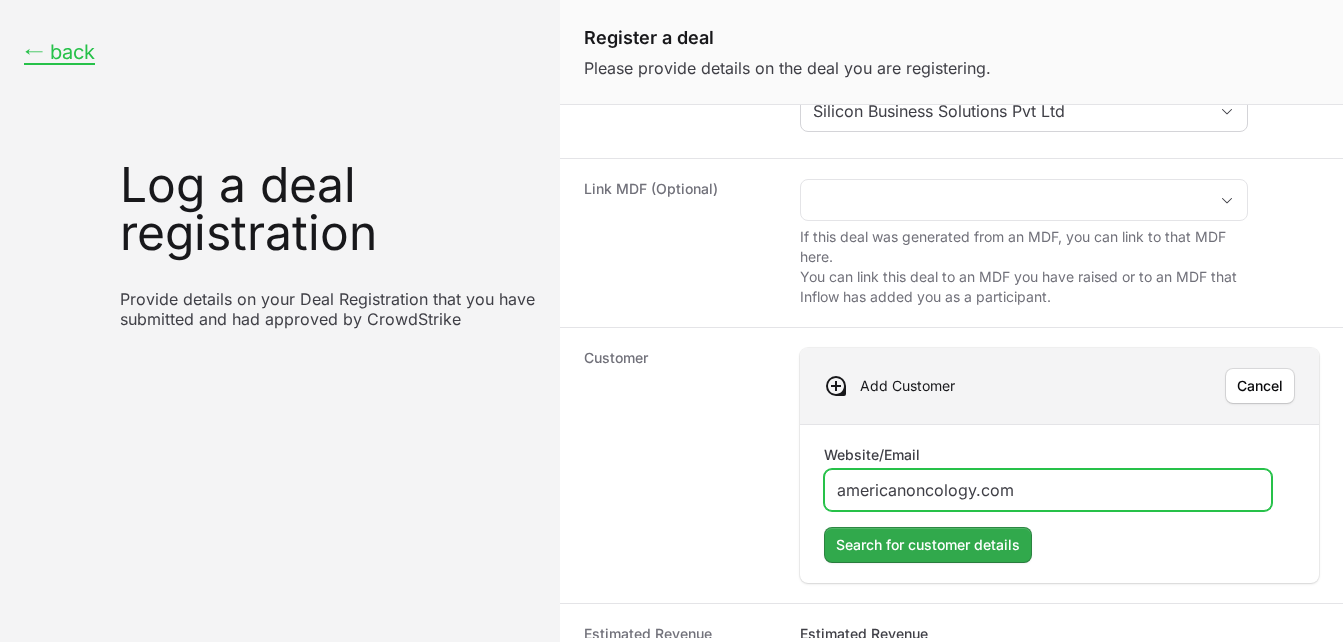 type on "americanoncology.com" 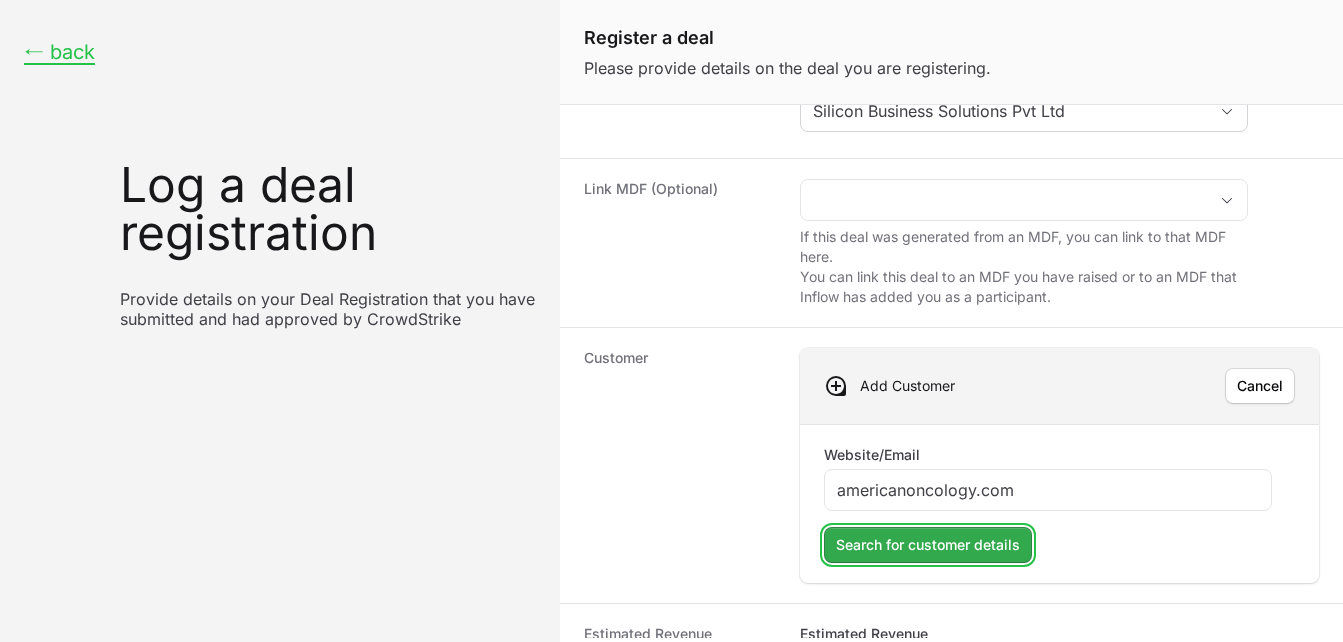 click on "Search for customer details" 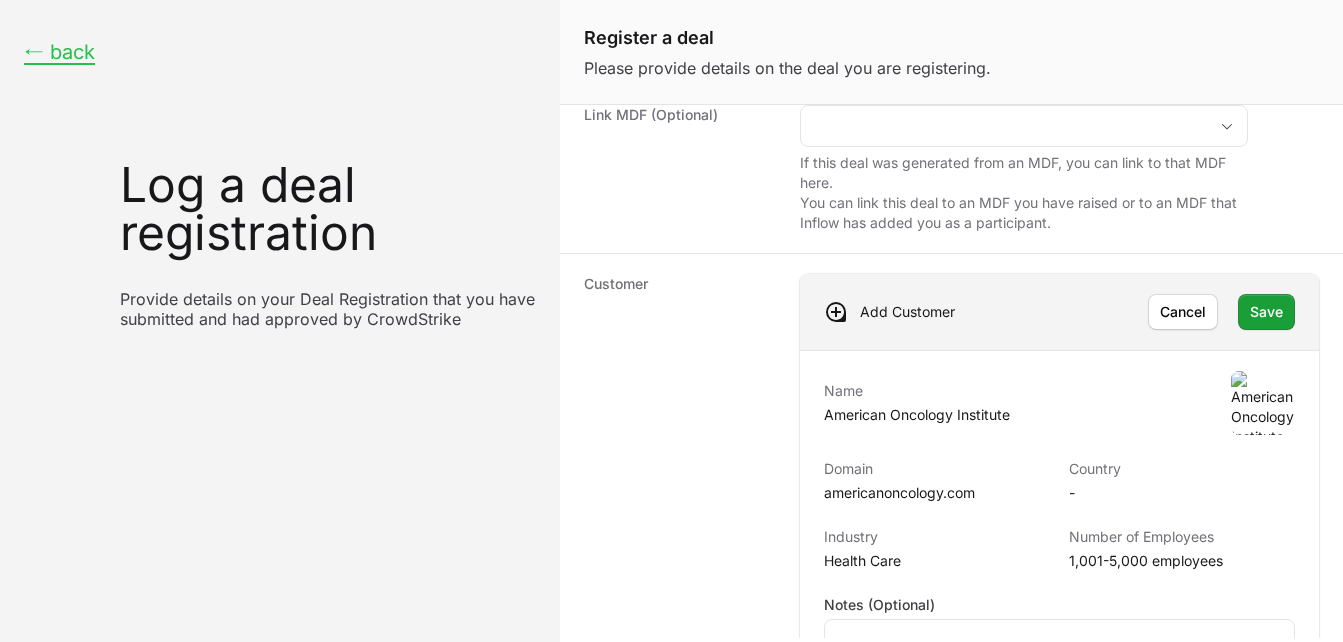 scroll, scrollTop: 245, scrollLeft: 0, axis: vertical 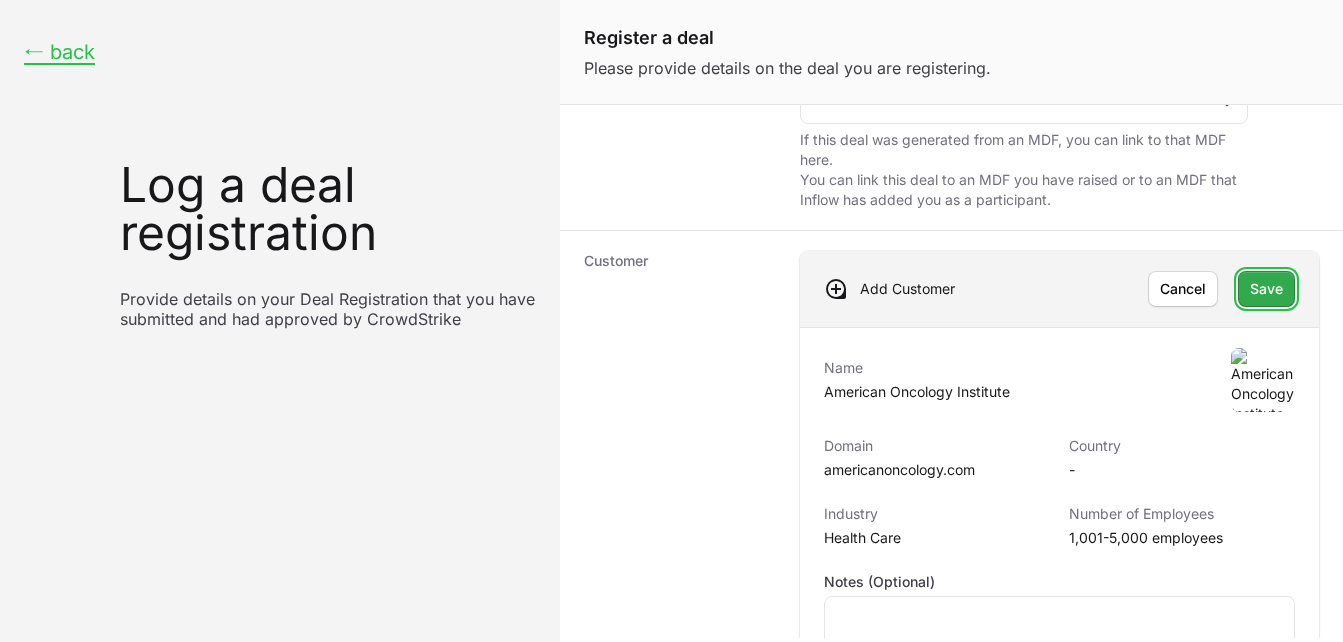 click on "Save" 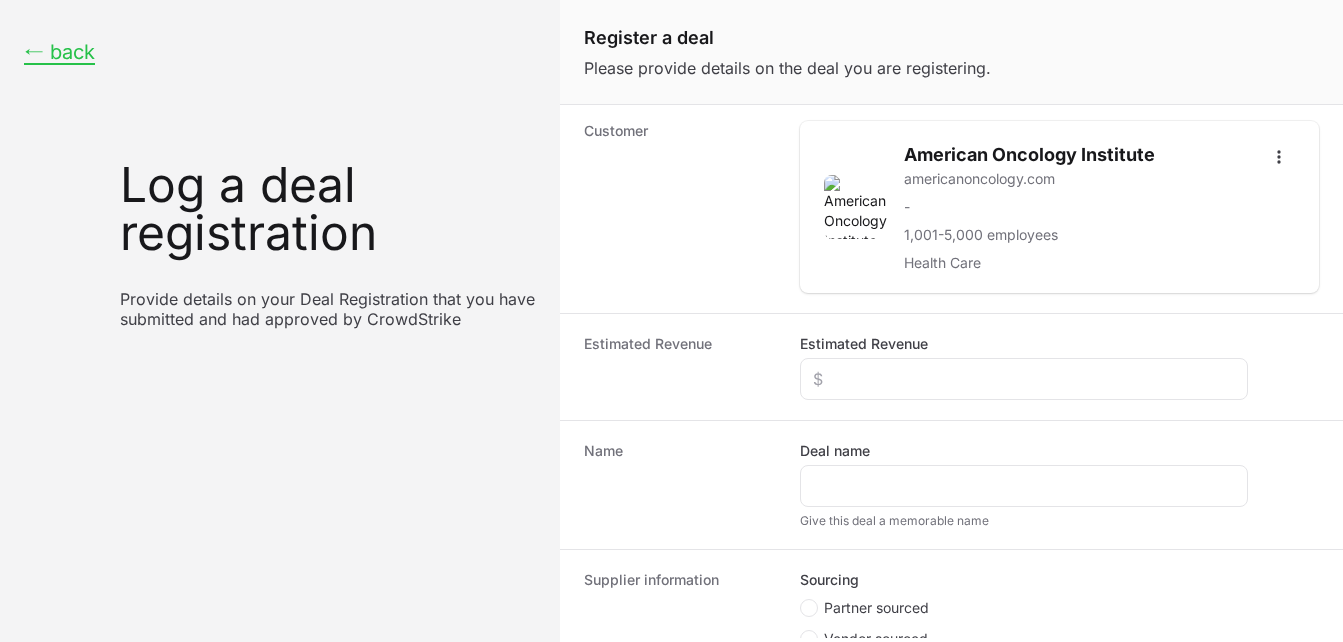 scroll, scrollTop: 394, scrollLeft: 0, axis: vertical 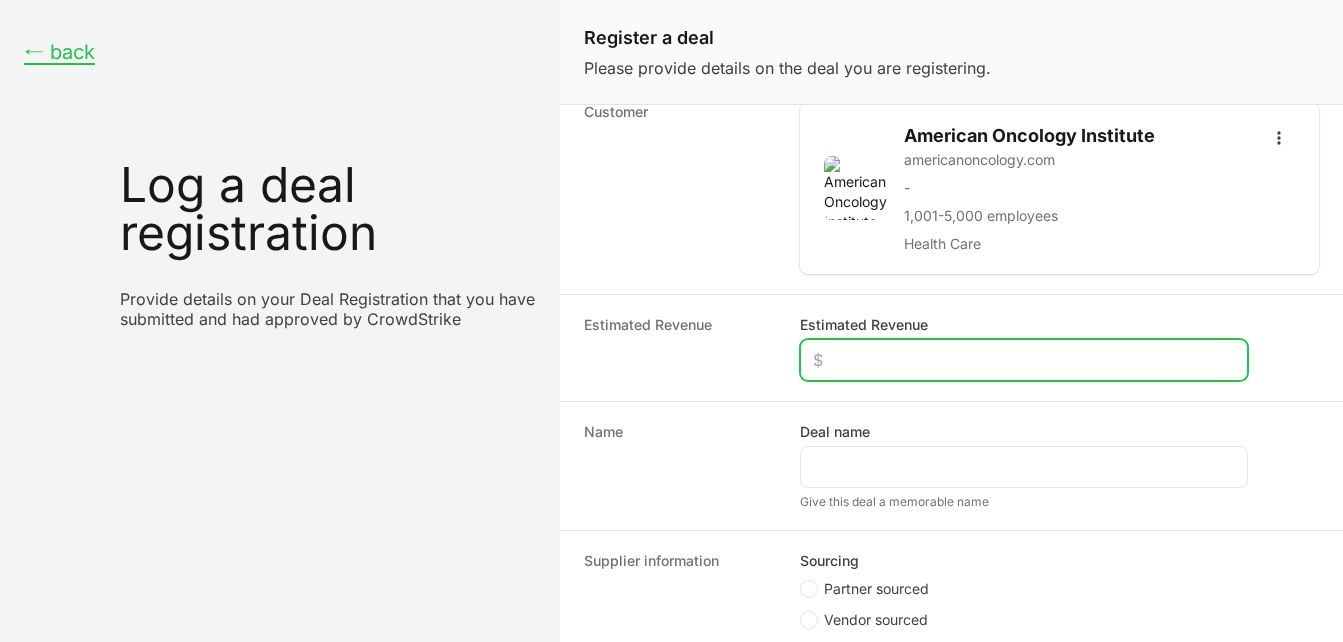 click on "Estimated Revenue" 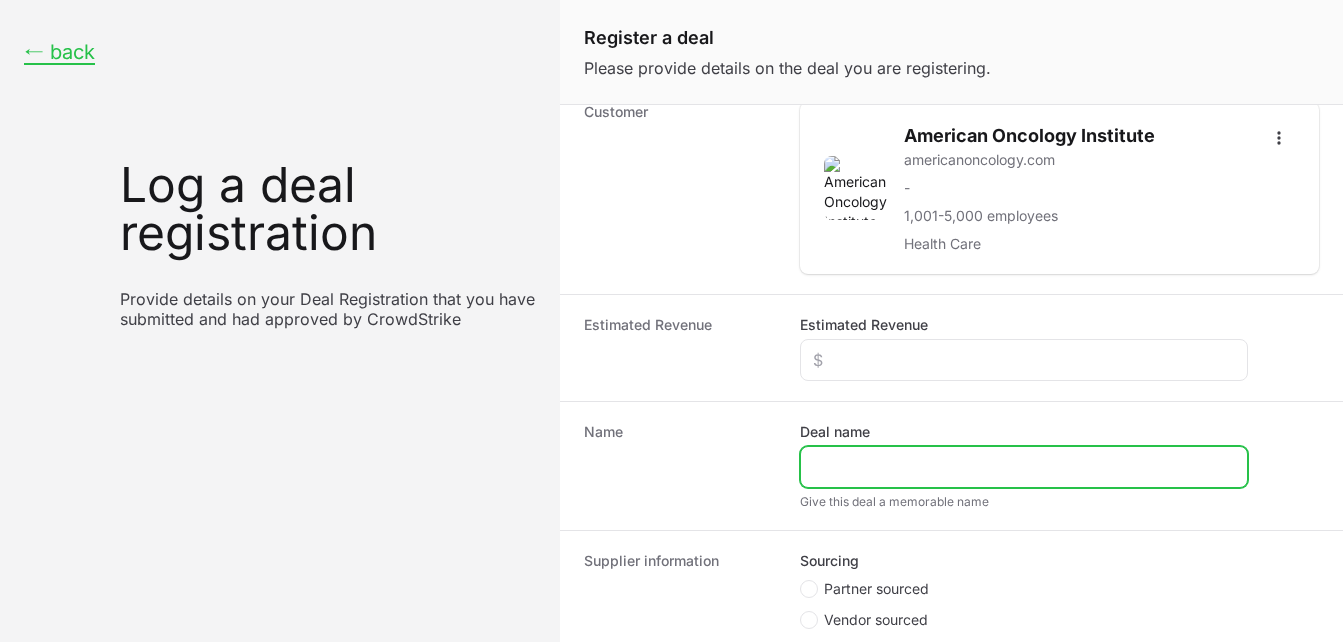 click on "Deal name" 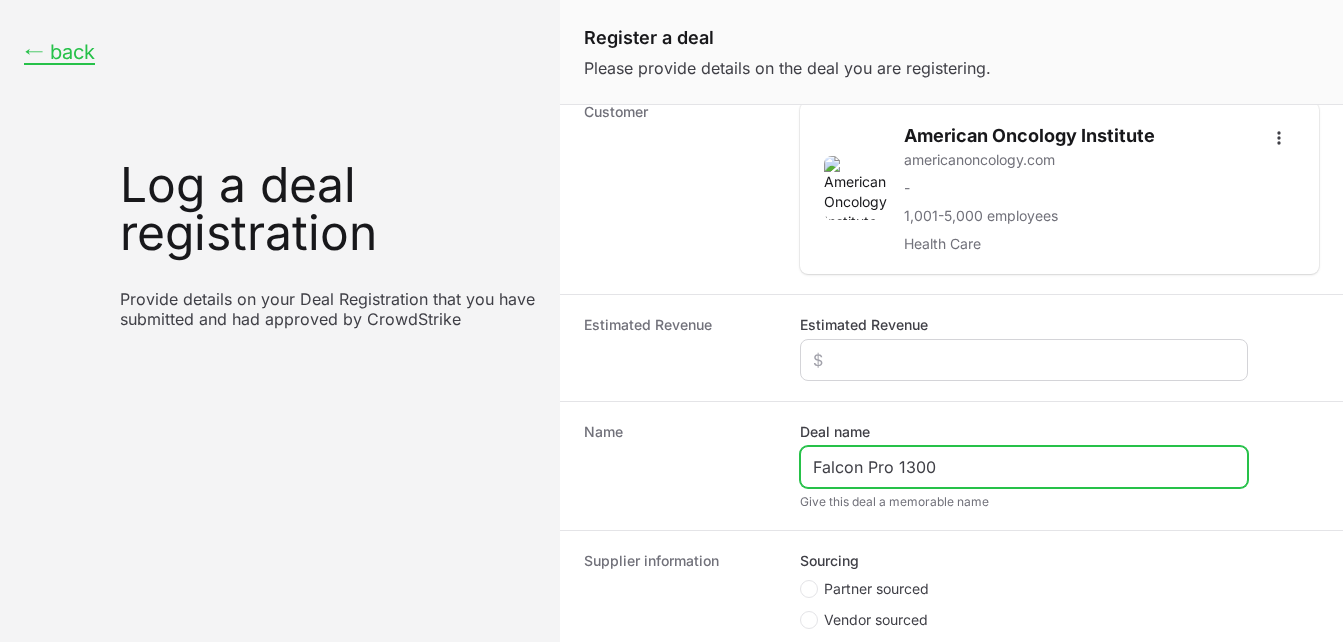 type on "Falcon Pro 1300" 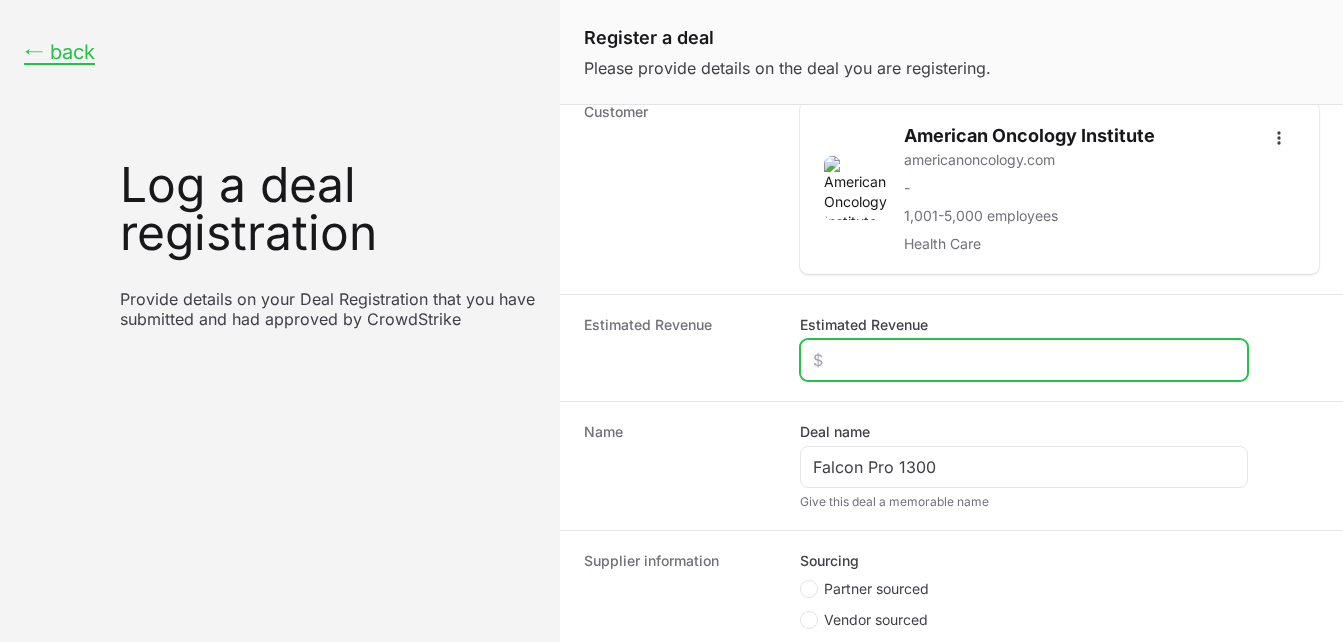 click on "Estimated Revenue" 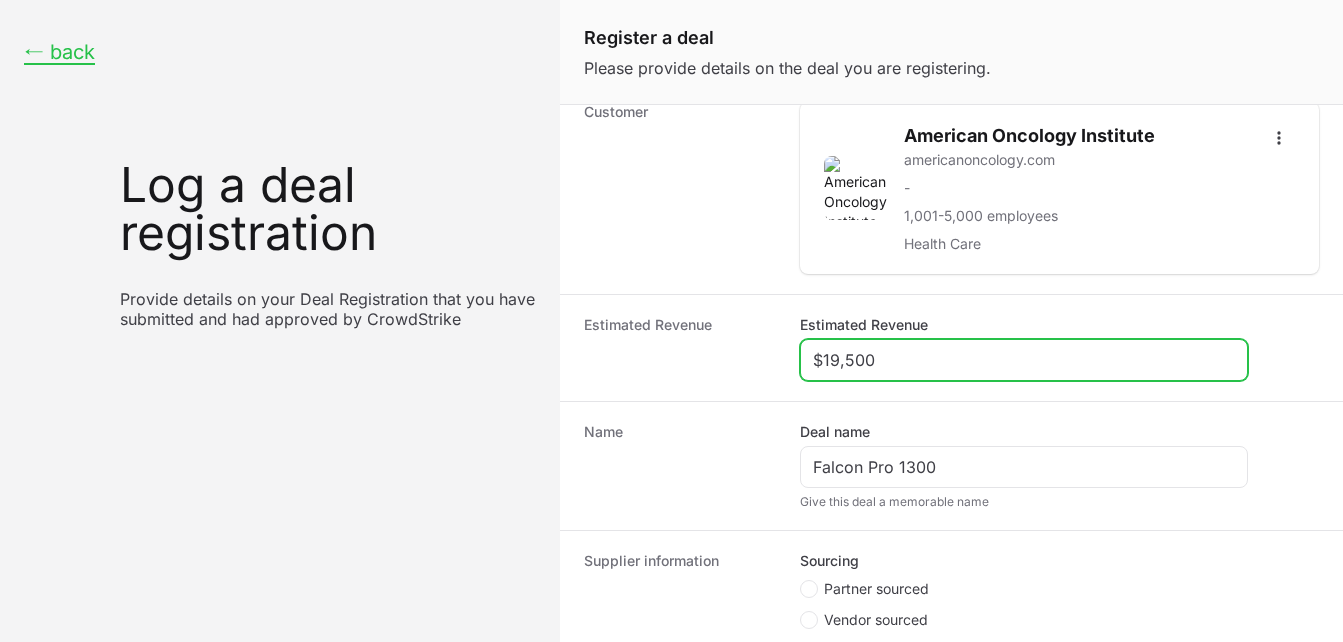 scroll, scrollTop: 520, scrollLeft: 0, axis: vertical 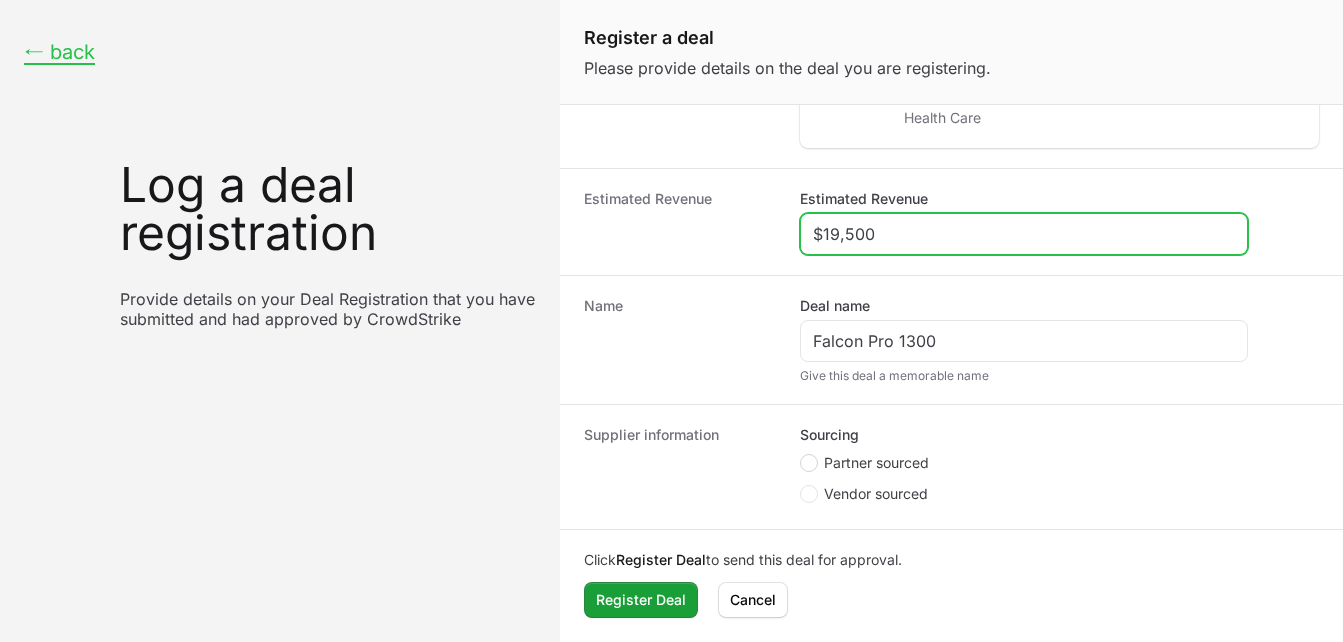 type on "$19,500" 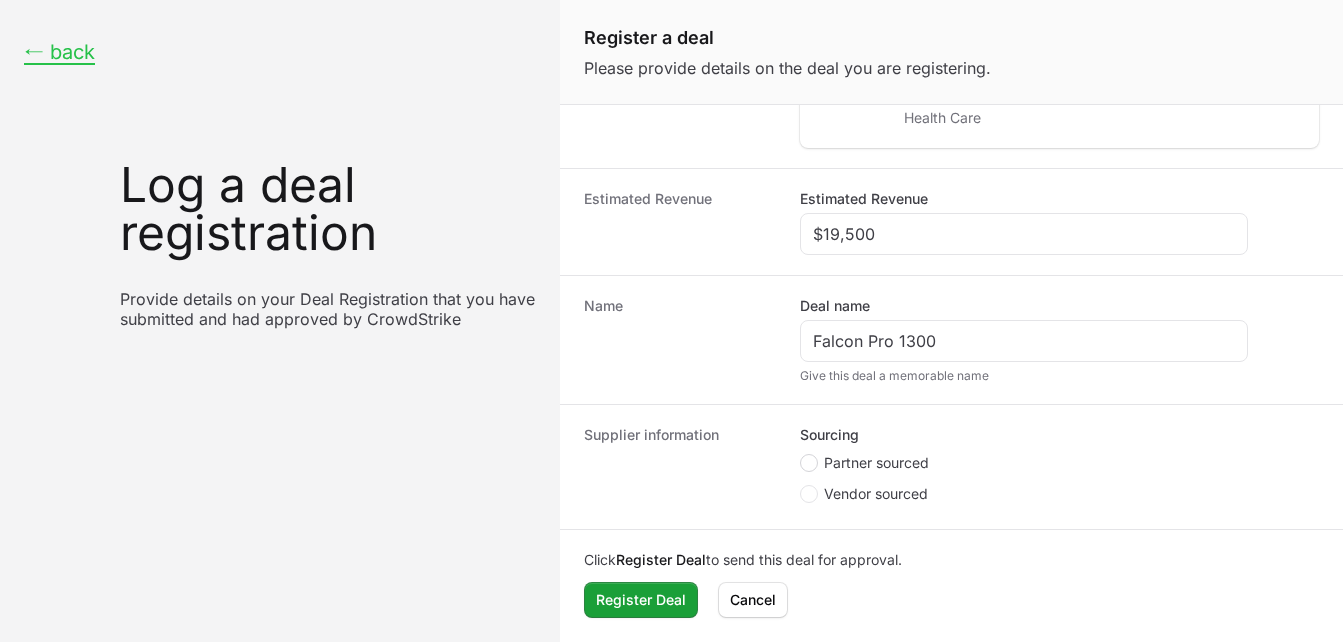 click 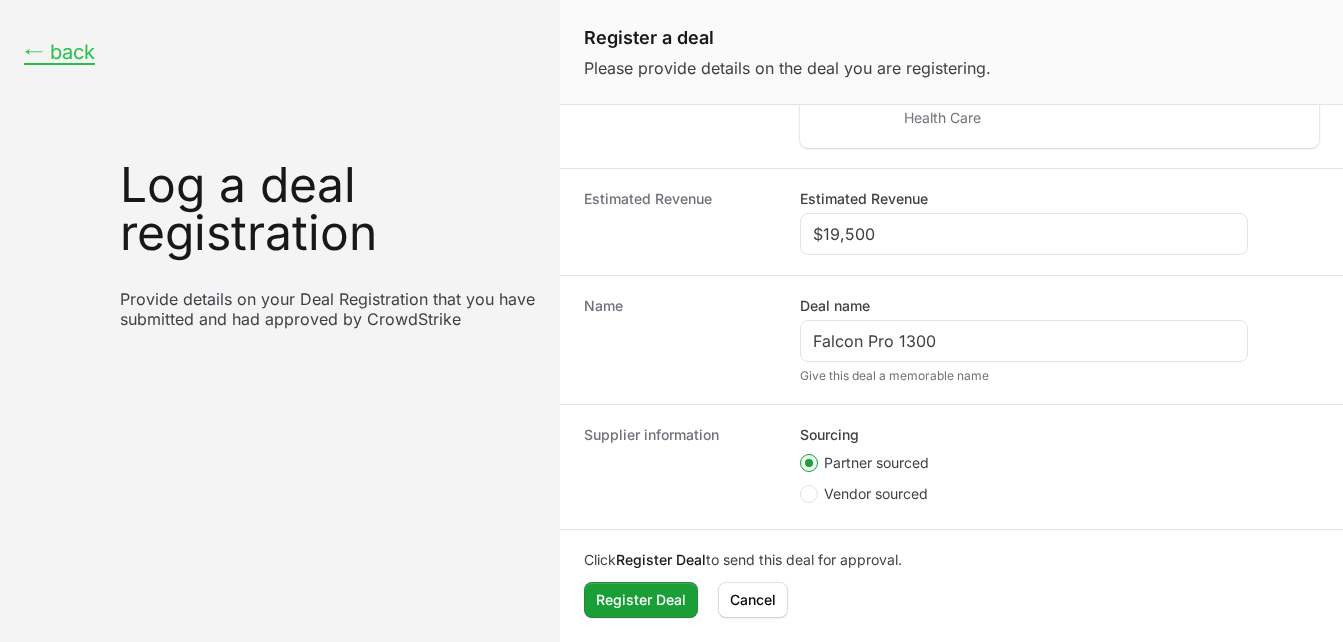 scroll, scrollTop: 365, scrollLeft: 0, axis: vertical 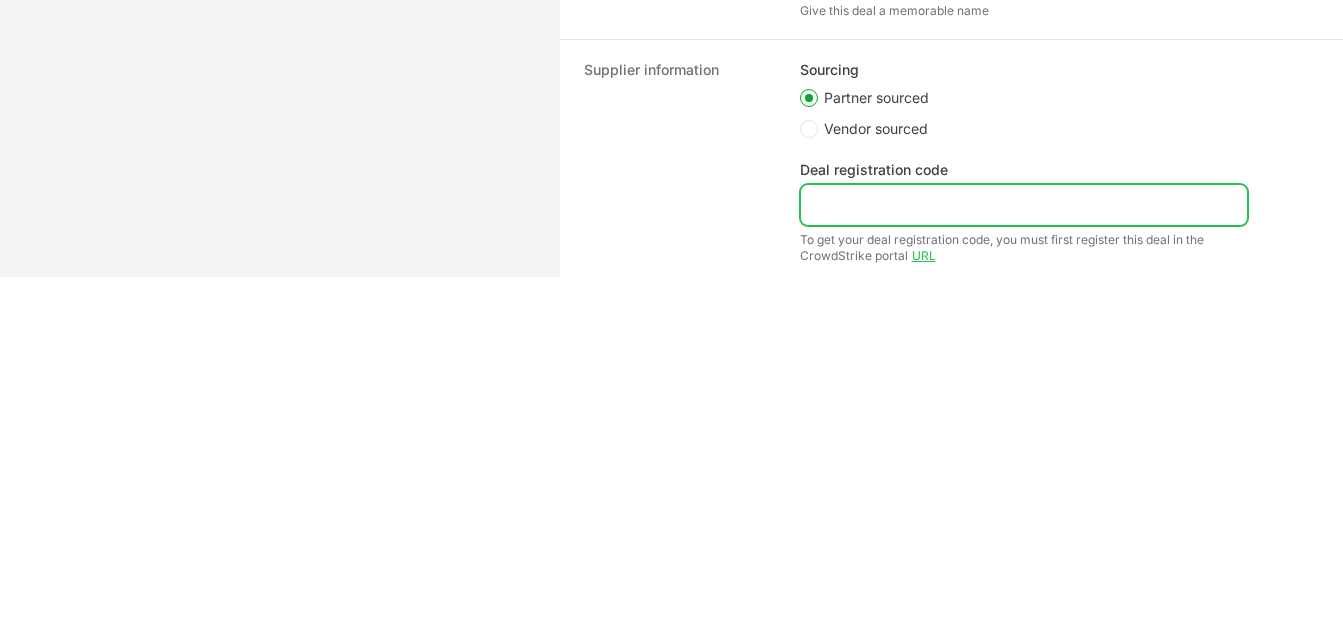click on "Deal registration code" 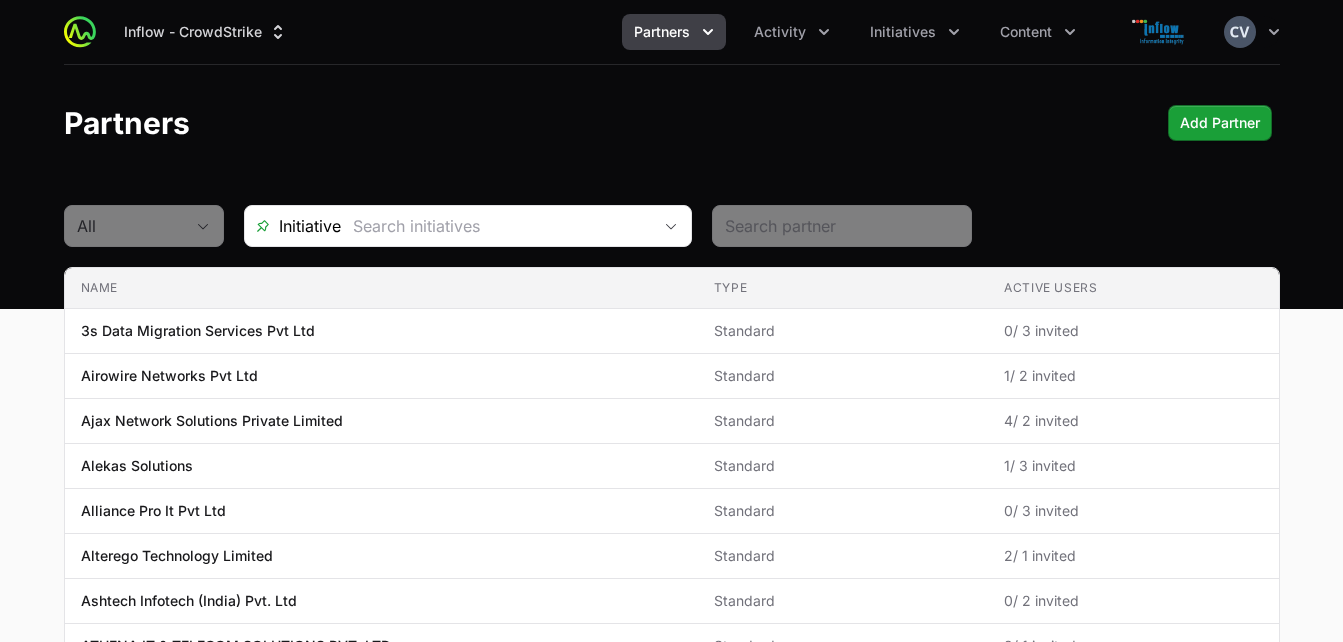 scroll, scrollTop: 0, scrollLeft: 0, axis: both 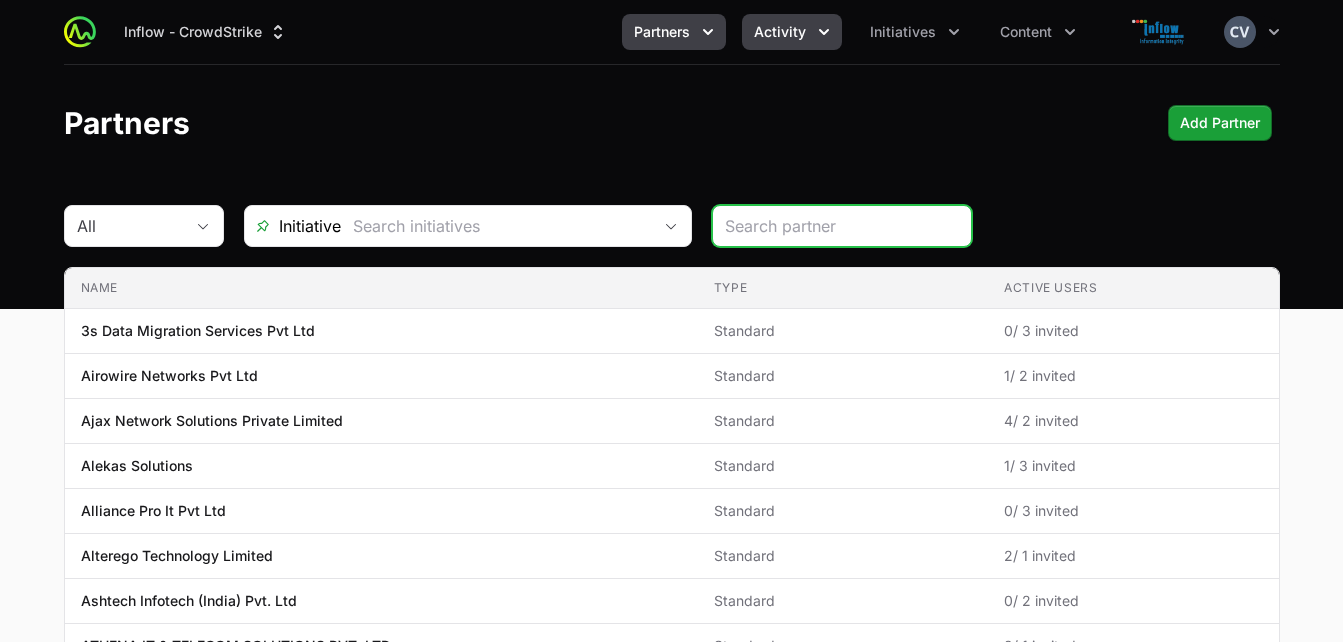 click 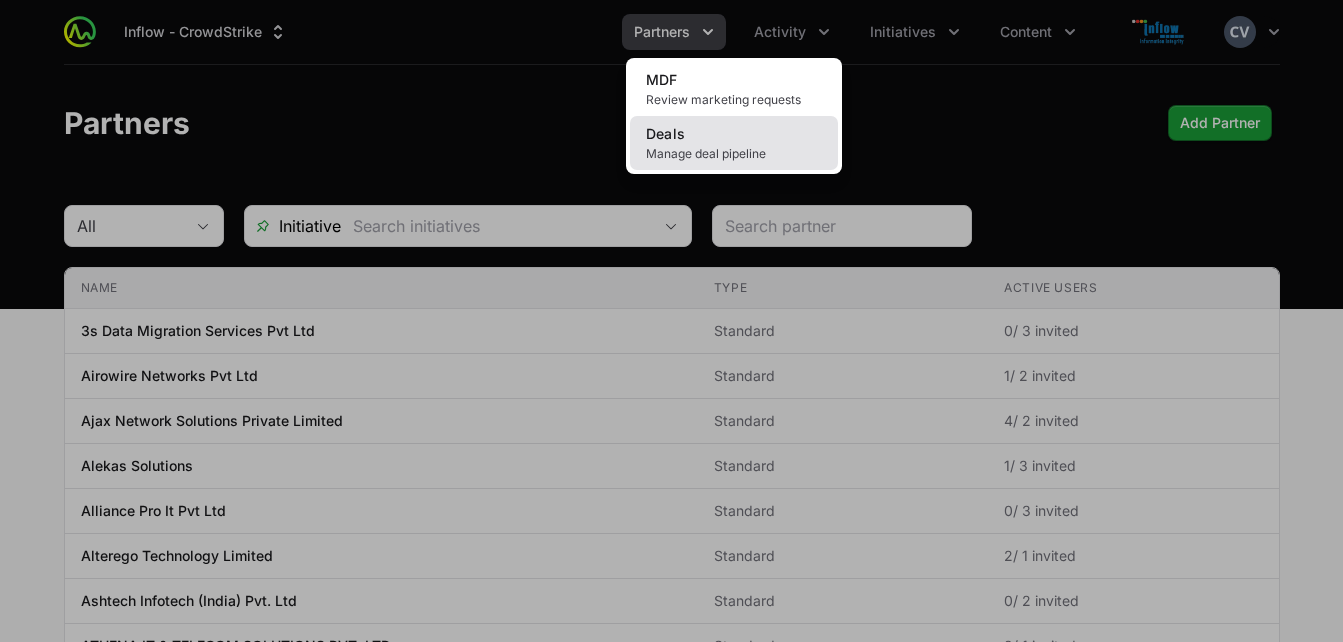 click on "Manage deal pipeline" 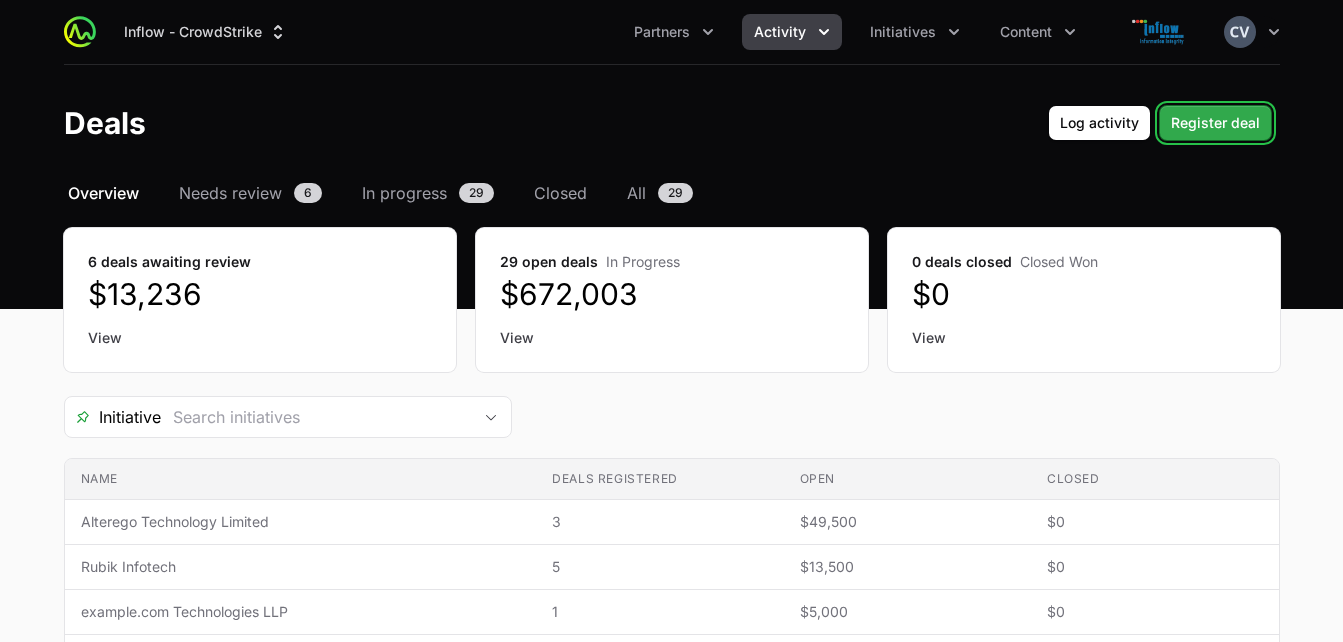 click on "Register deal" 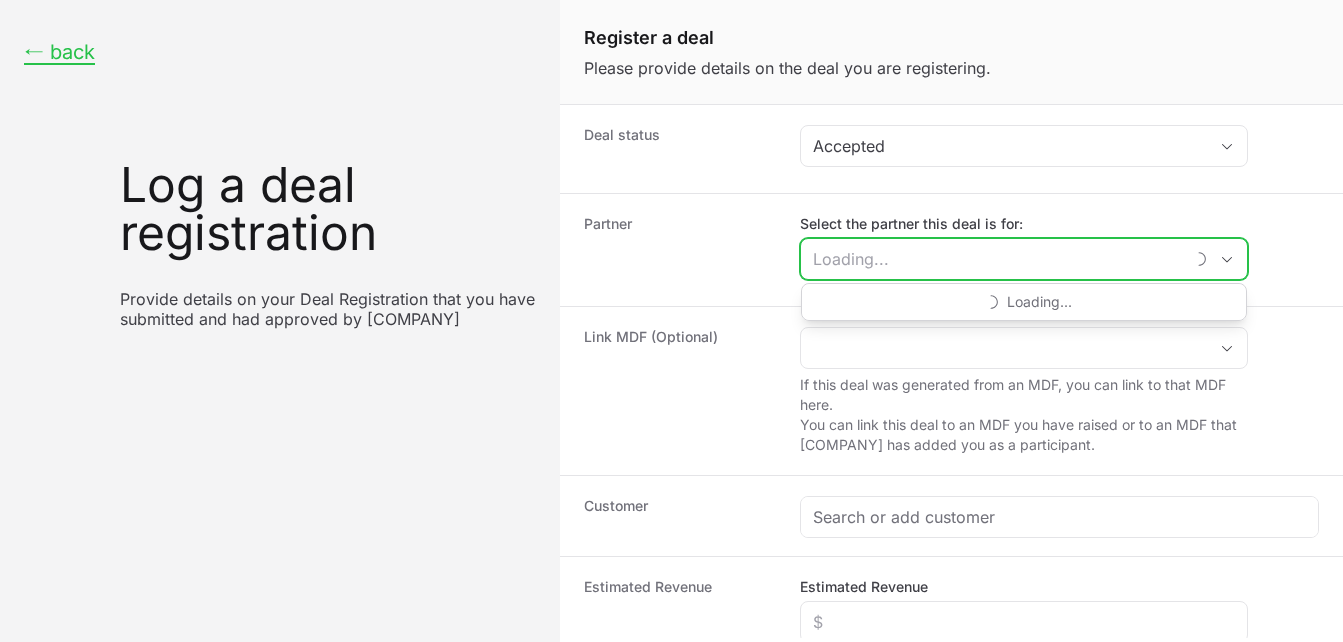click on "Select the partner this deal is for:" 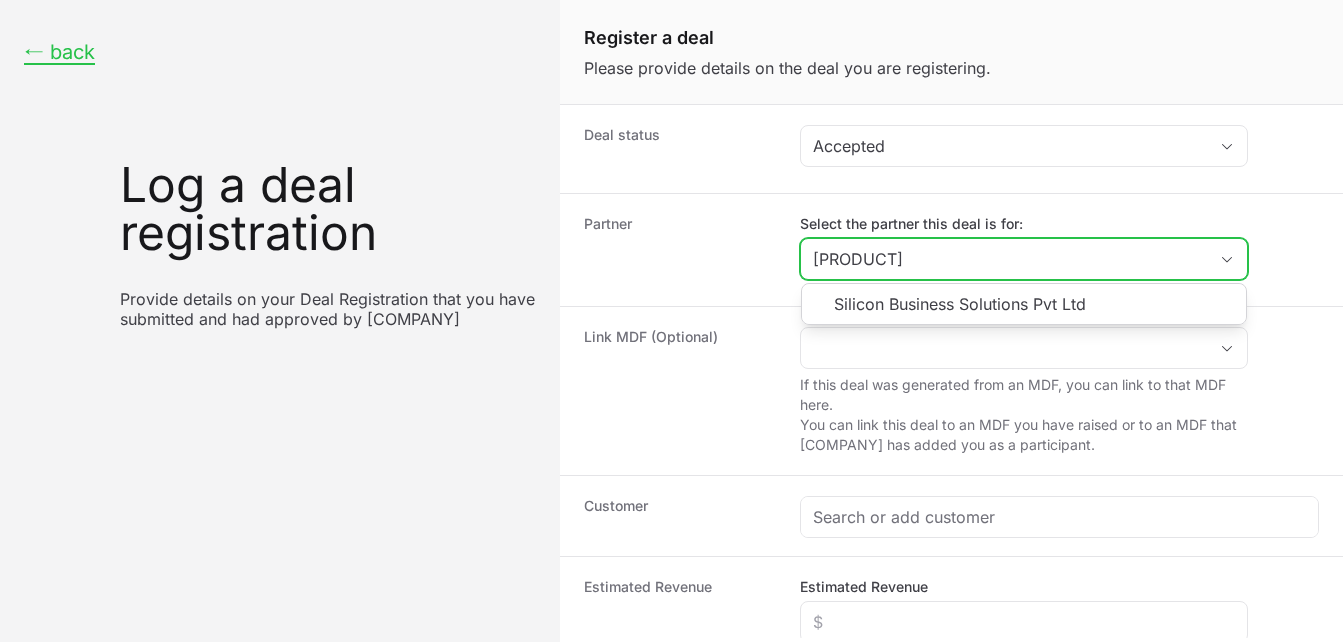 type on "[PRODUCT]" 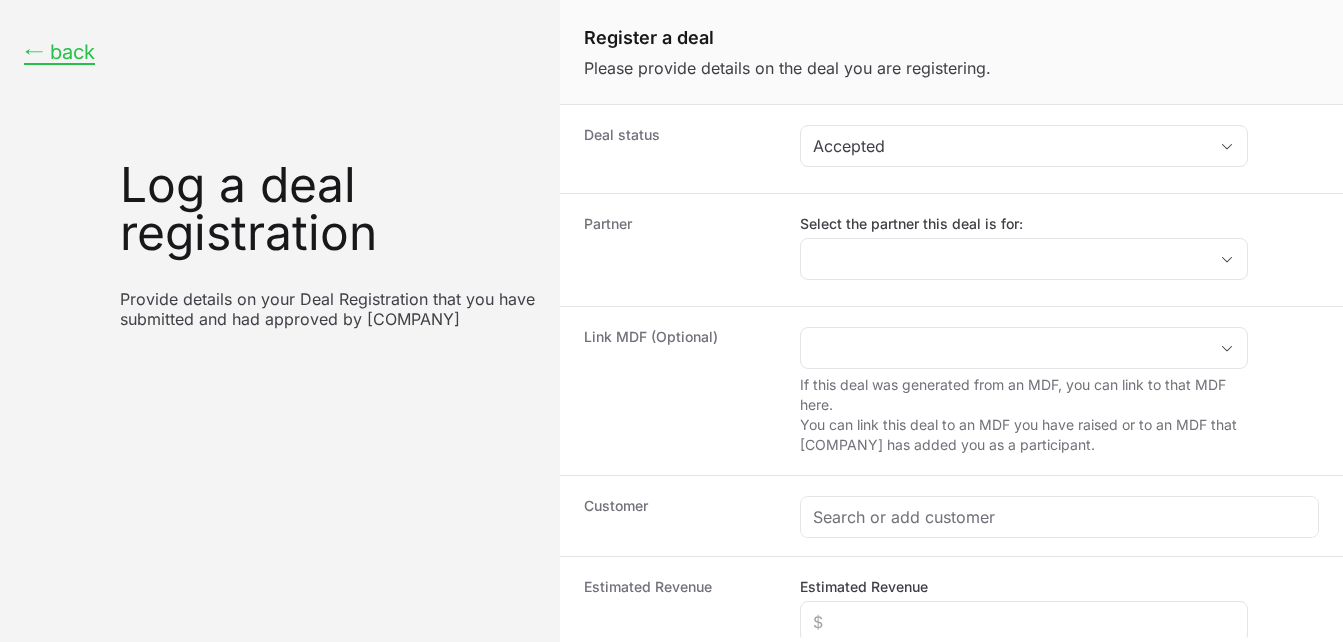 click on "If this deal was generated from an MDF, you can link to that MDF here. You can link this deal to an MDF you have raised or to an MDF that Inflow has added you as a participant." 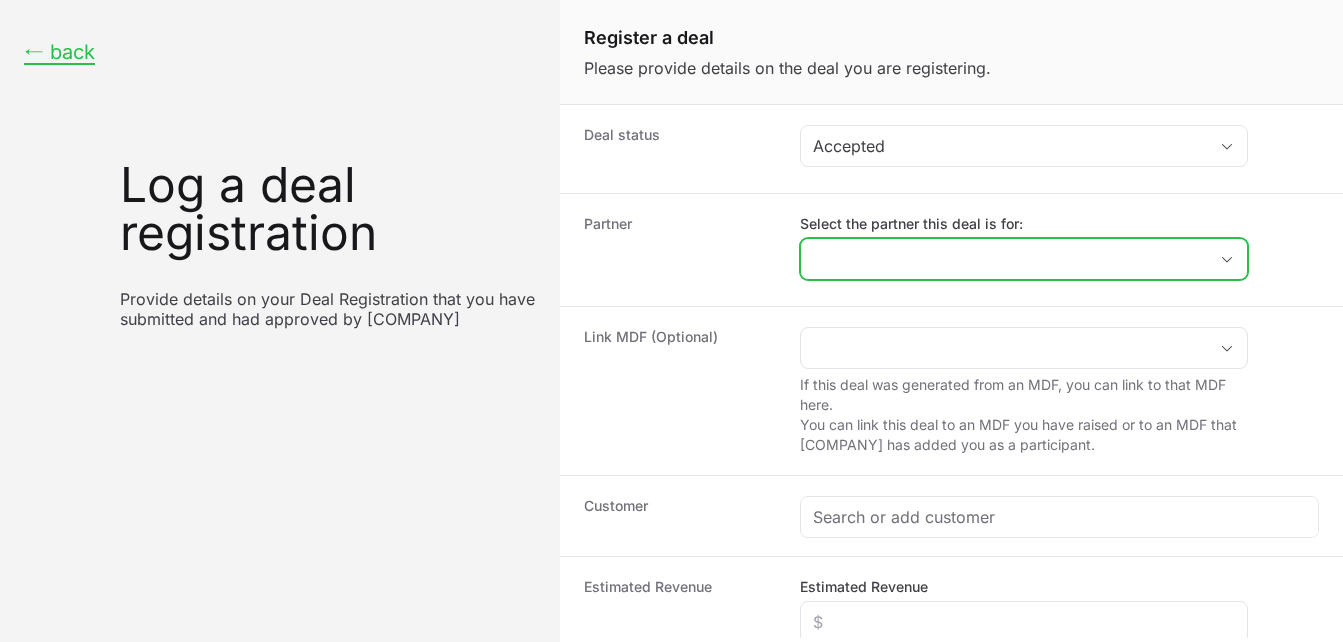 click 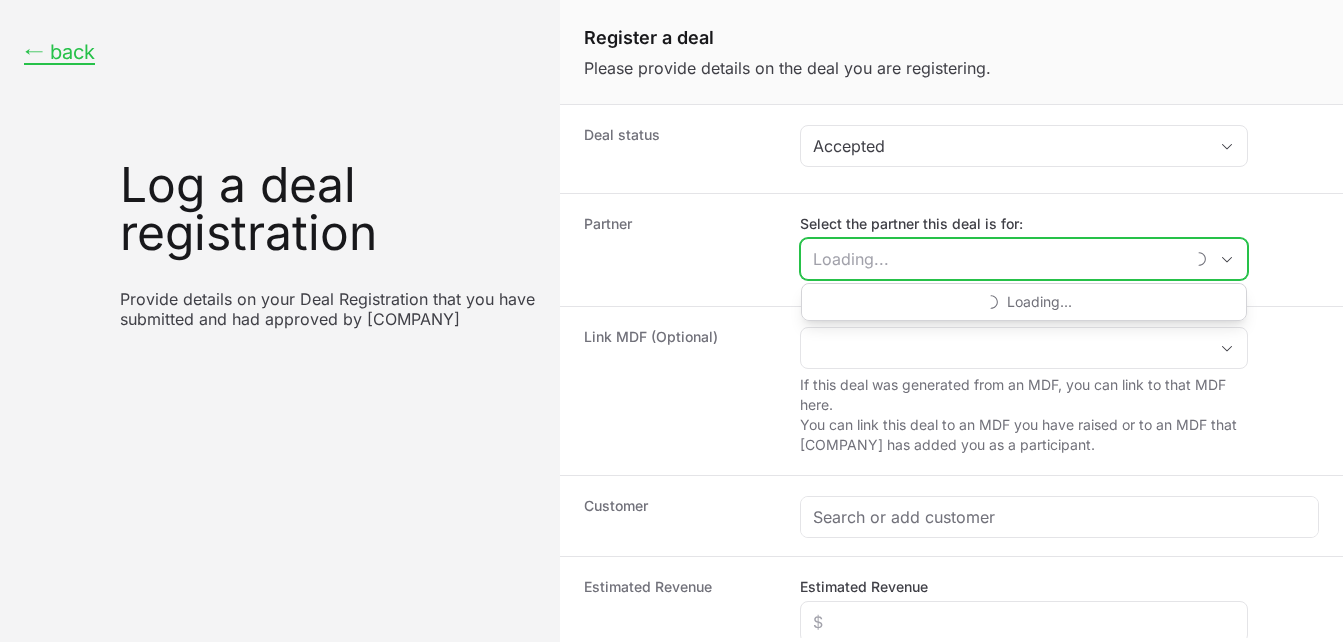 click on "Select the partner this deal is for:" 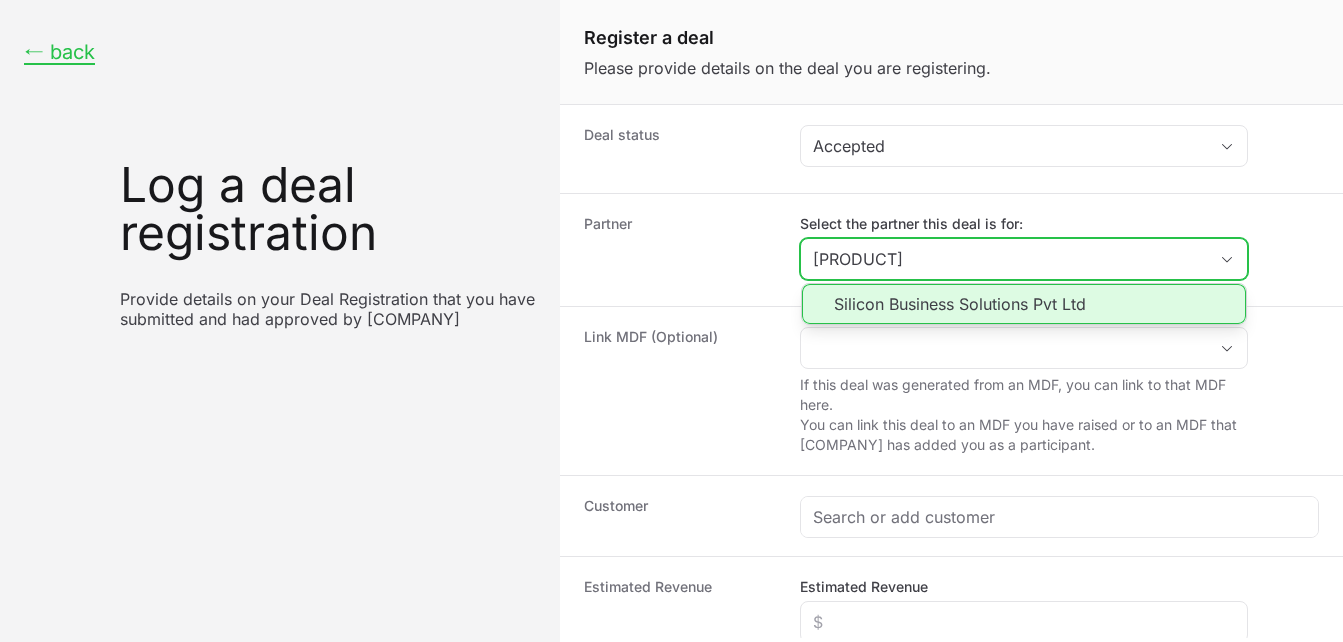 click on "Silicon Business Solutions Pvt Ltd" 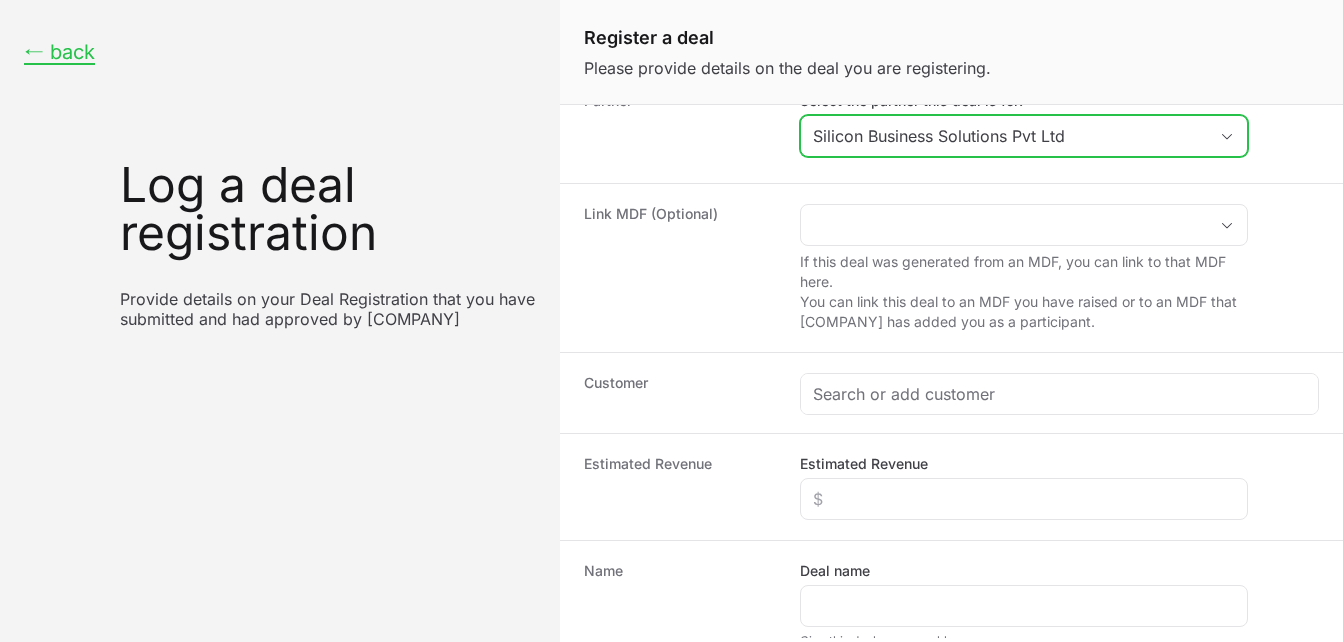 scroll, scrollTop: 136, scrollLeft: 0, axis: vertical 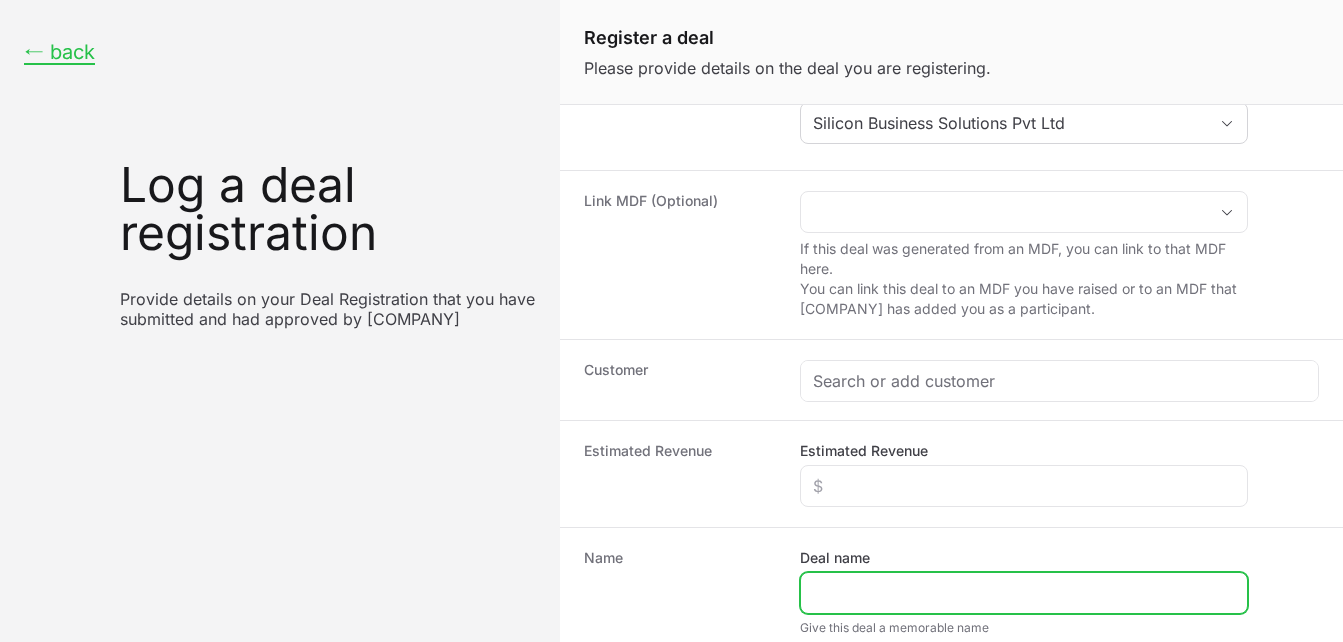 click on "Deal name" 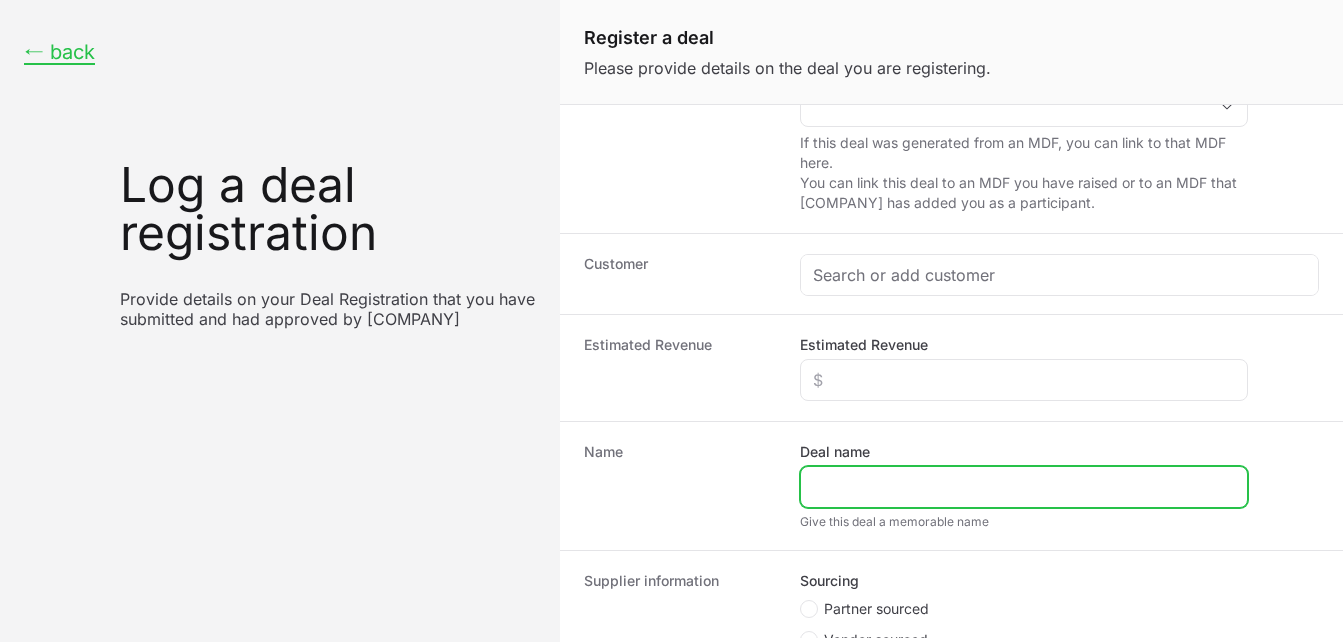 scroll, scrollTop: 248, scrollLeft: 0, axis: vertical 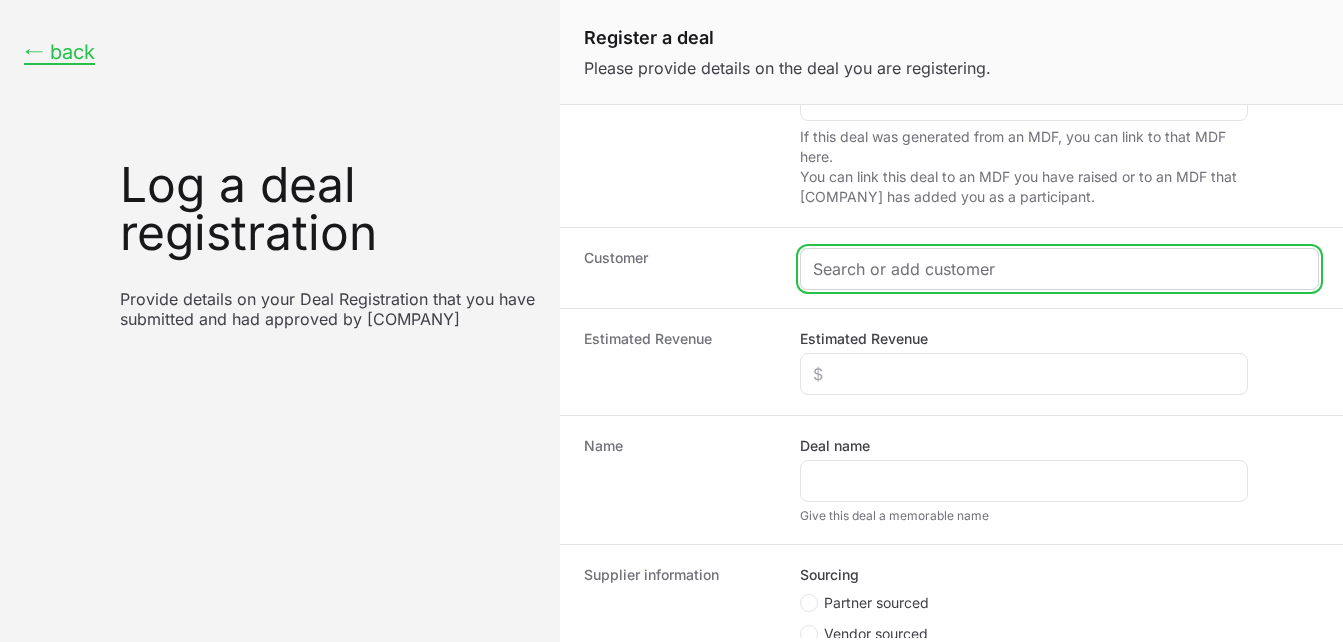 click 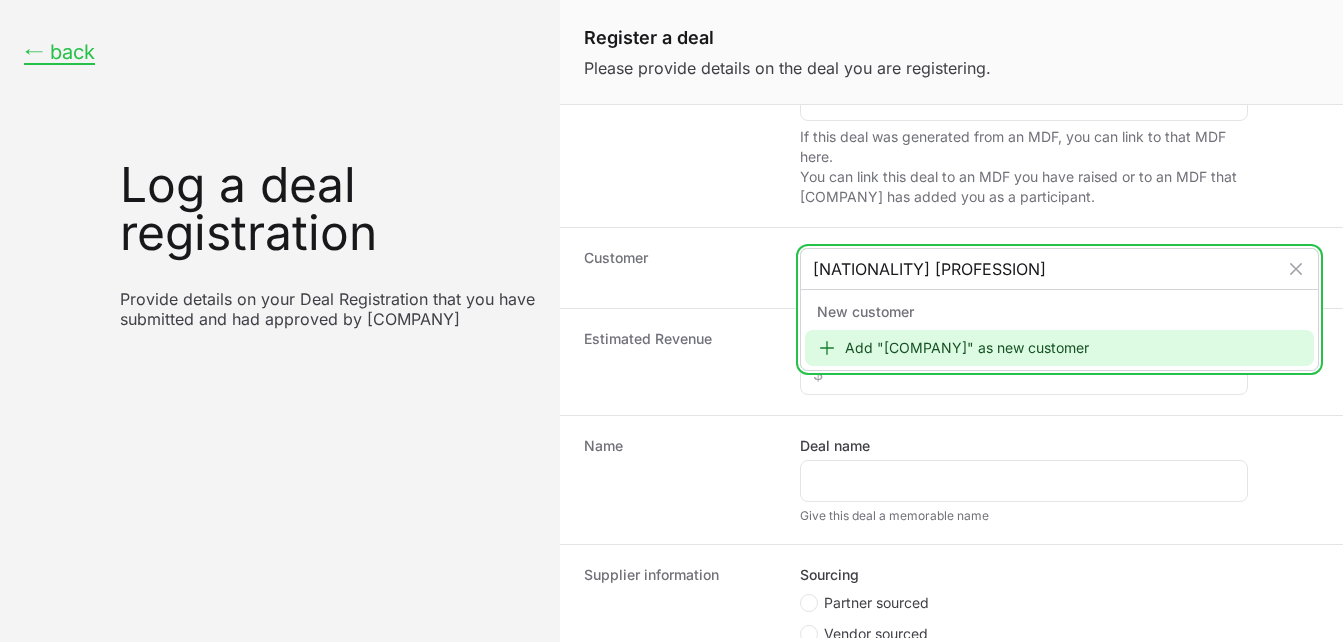 type on "[NATIONALITY] [PROFESSION]" 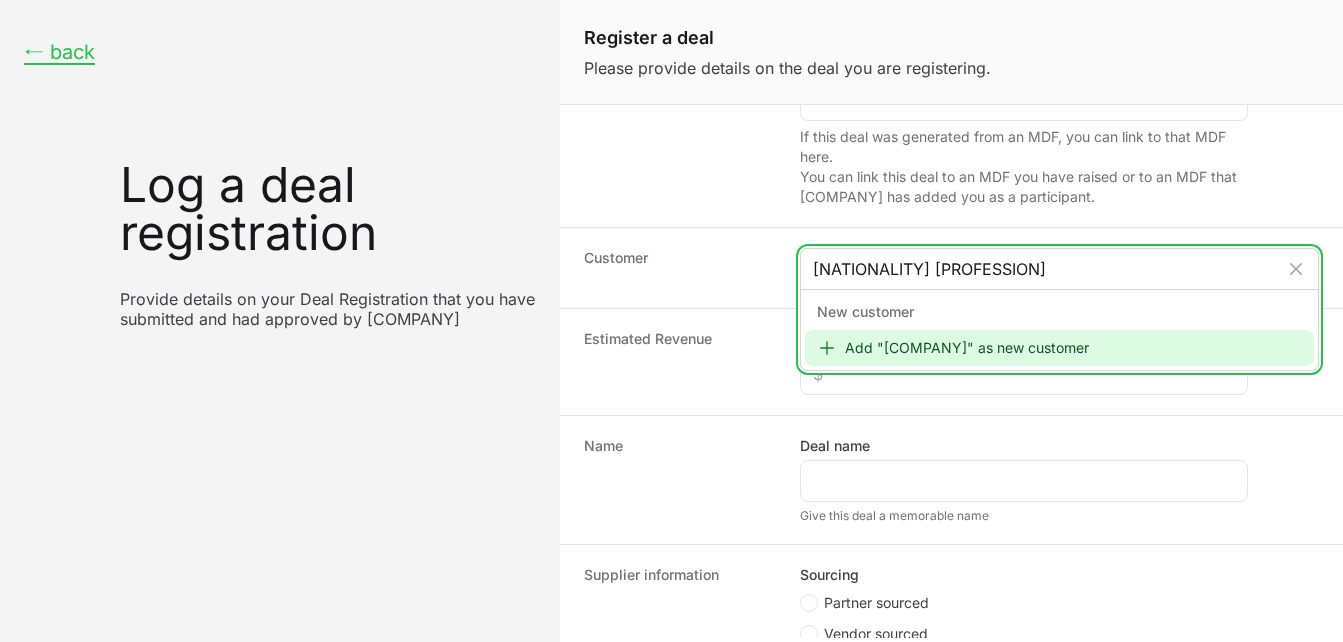 click on "Add "[COMPANY]" as new customer" 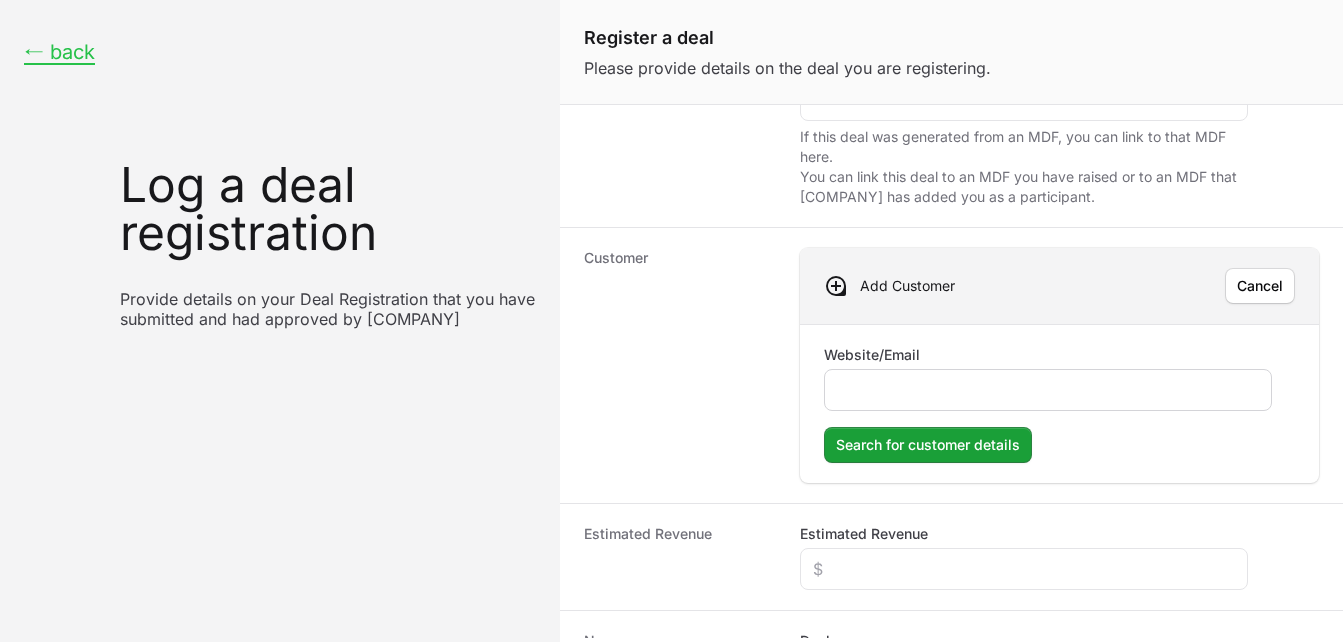 click on "Website/Email" 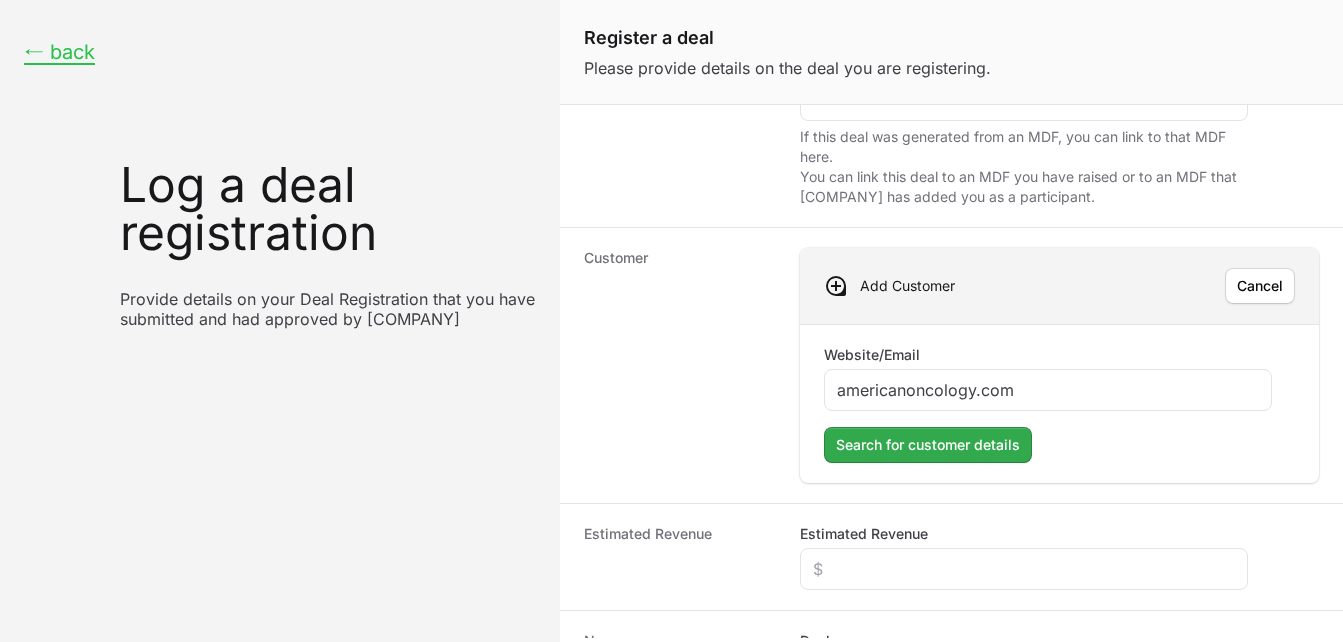 type on "americanoncology.com" 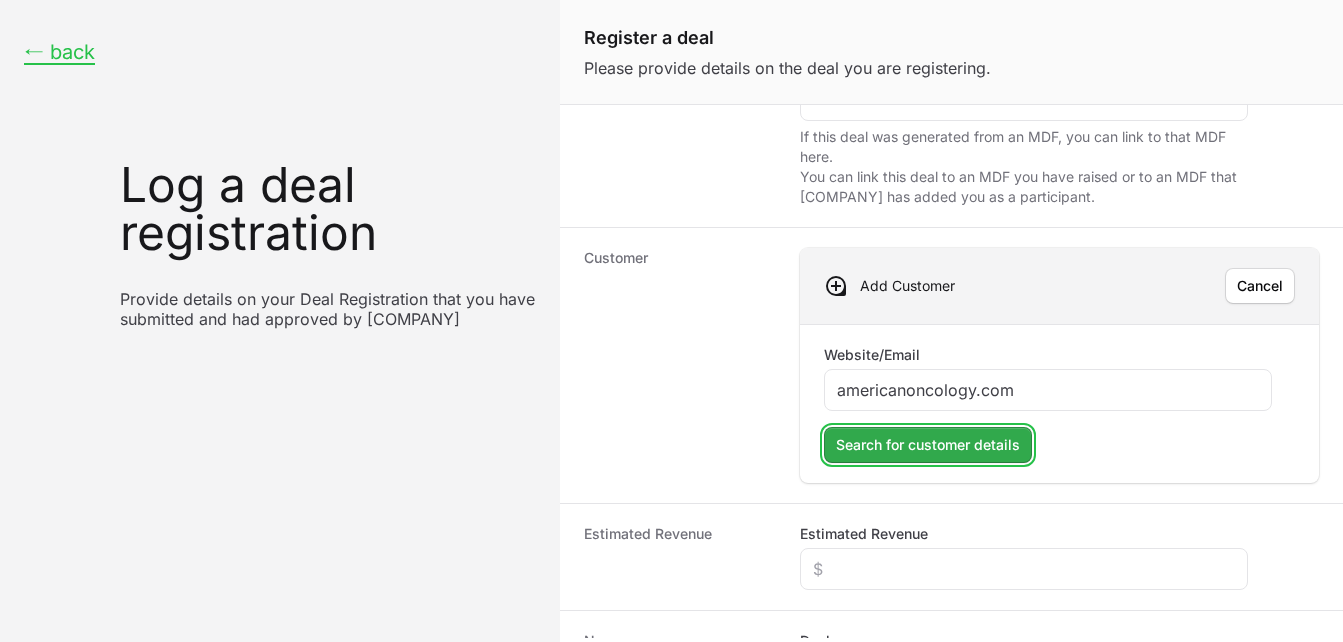 click on "Search for customer details" 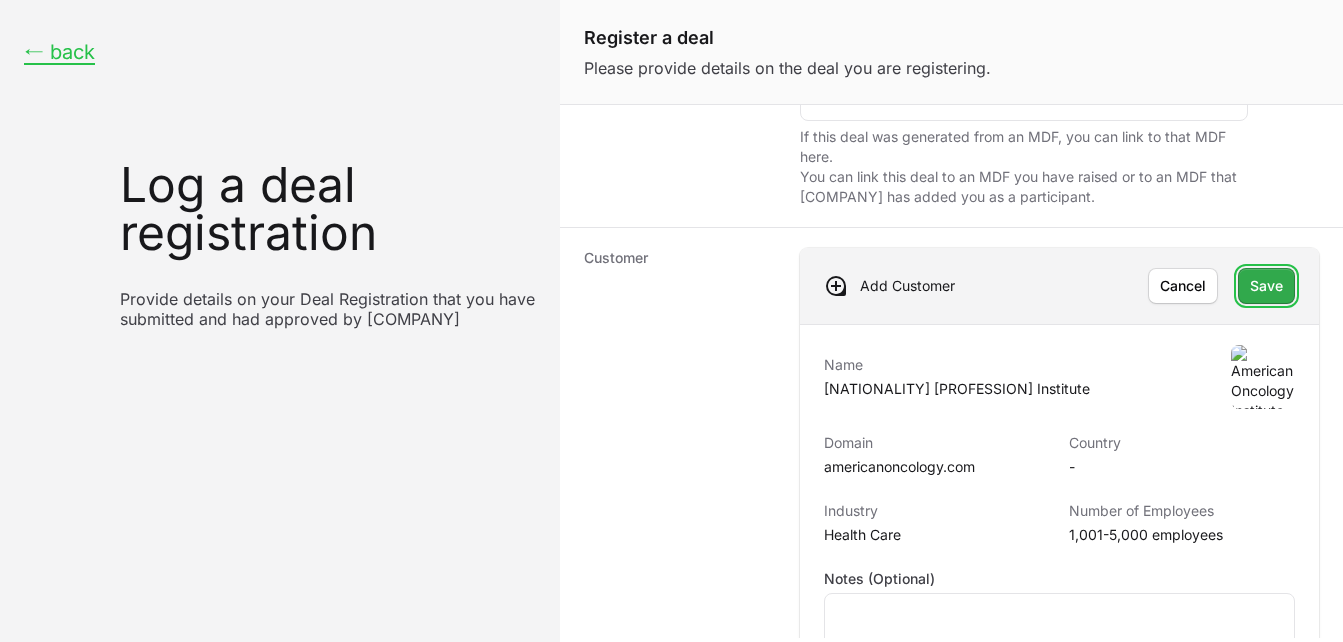 click on "Save" 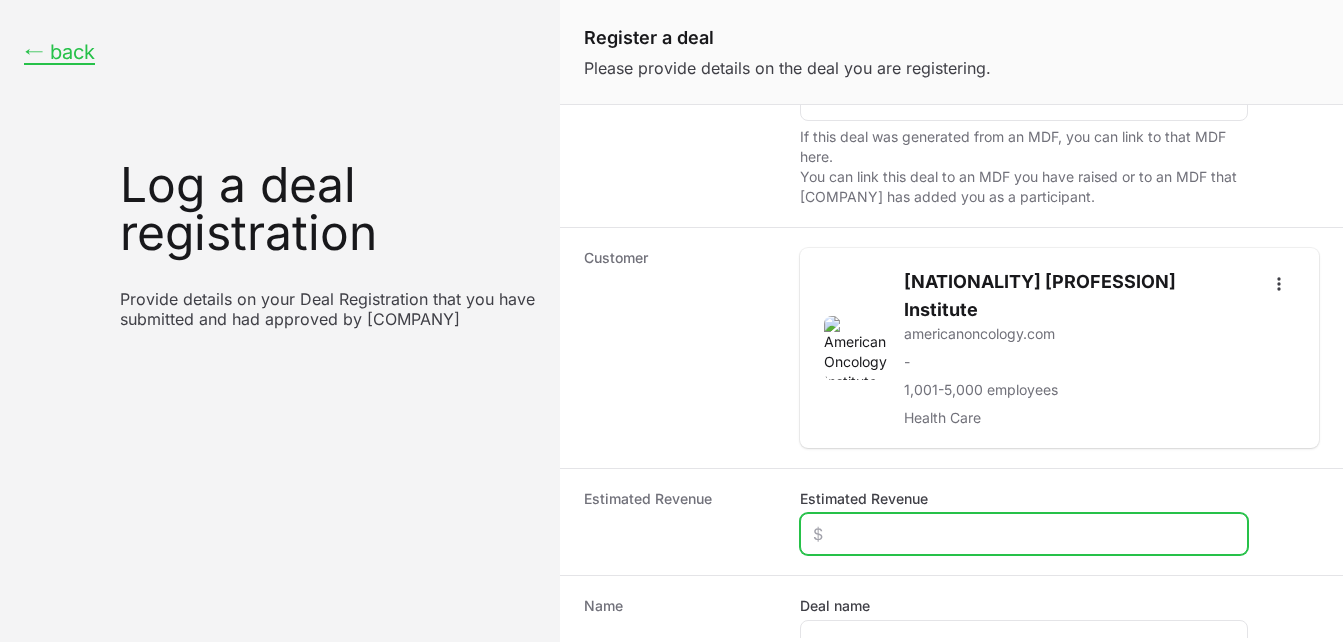click on "Estimated Revenue" 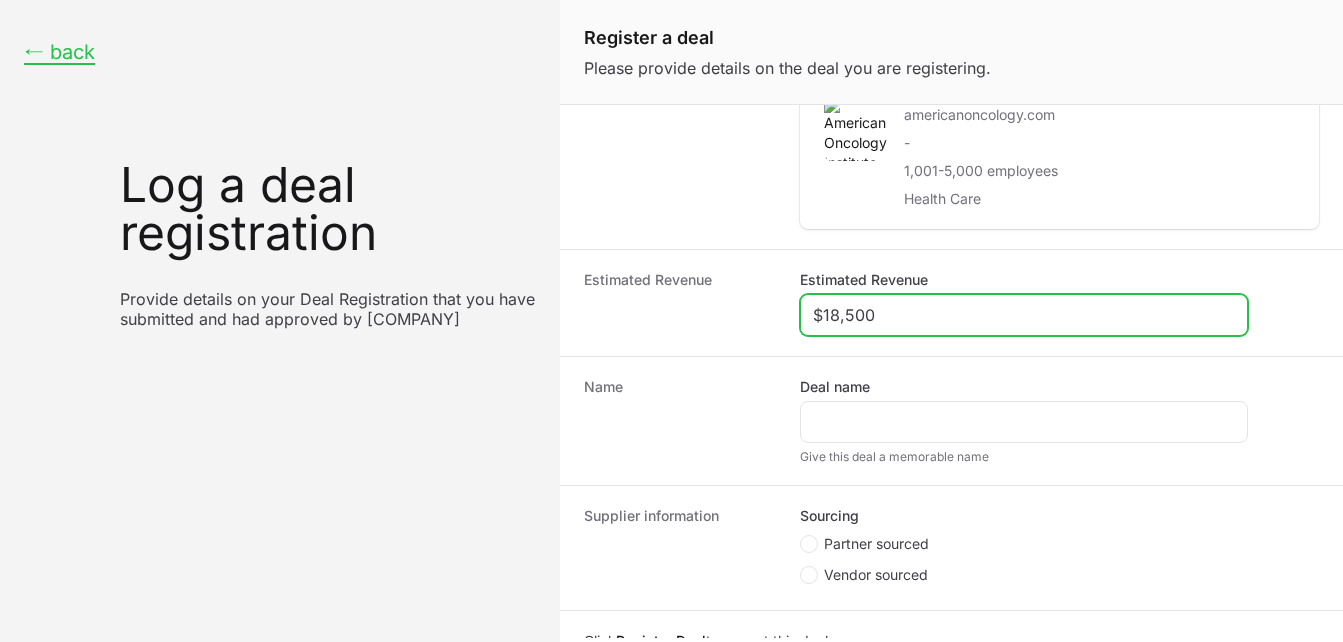 scroll, scrollTop: 491, scrollLeft: 0, axis: vertical 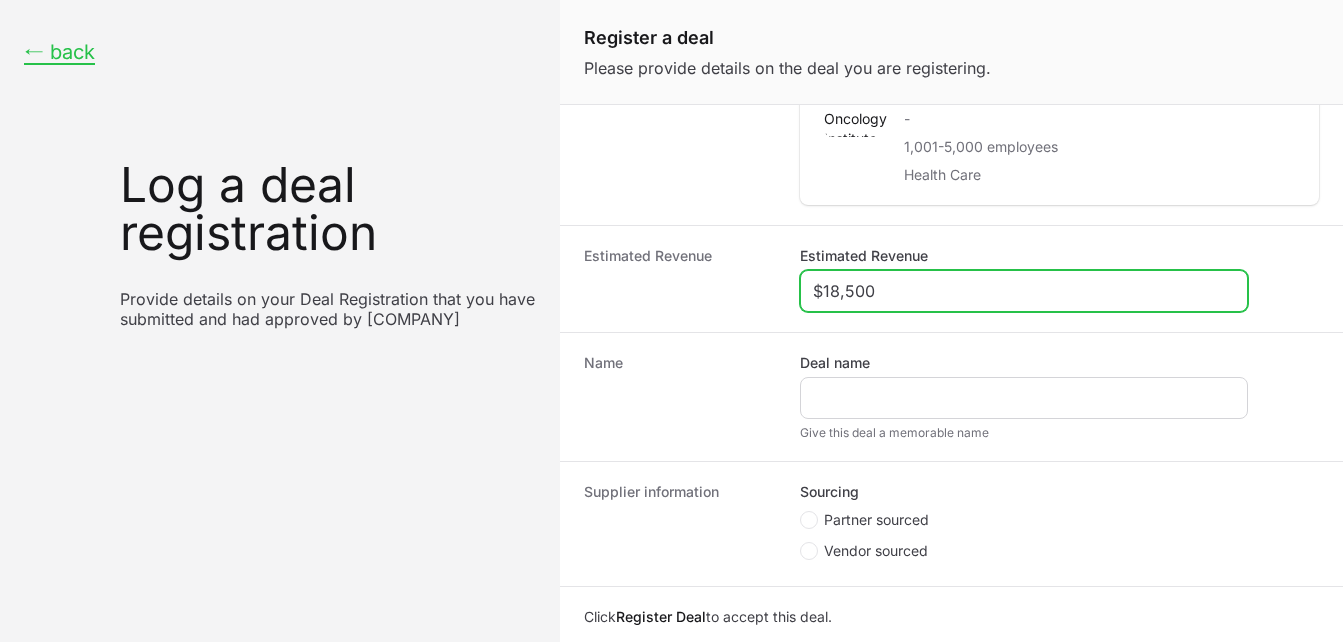 type on "$18,500" 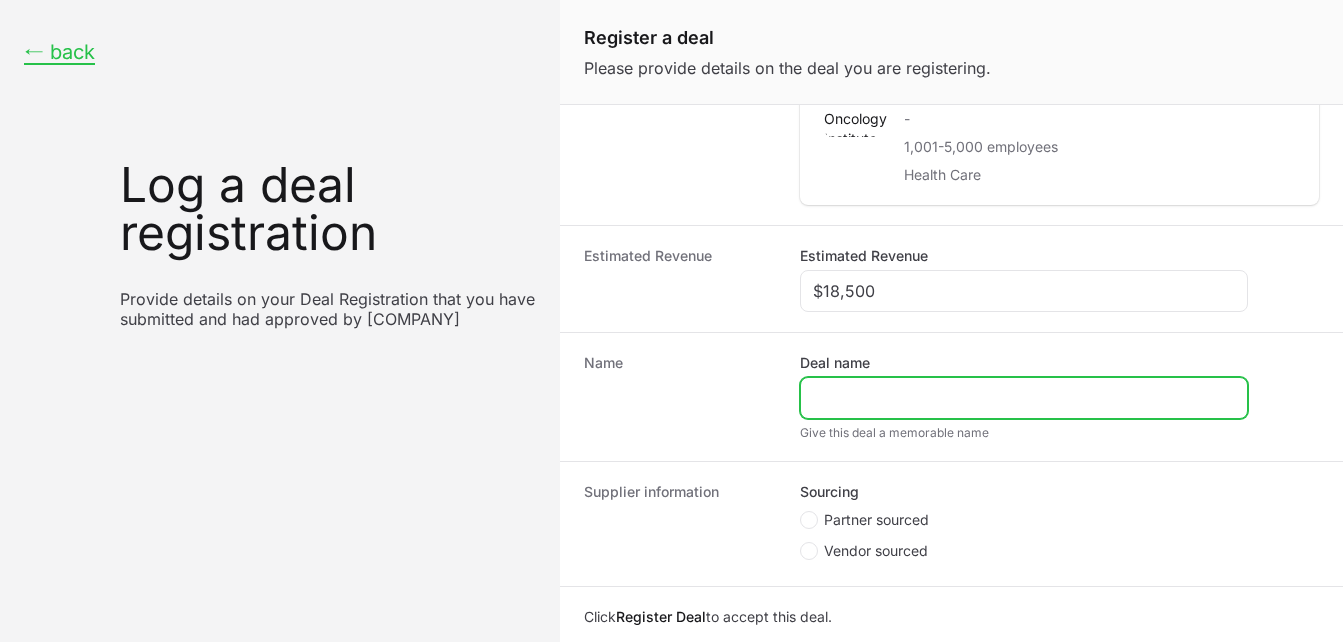 click on "Deal name" 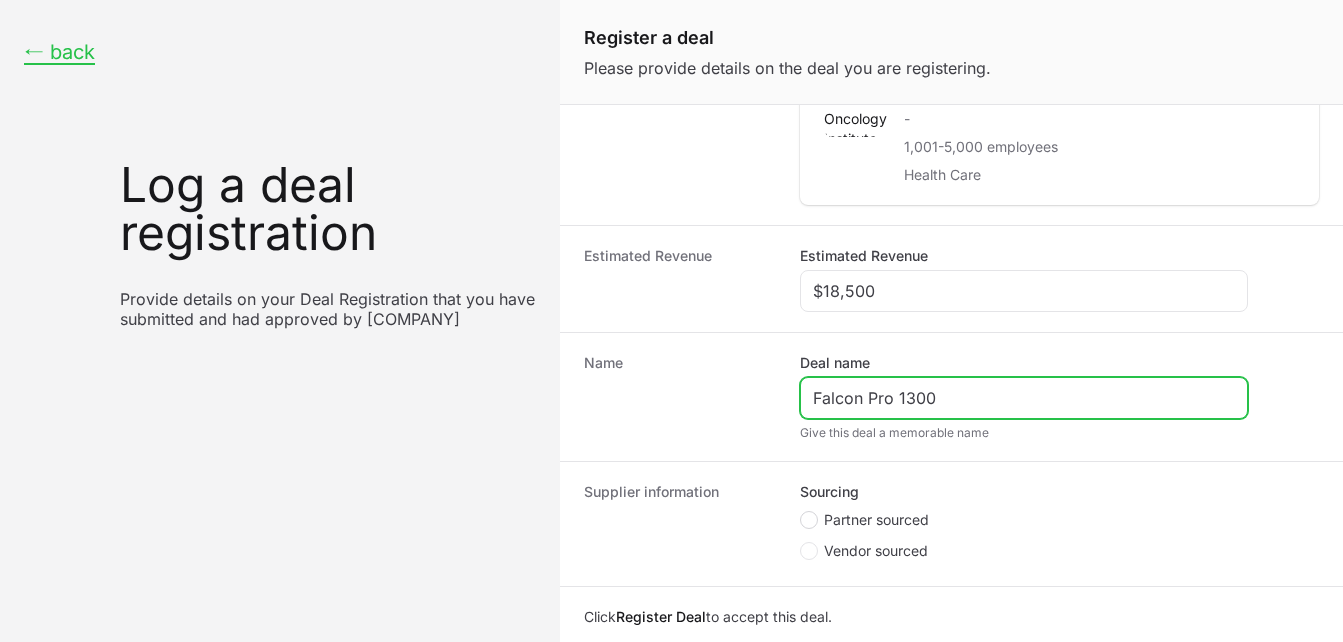 type on "Falcon Pro 1300" 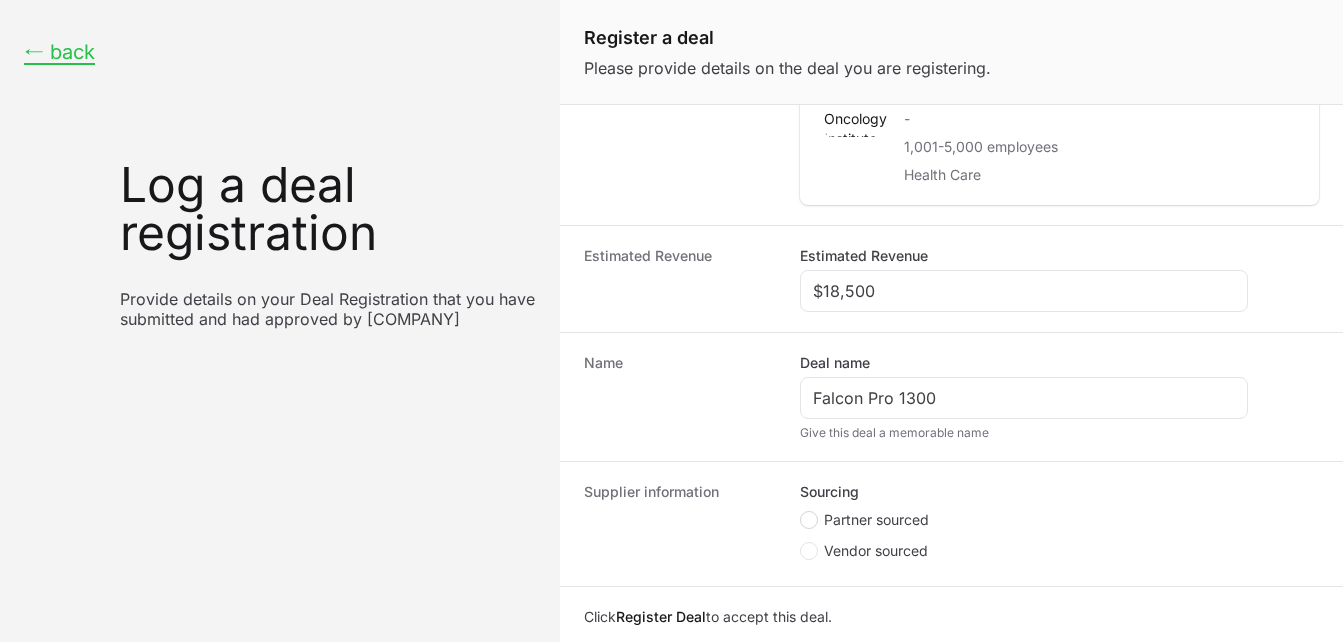 click 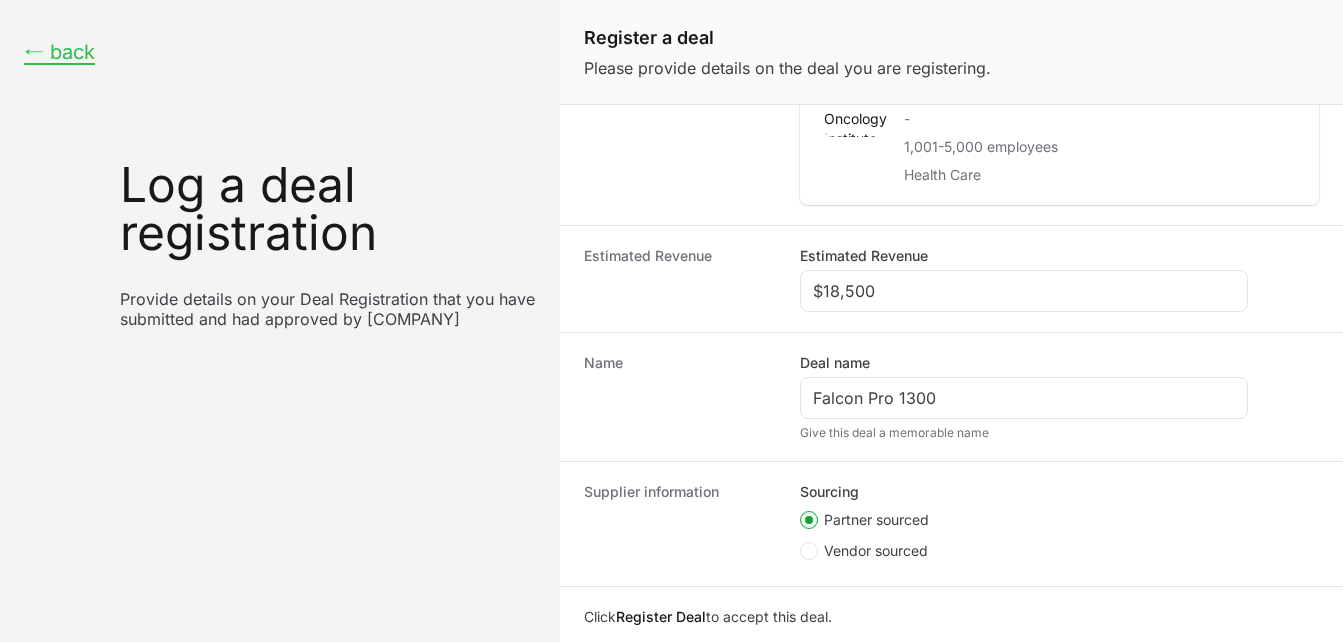 scroll, scrollTop: 365, scrollLeft: 0, axis: vertical 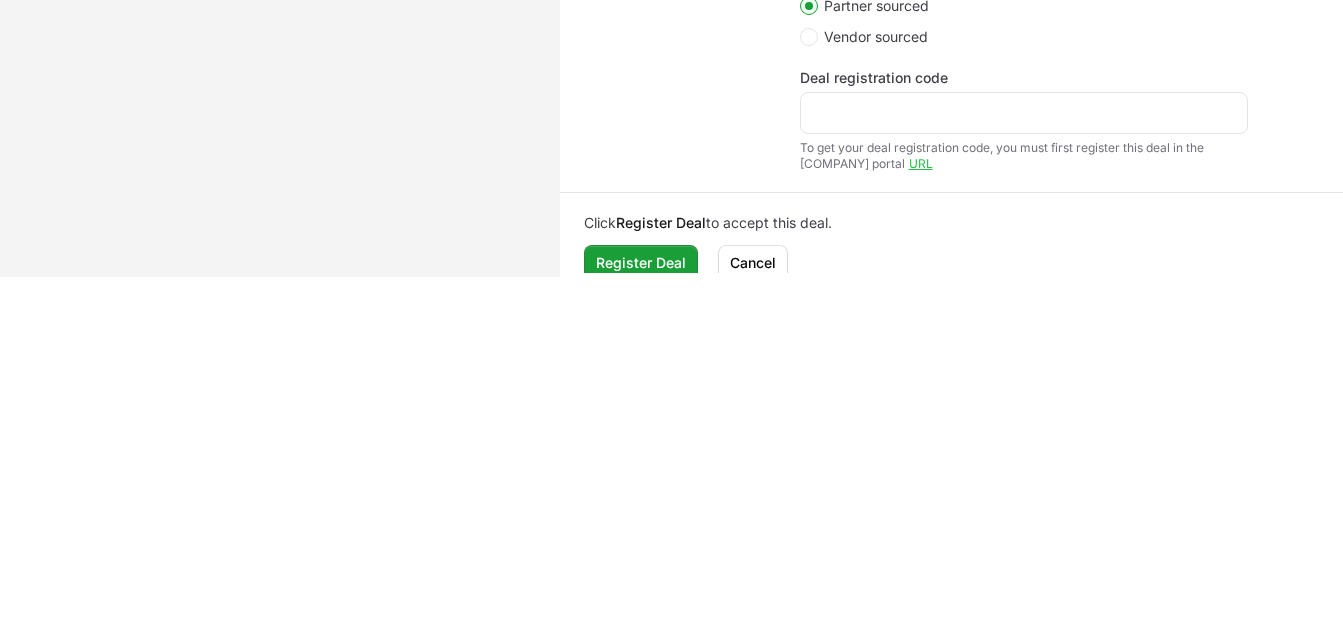 click on "Click  Register Deal  to accept this deal.  Register Deal Cancel" 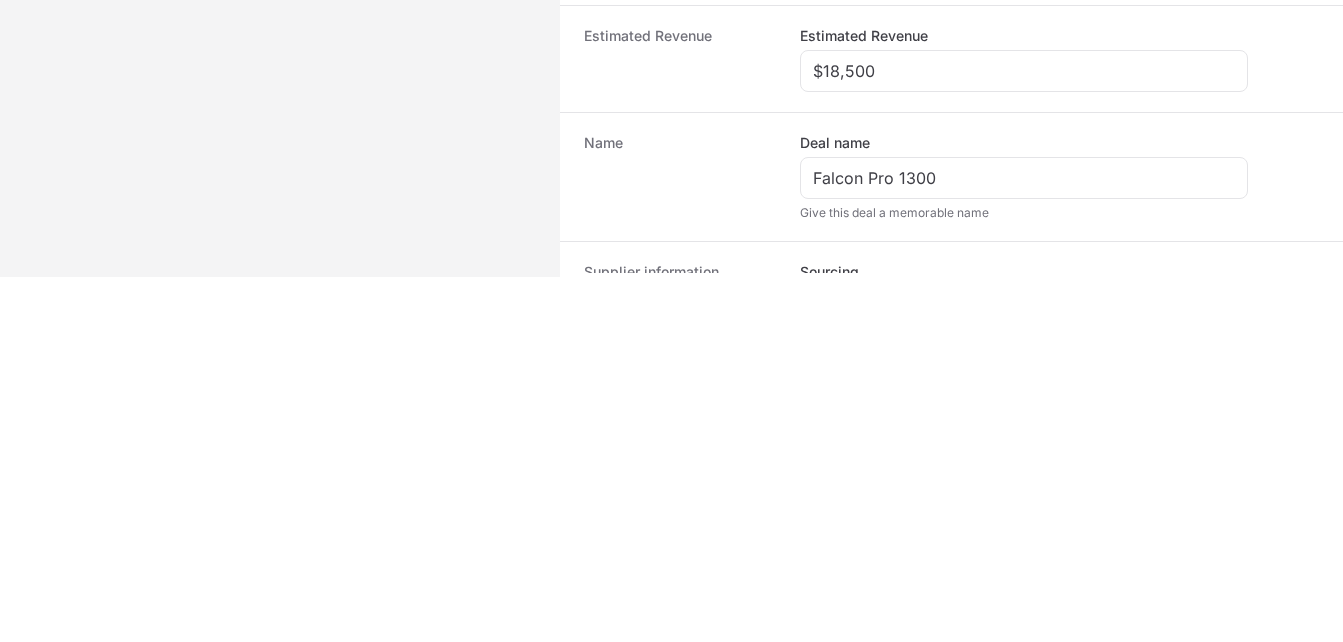 scroll, scrollTop: 334, scrollLeft: 0, axis: vertical 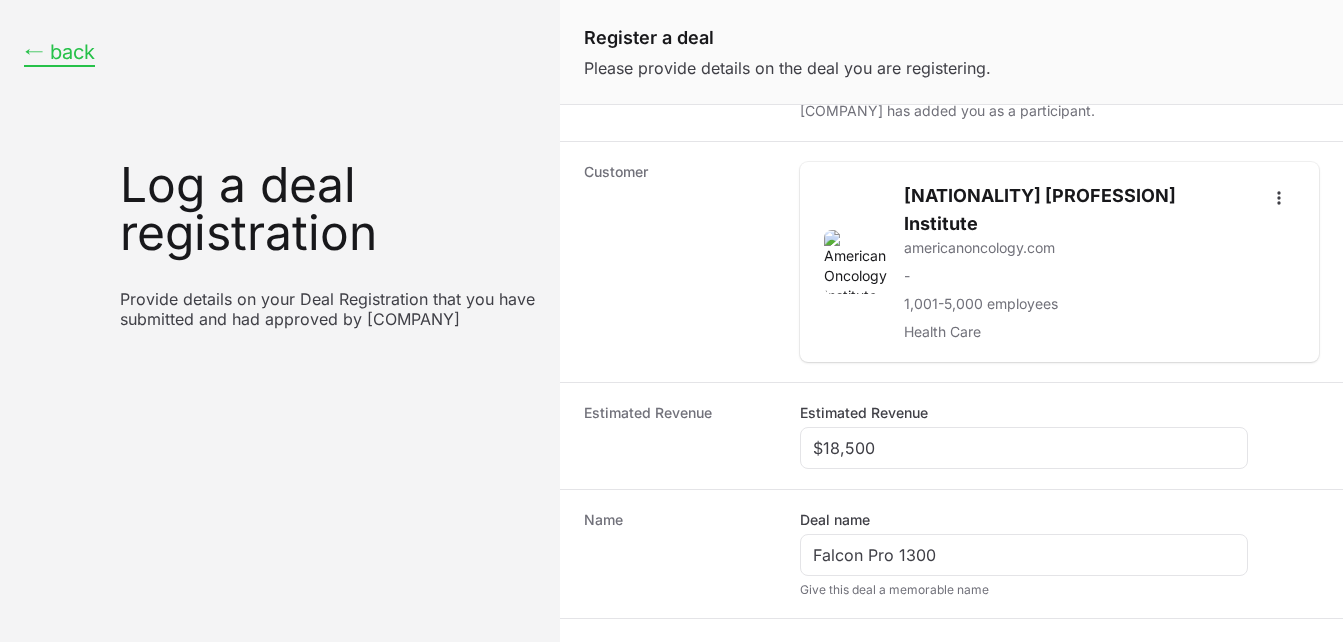 click on "← back" 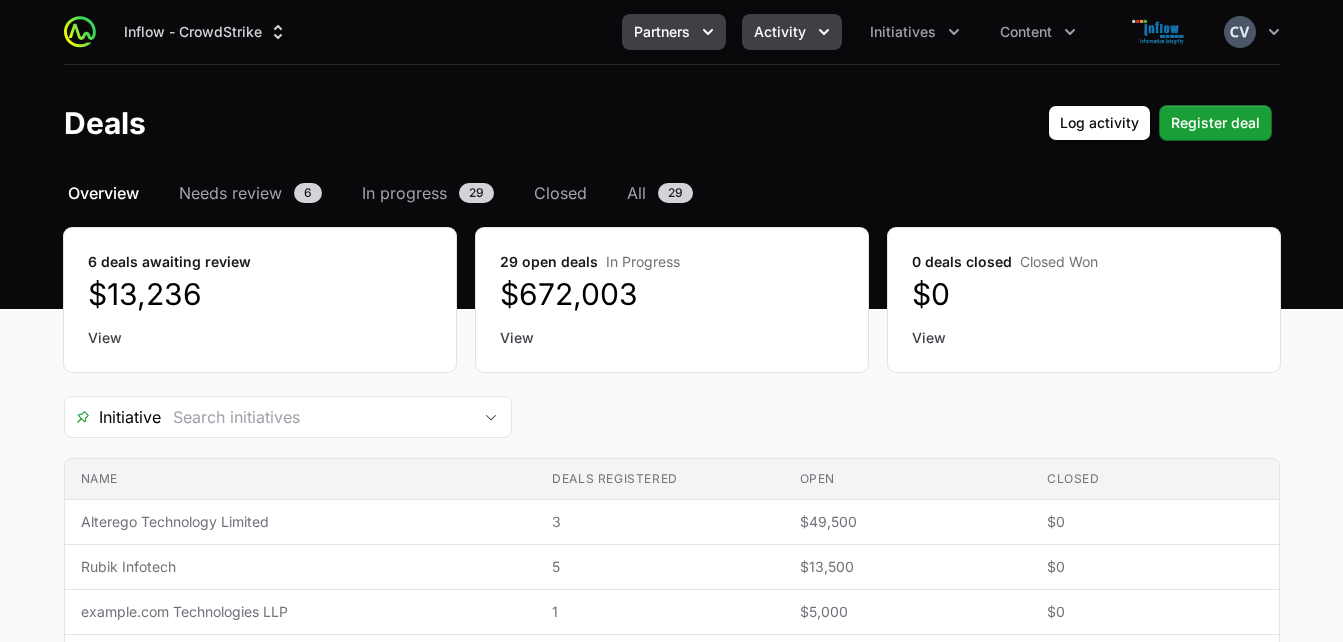 click 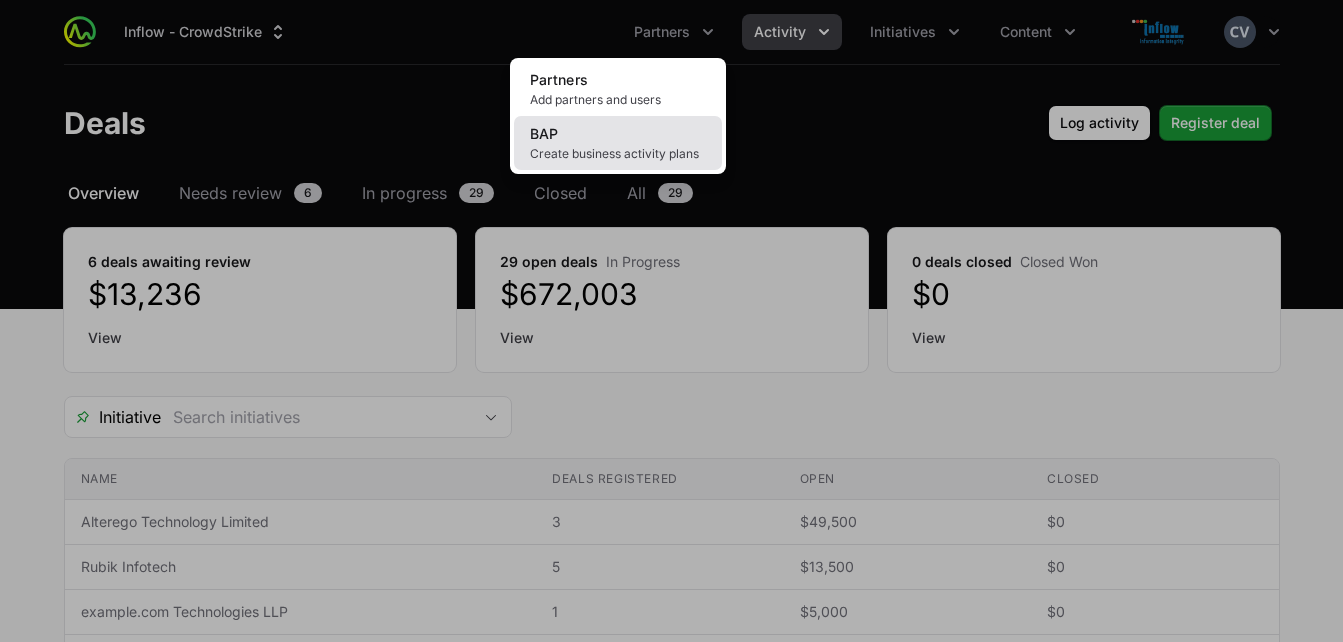 click on "BAP Create business activity plans" 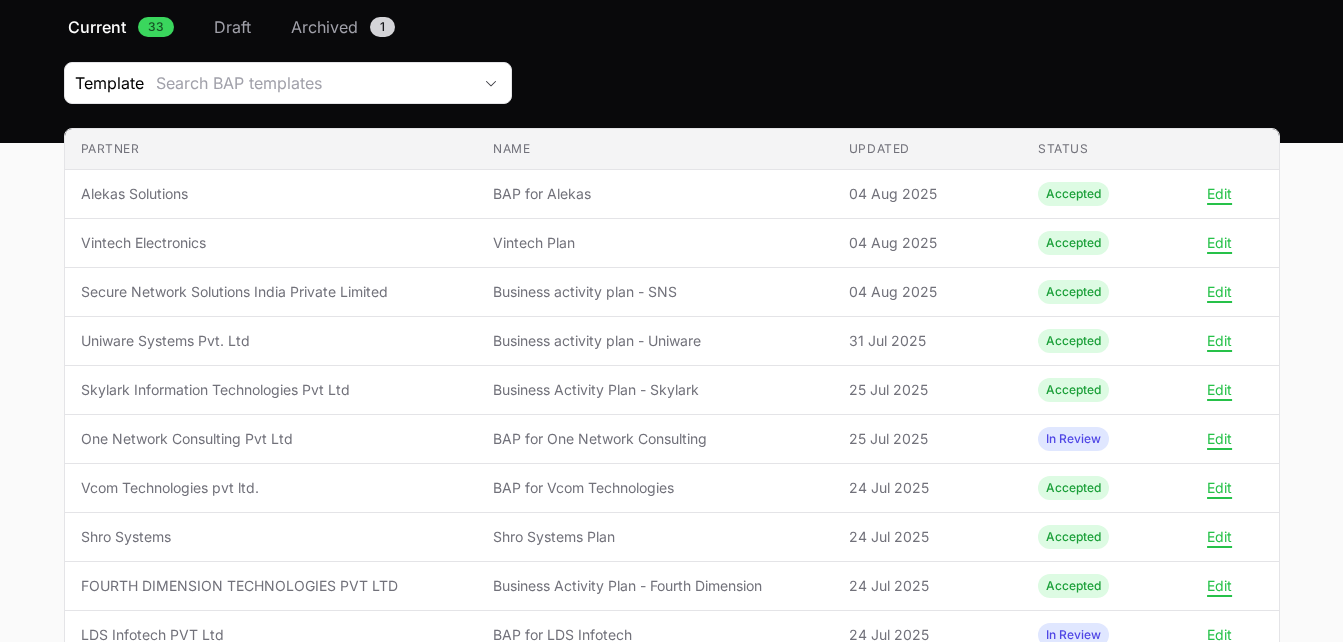 scroll, scrollTop: 172, scrollLeft: 0, axis: vertical 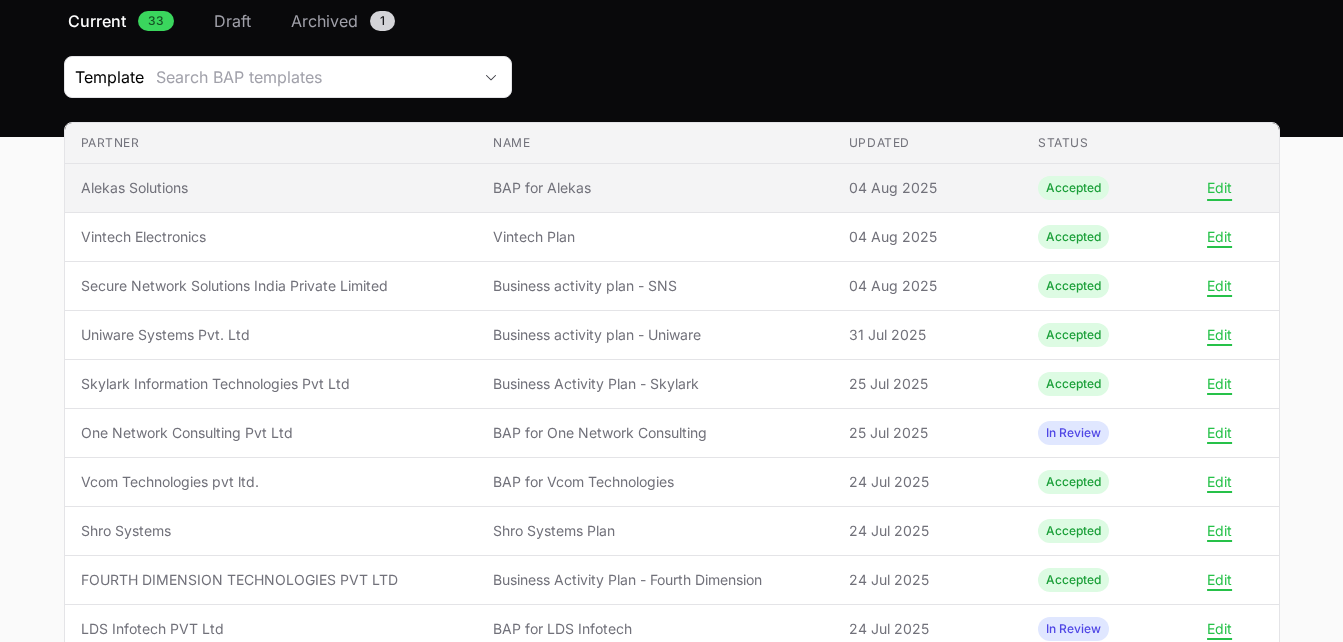 click on "Edit" 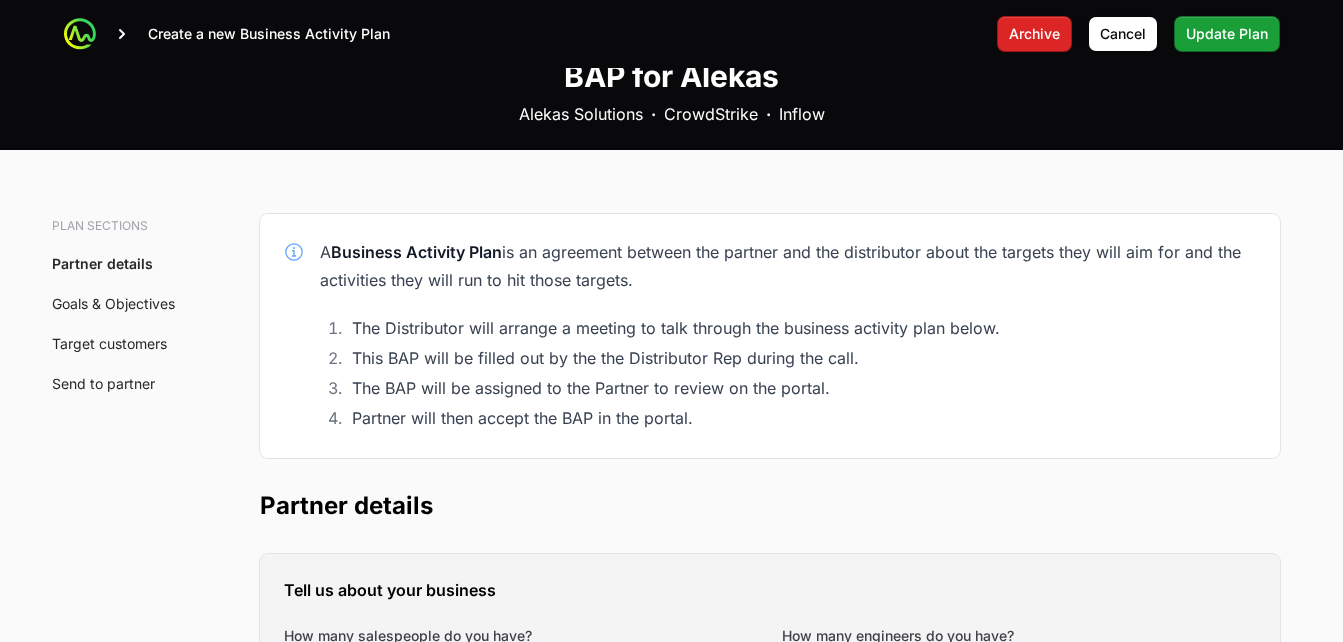 scroll, scrollTop: 0, scrollLeft: 0, axis: both 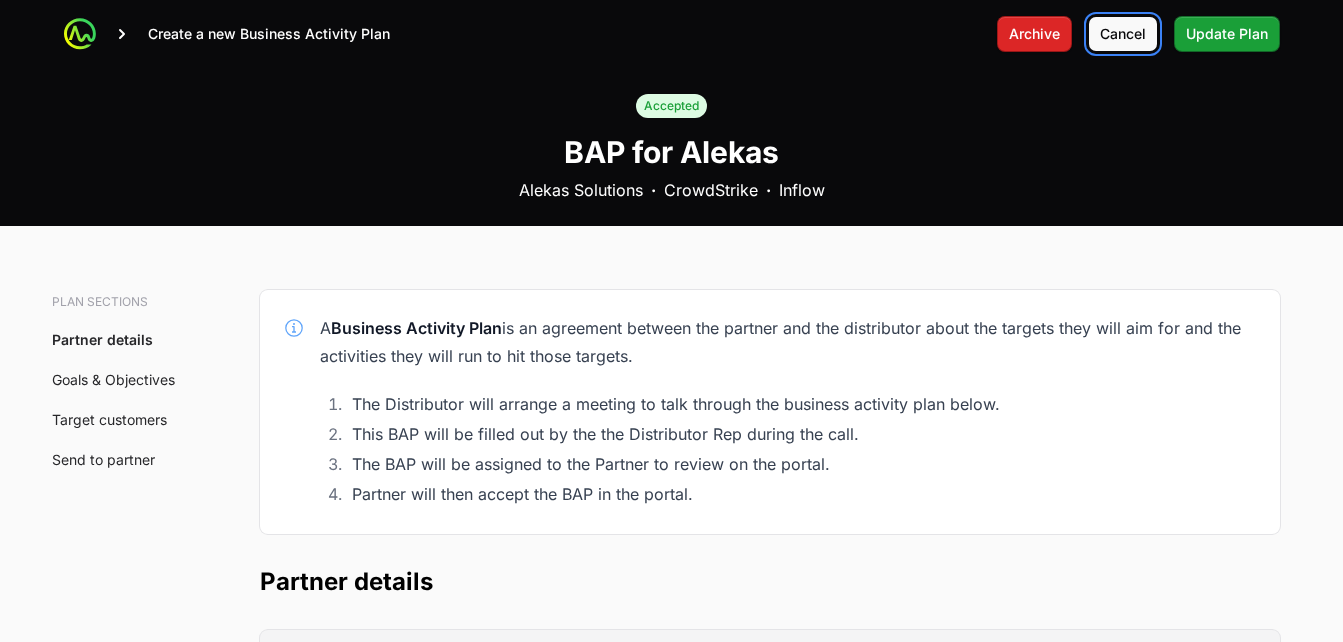 click on "Cancel" 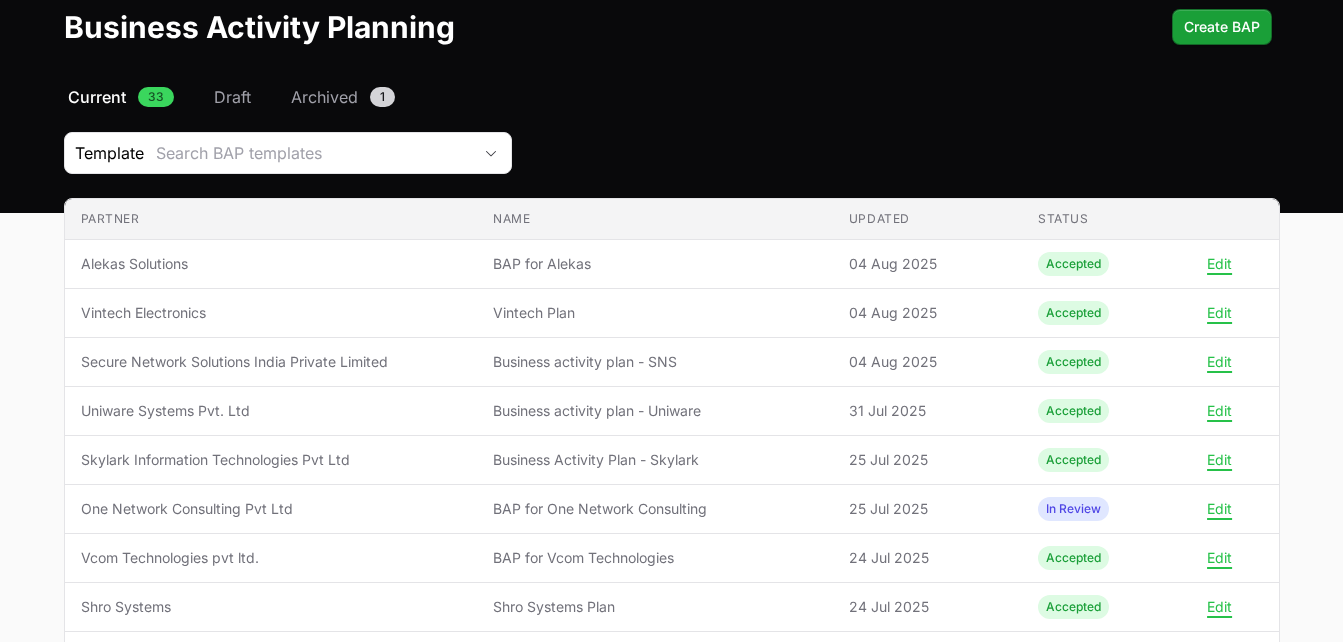 scroll, scrollTop: 172, scrollLeft: 0, axis: vertical 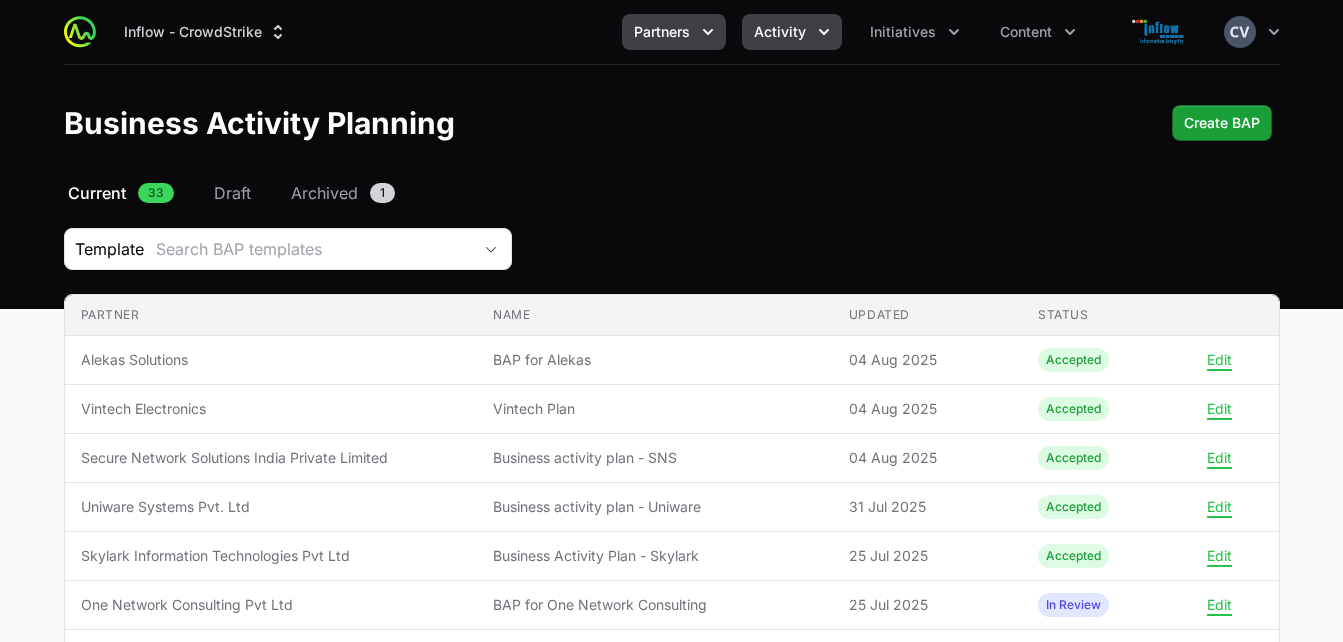 click 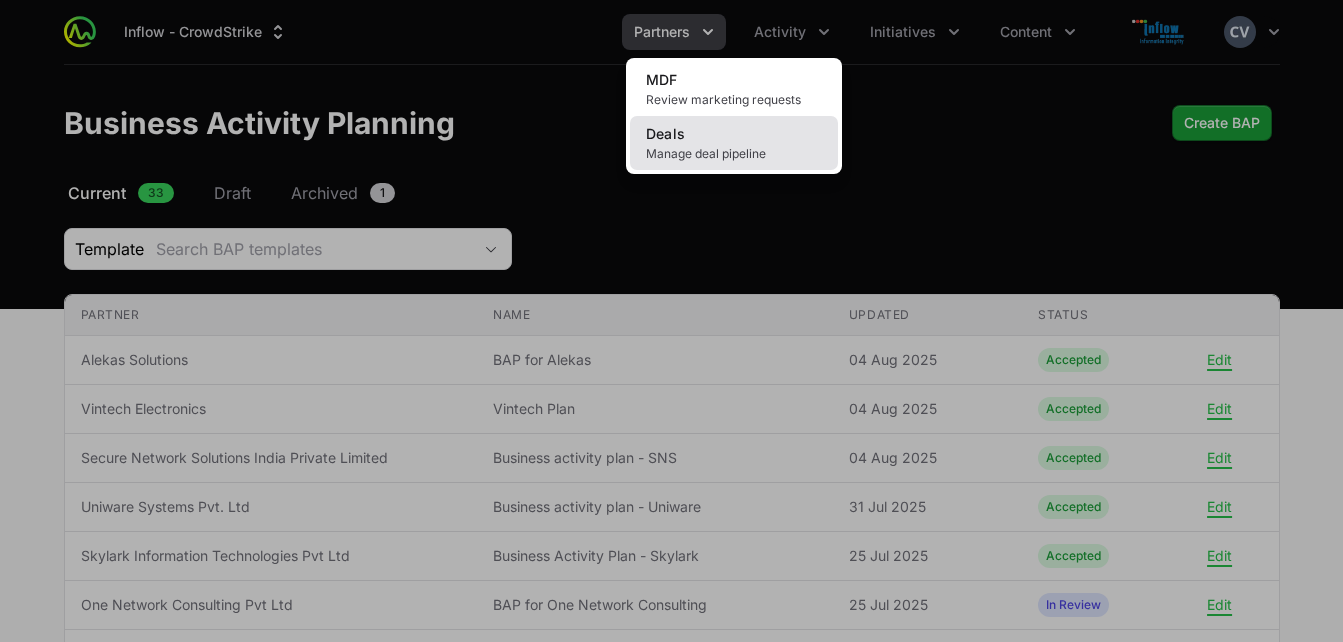 click on "Deals Manage deal pipeline" 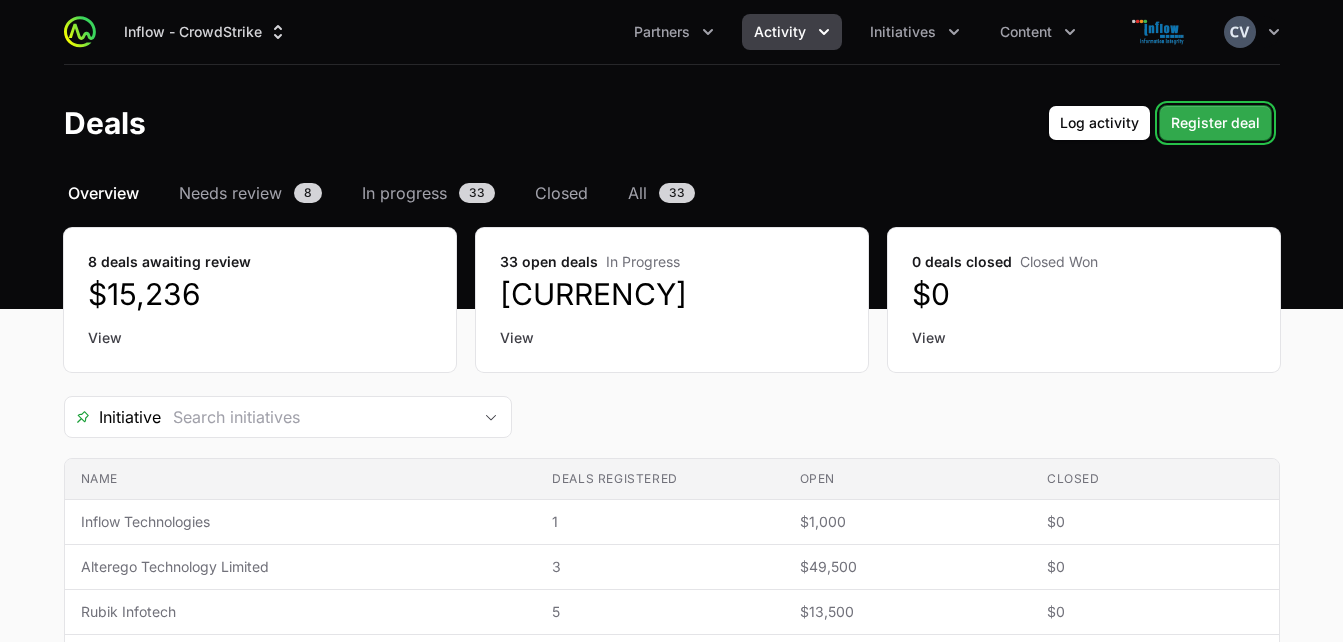 click on "Register deal" 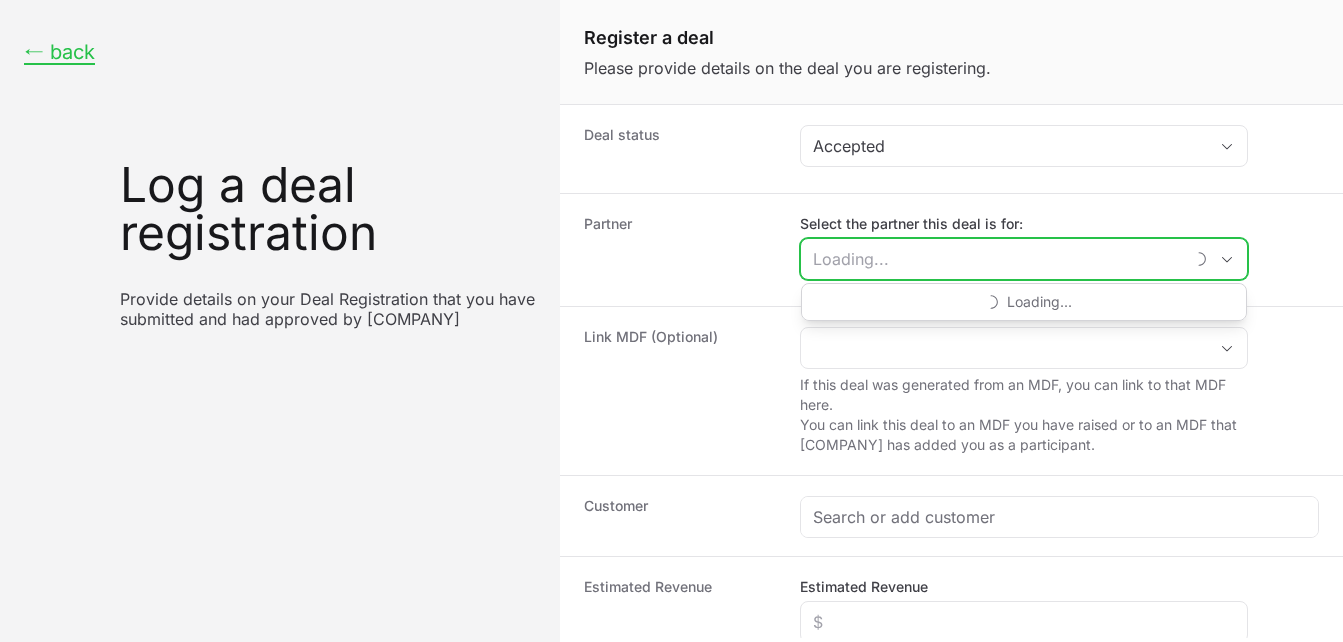 click on "Select the partner this deal is for:" 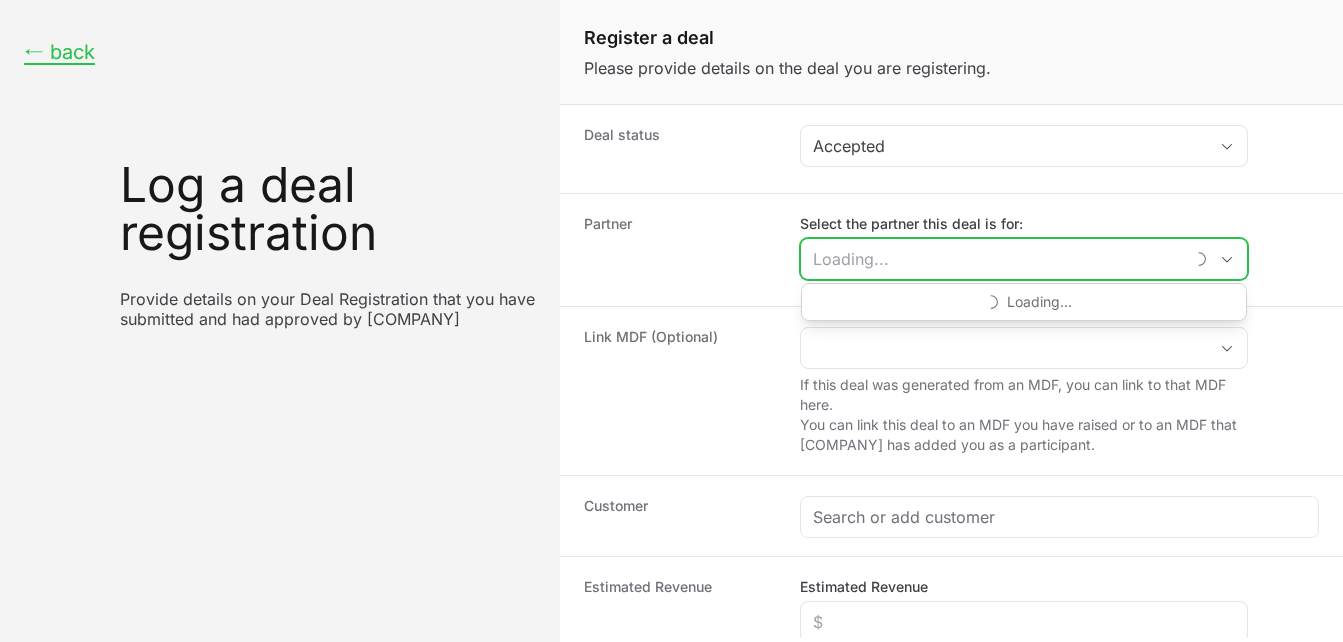 type on "s" 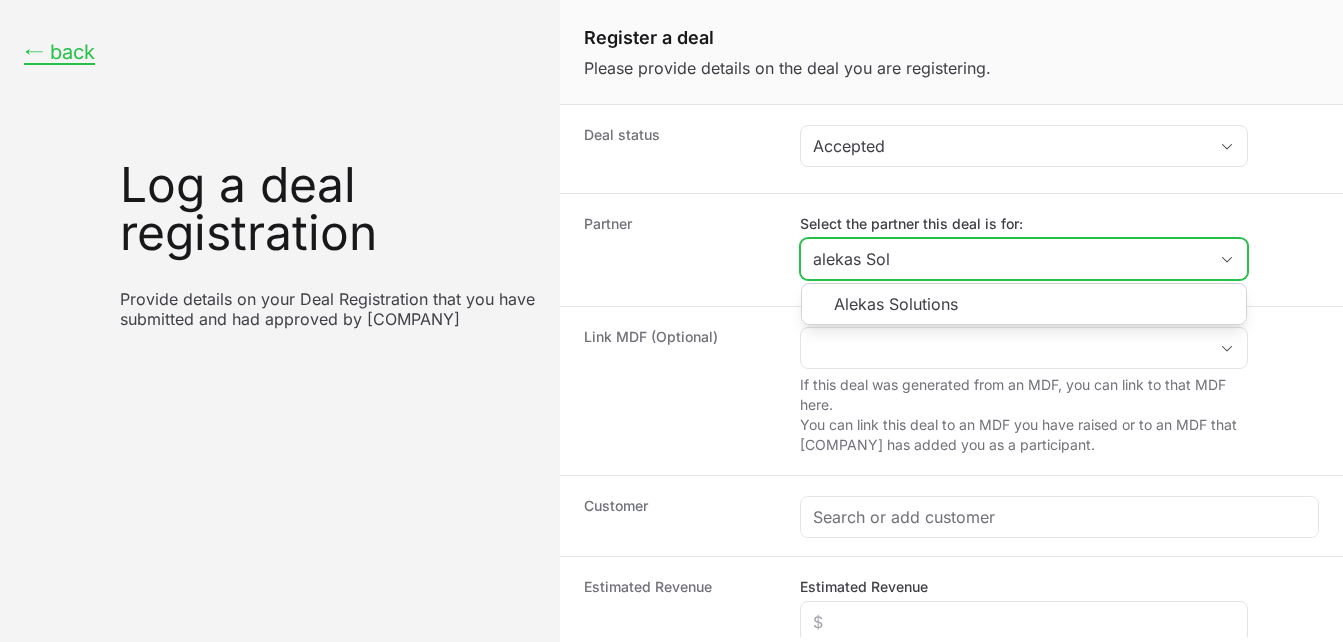 type on "alekas Sol" 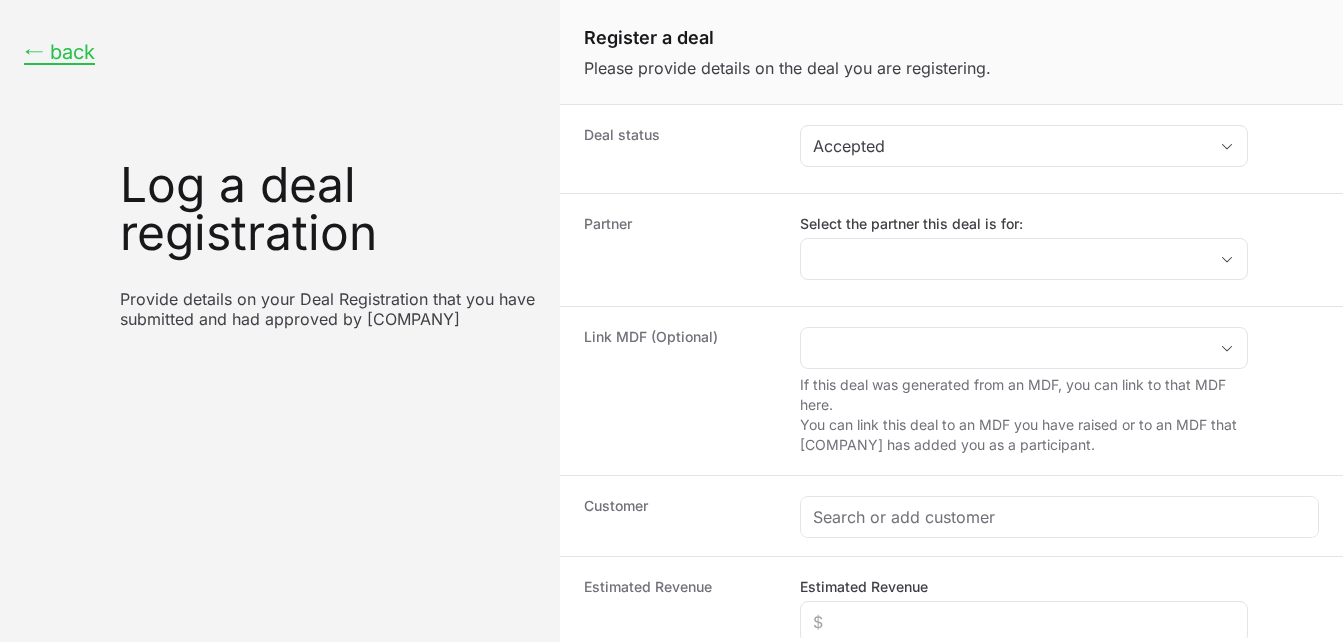 click on "Partner" 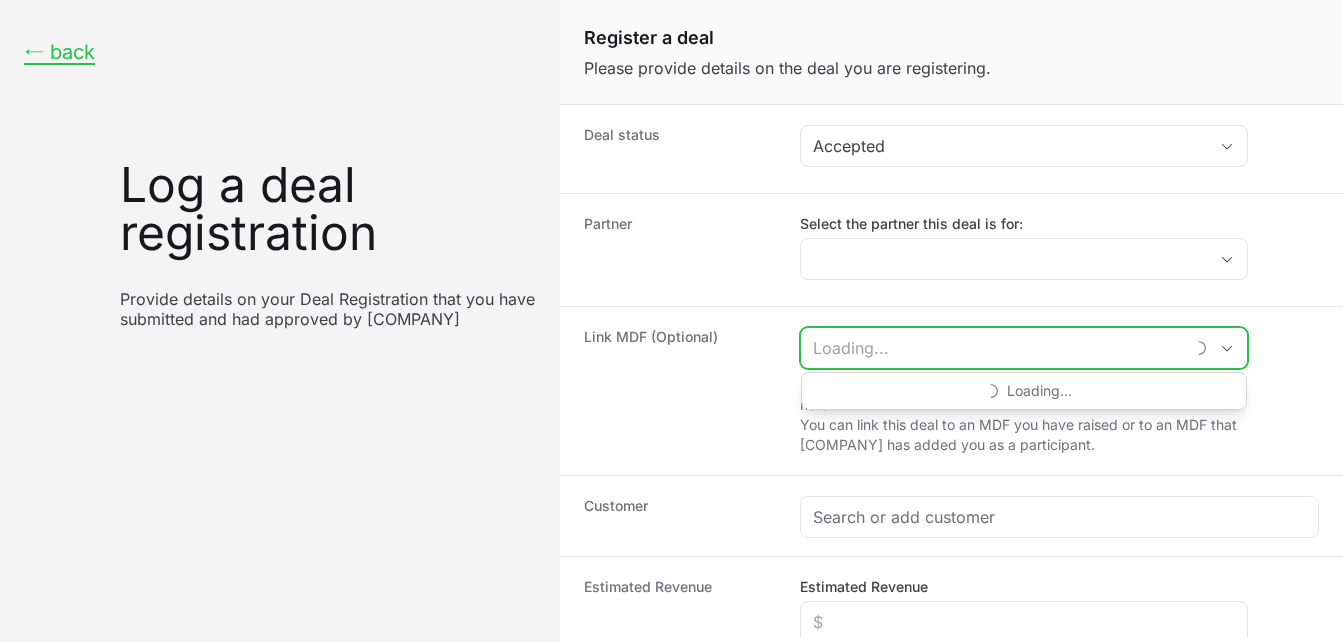 click 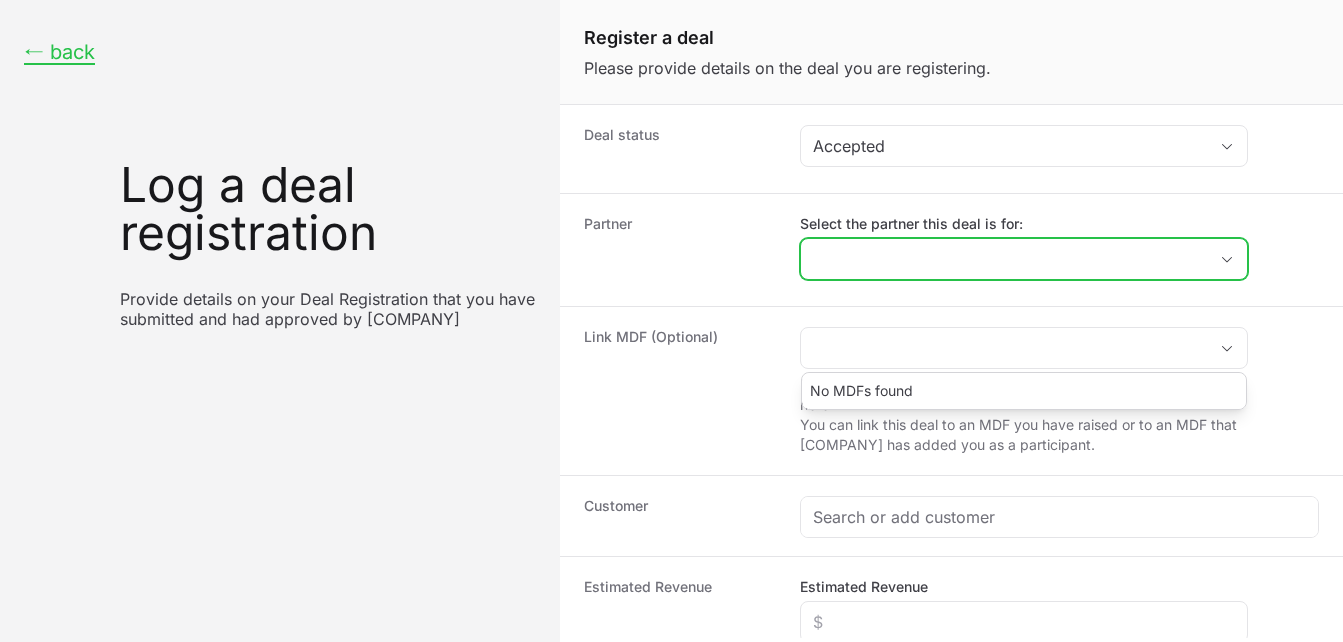click on "Select the partner this deal is for:" 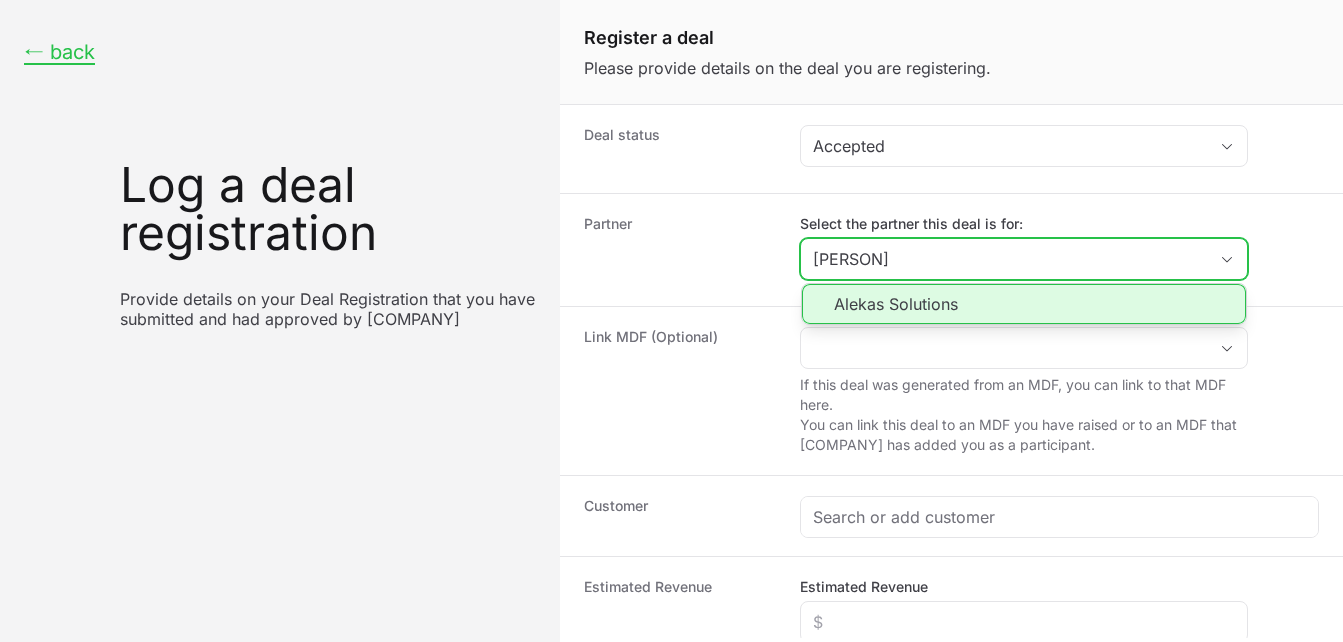 click on "Alekas Solutions" 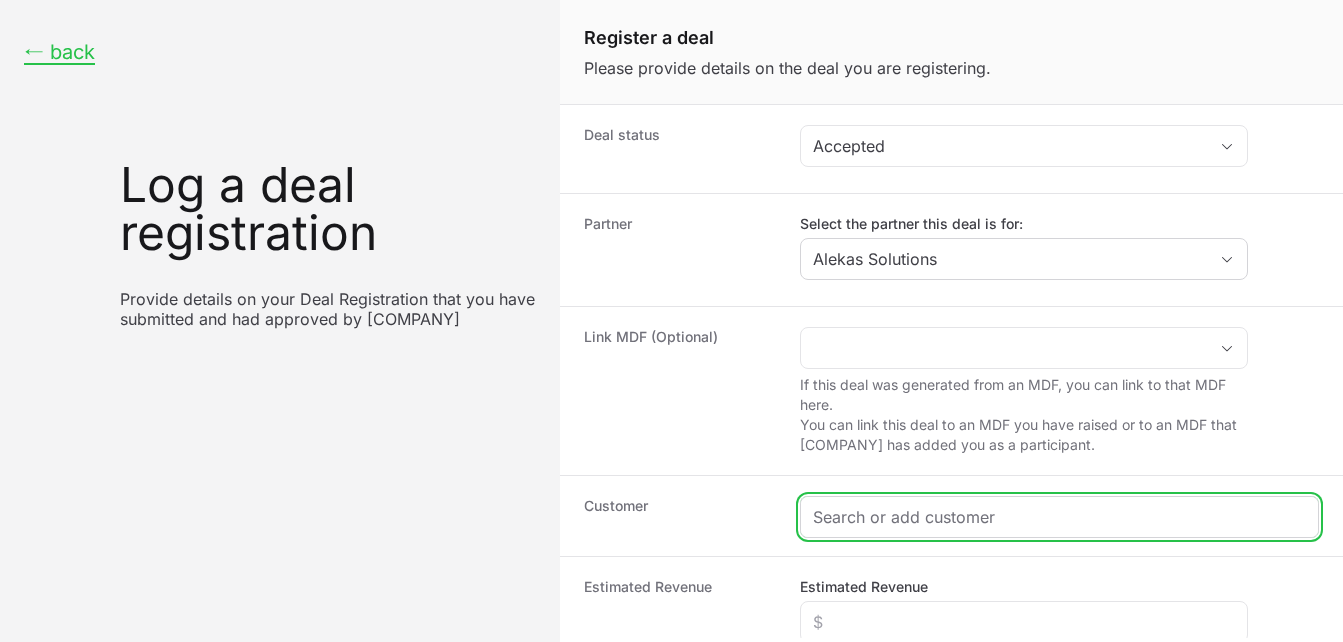 click 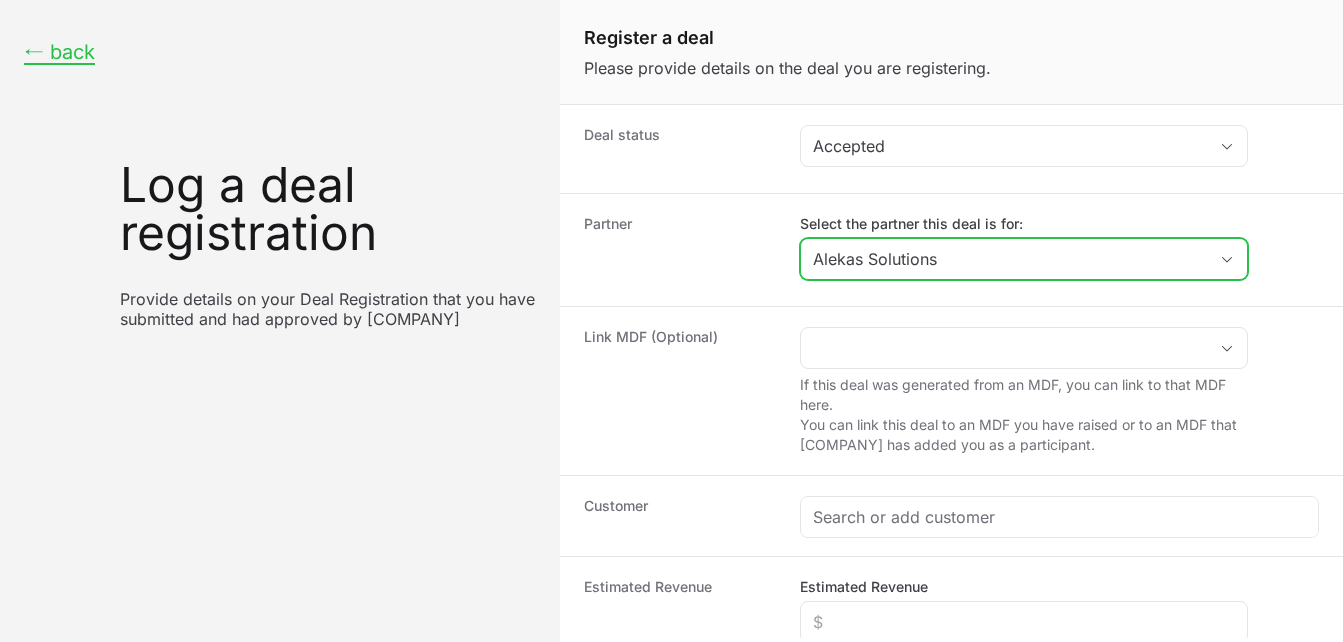 click 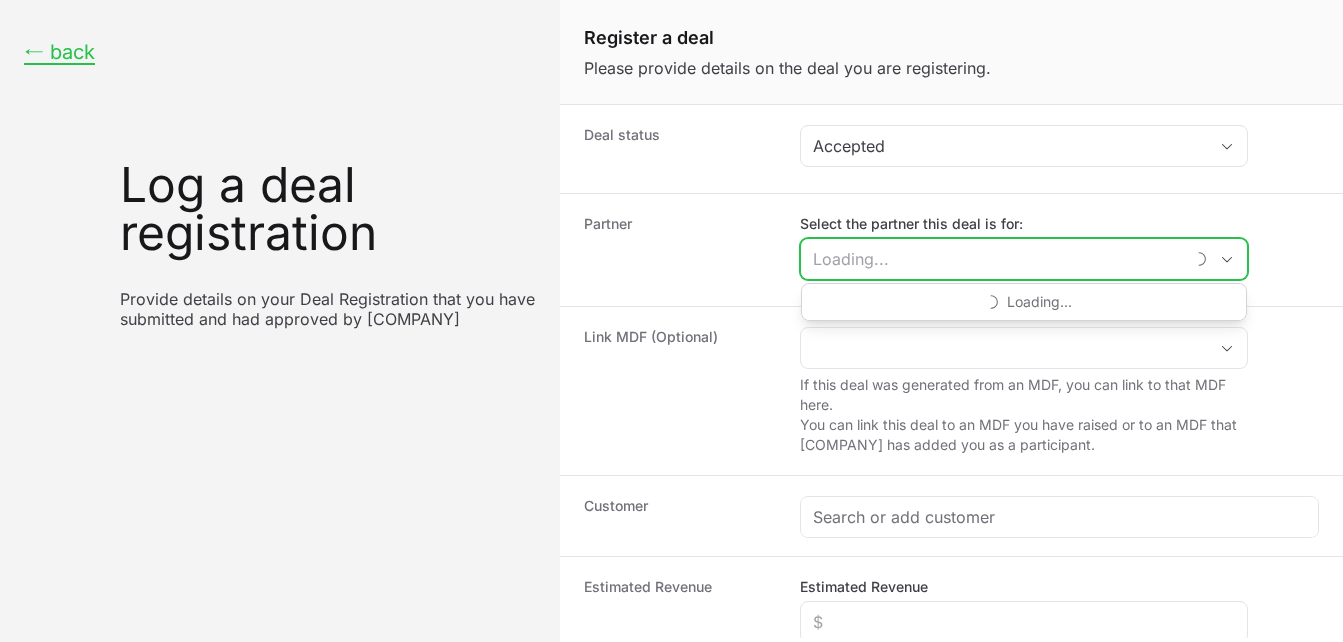click on "Select the partner this deal is for:" 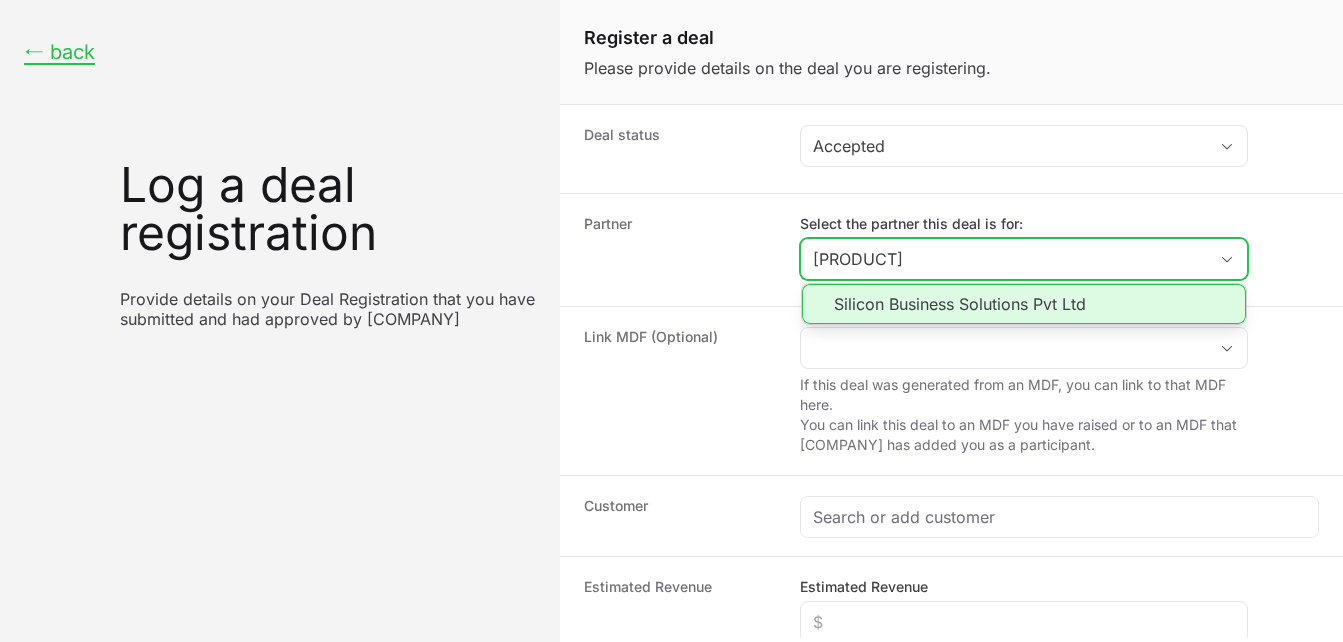 click on "Silicon Business Solutions Pvt Ltd" 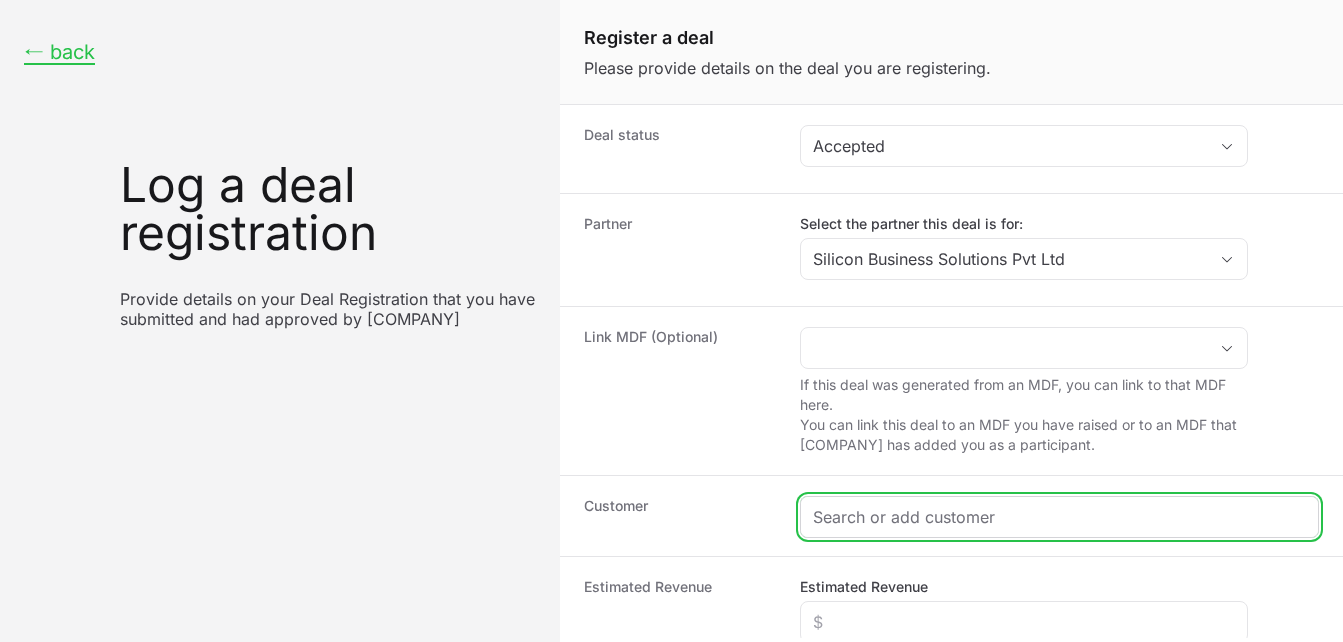 click 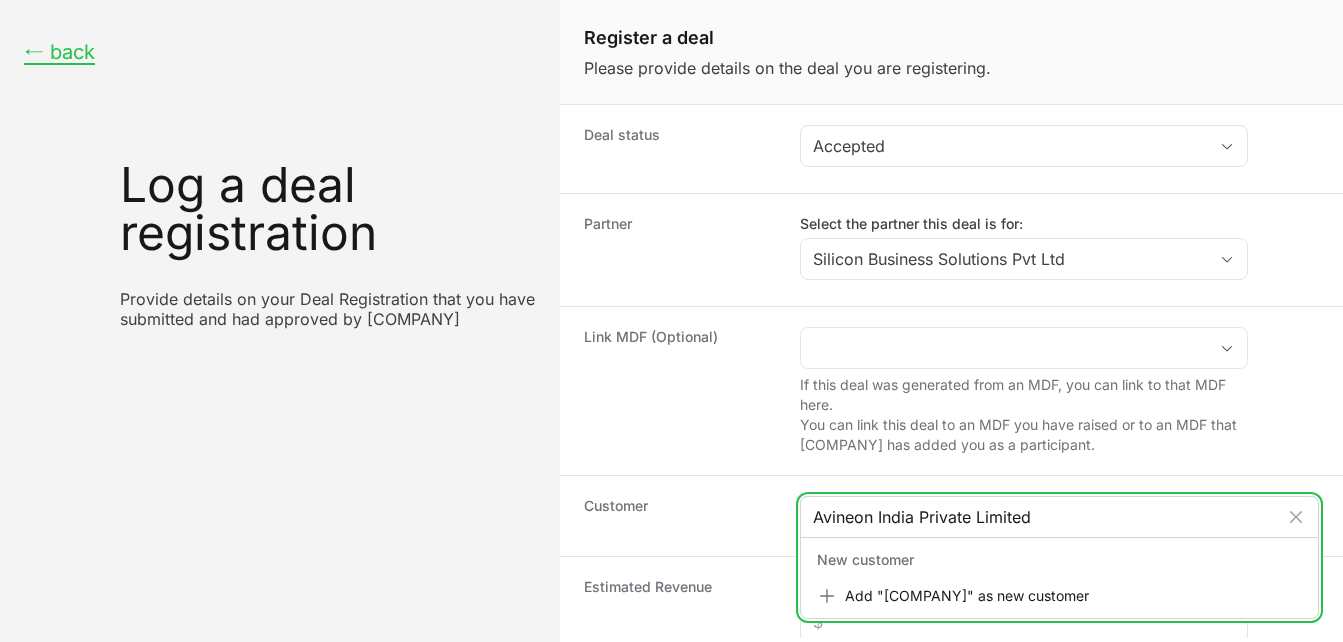 type on "Avineon India Private Limited" 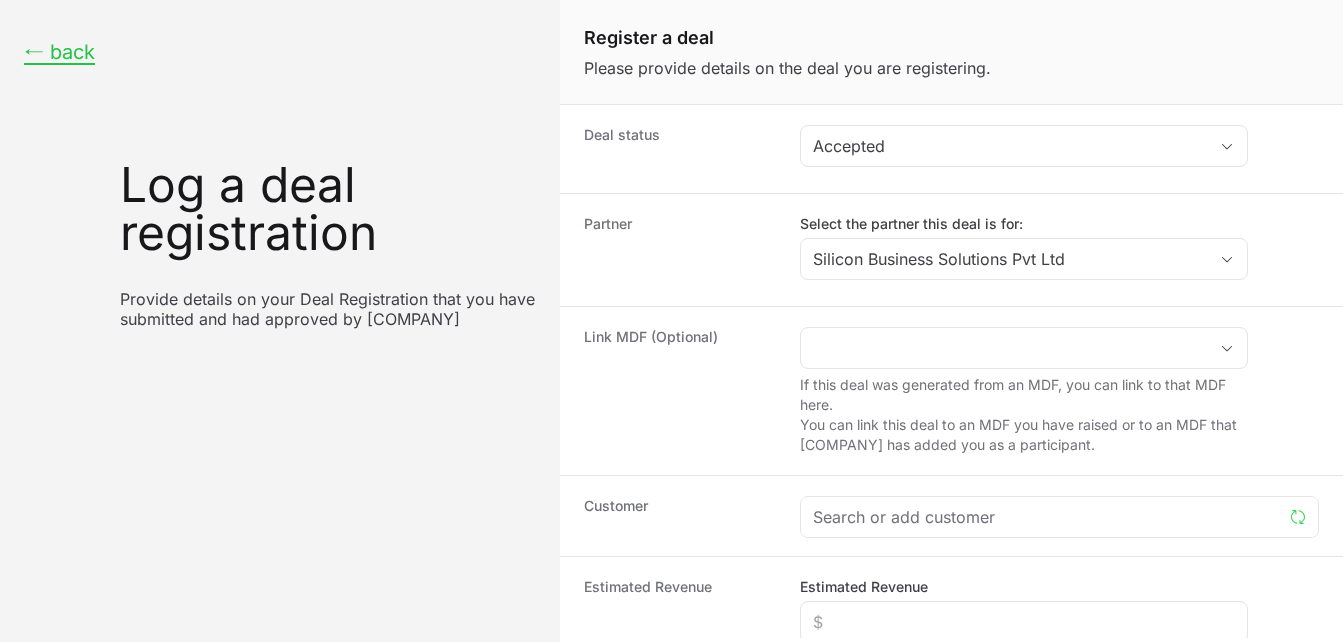 click on "Customer" 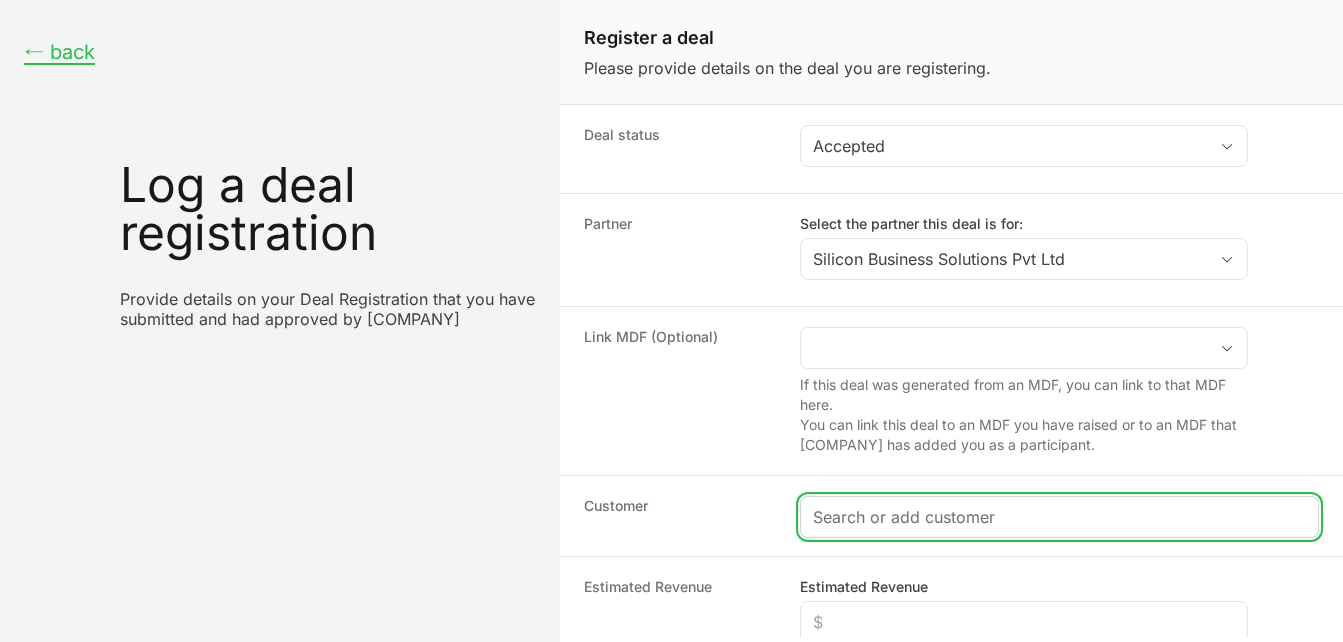 click 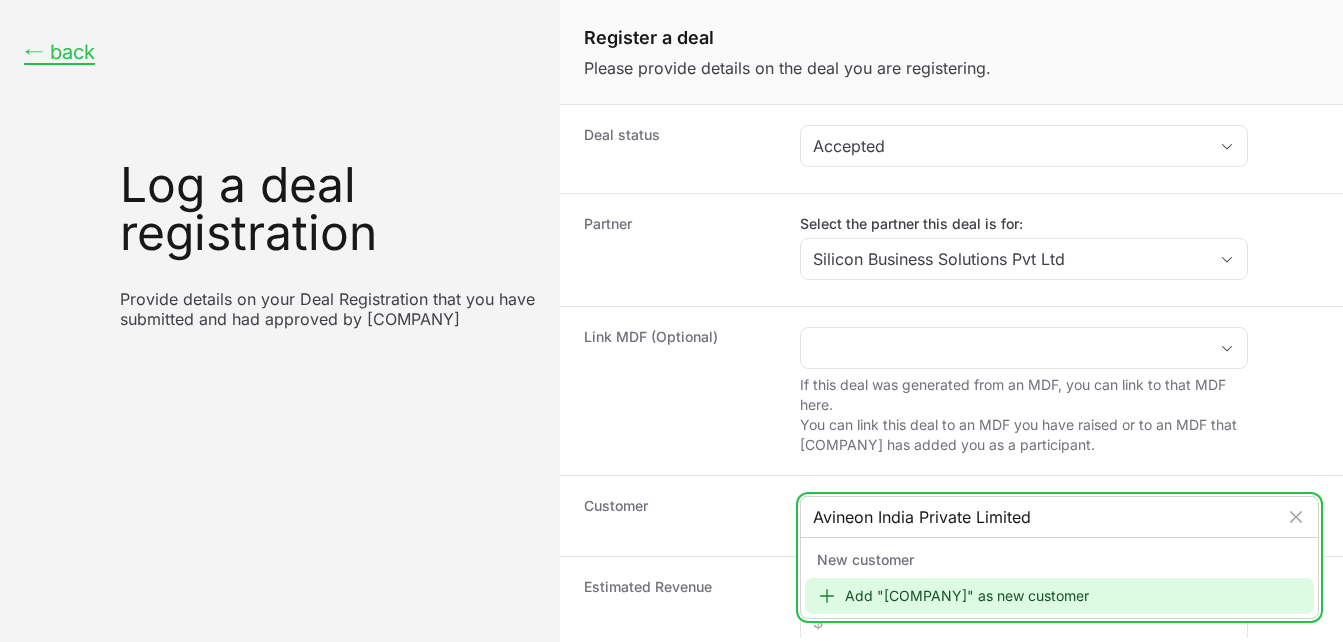 type on "Avineon India Private Limited" 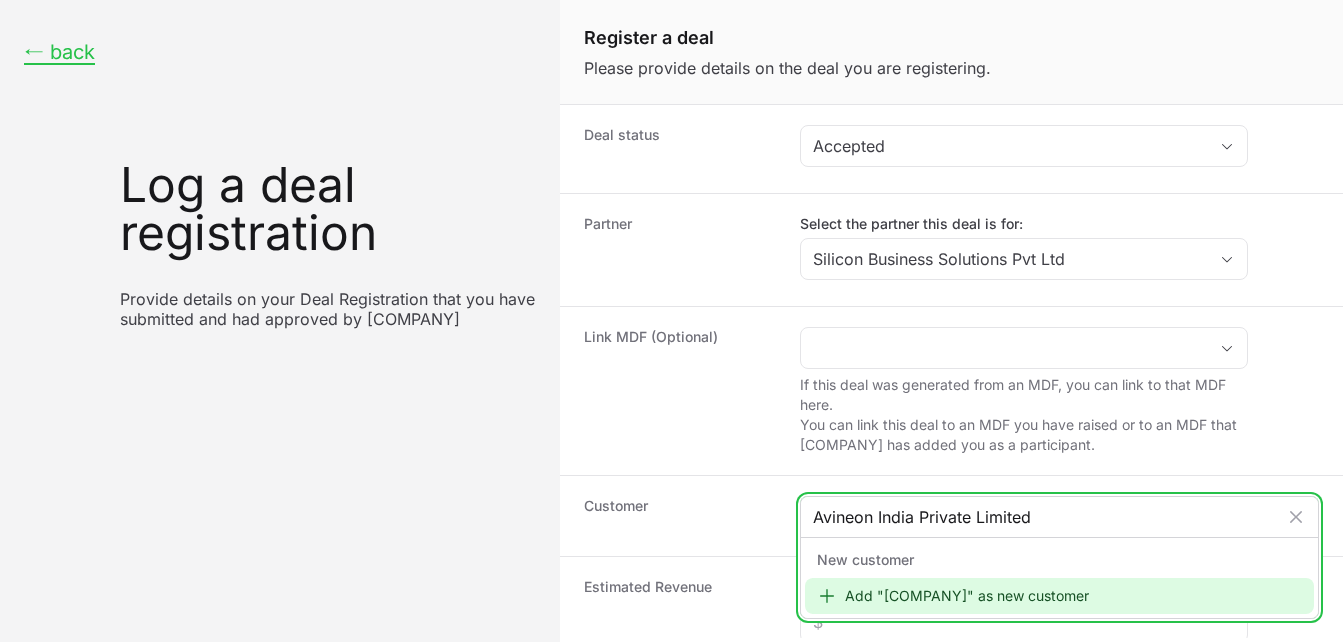 click on "Add "[COMPANY]" as new customer" 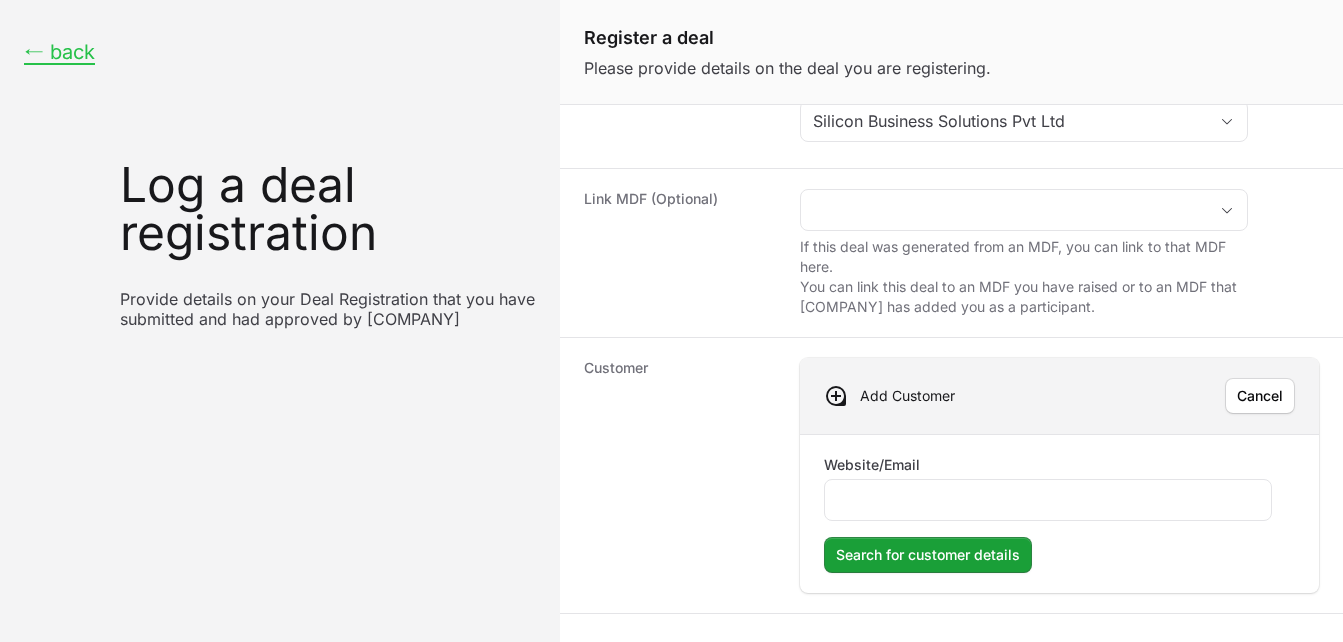 scroll, scrollTop: 147, scrollLeft: 0, axis: vertical 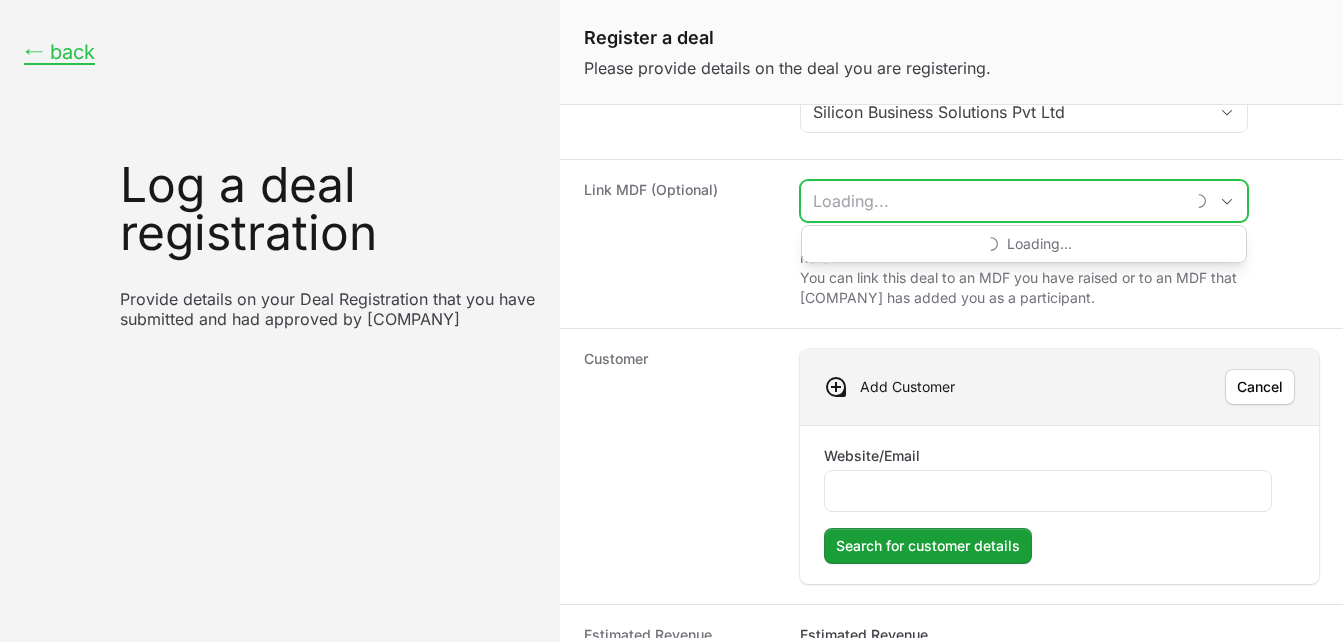 click 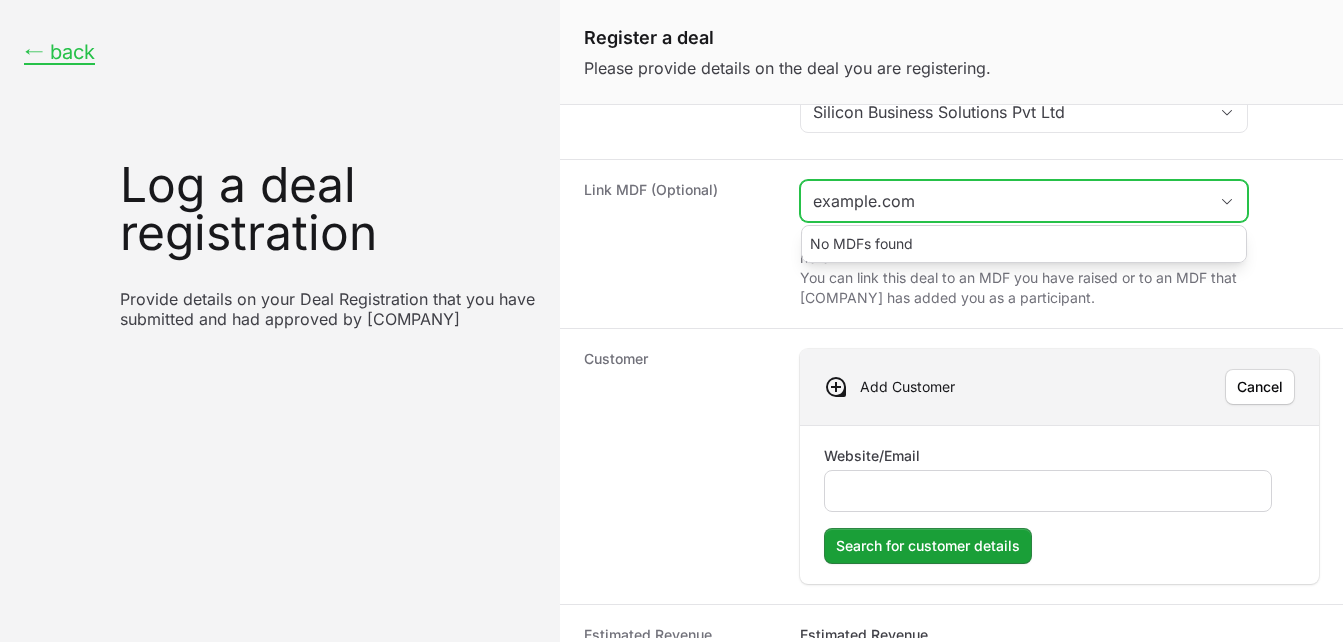 type on "example.com" 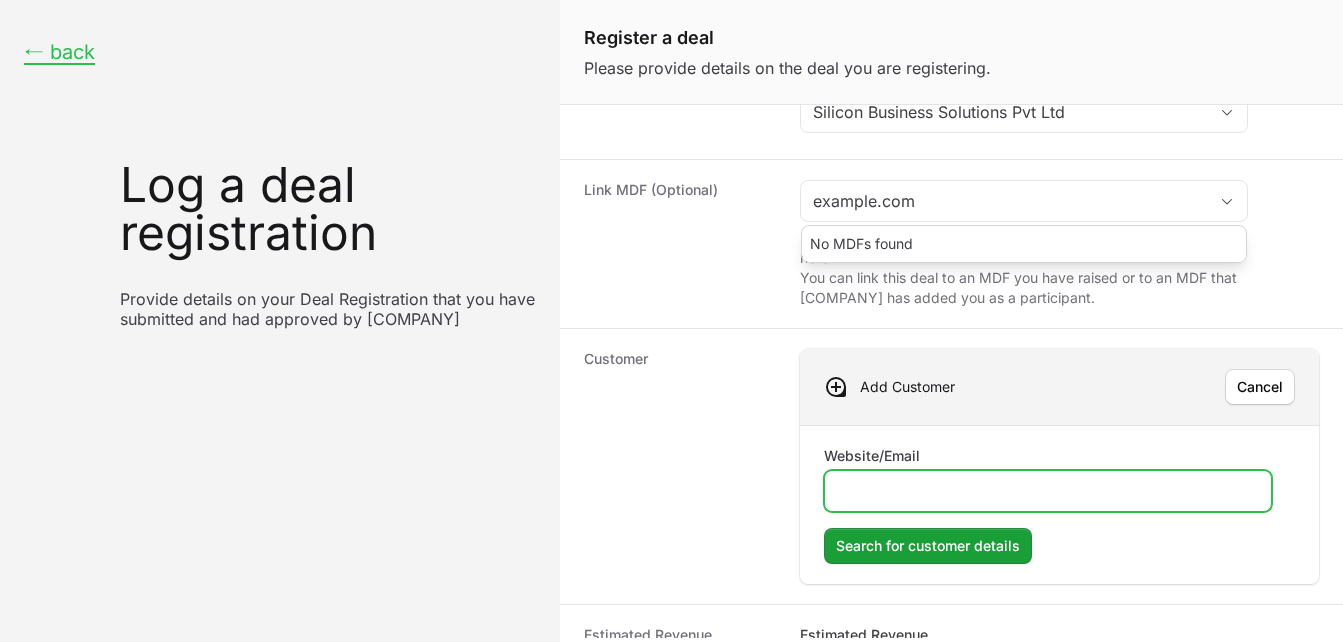 type 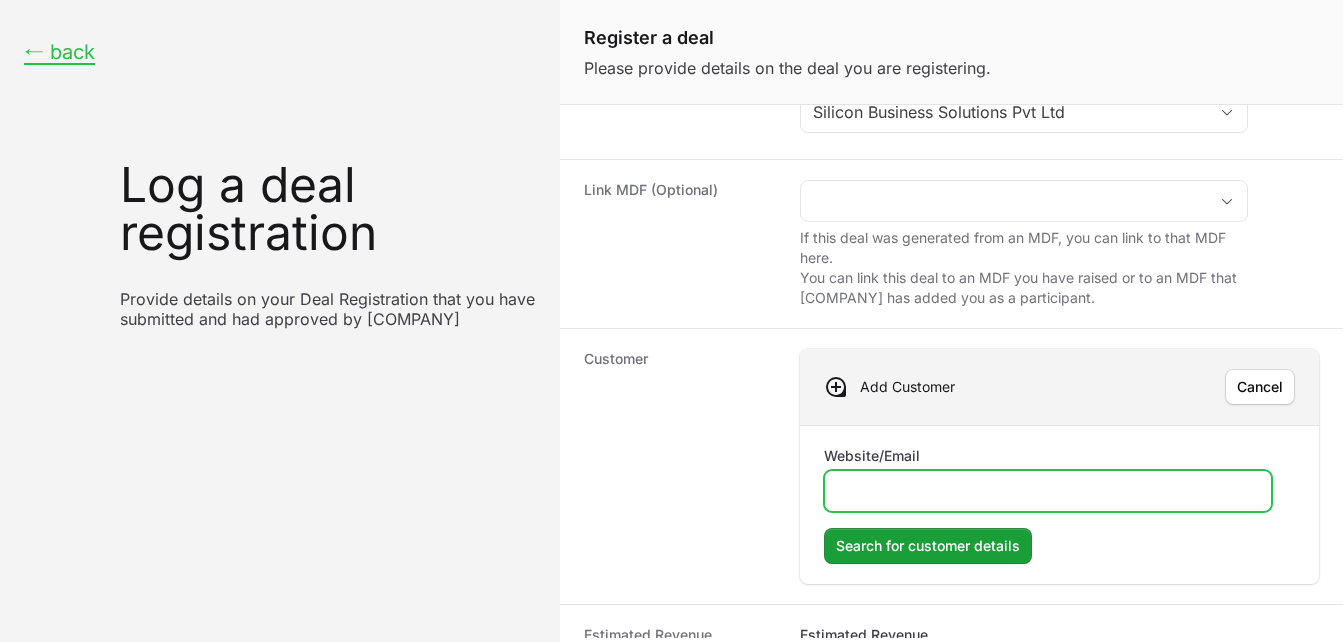 click on "Website/Email" 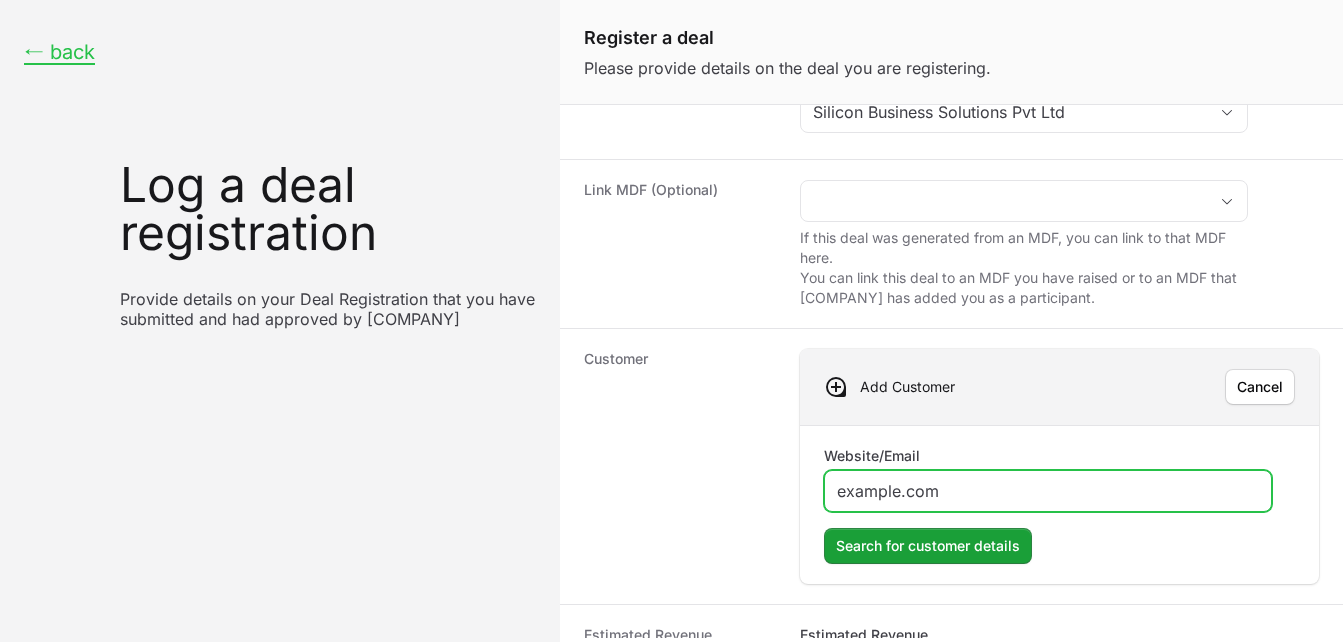 click on "example.com" 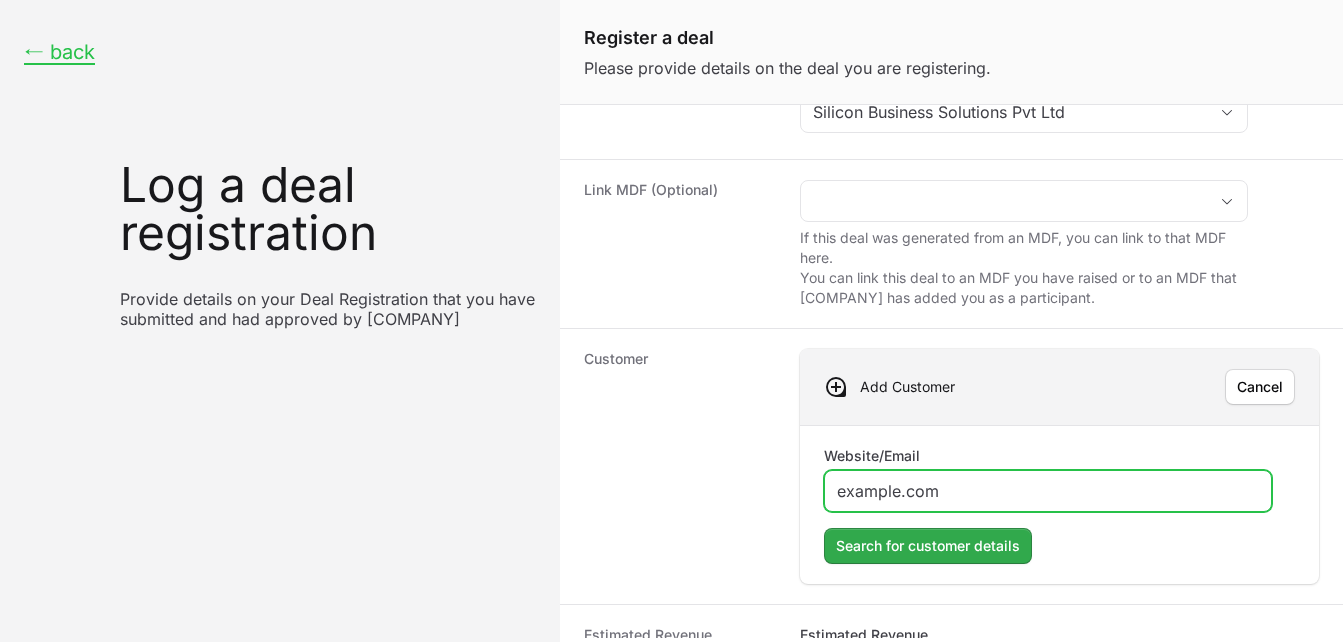 type on "example.com" 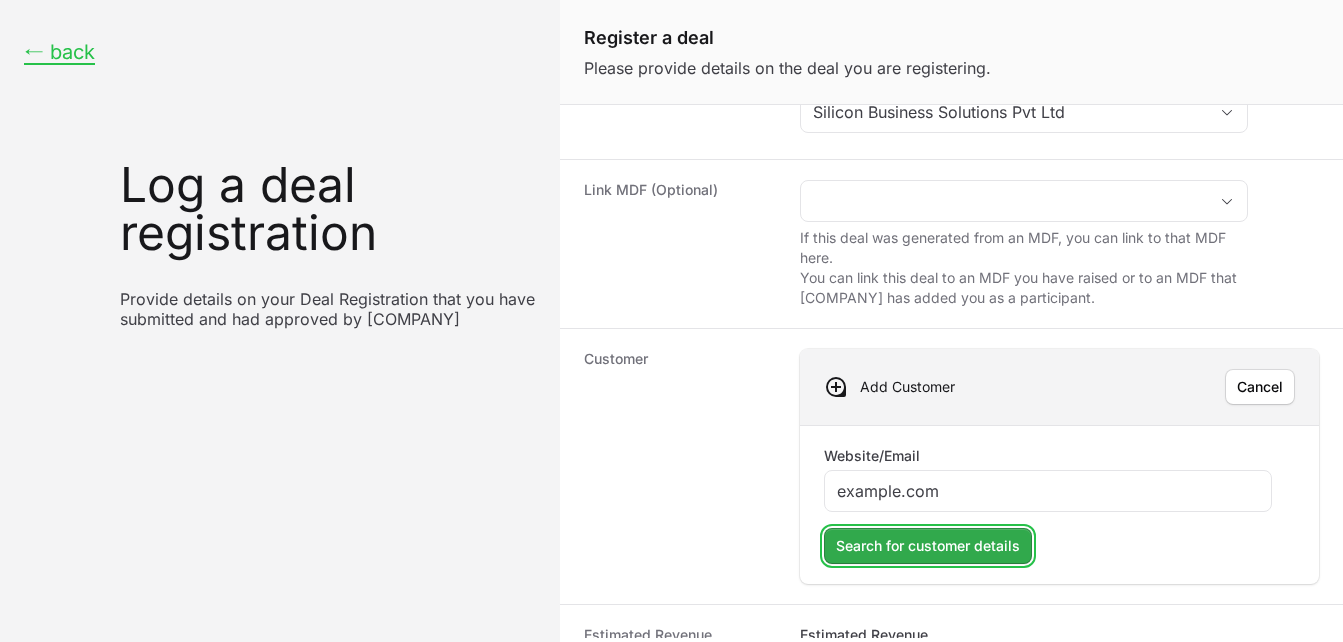 click on "Search for customer details" 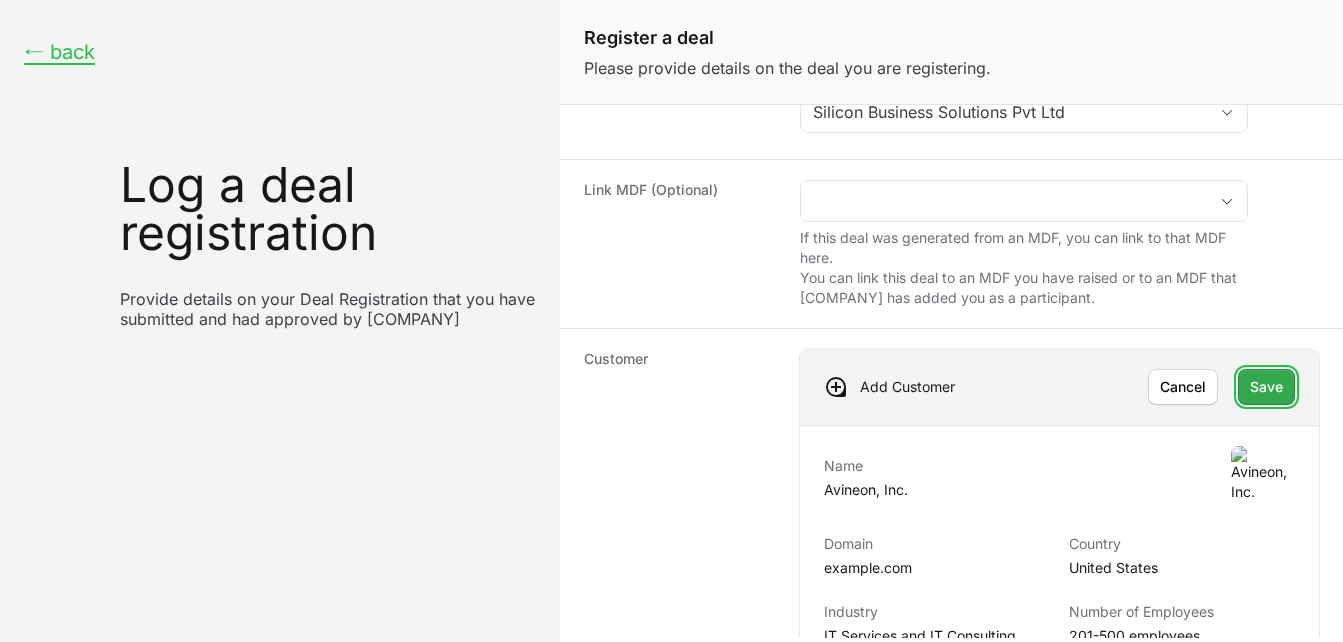 click on "Save" 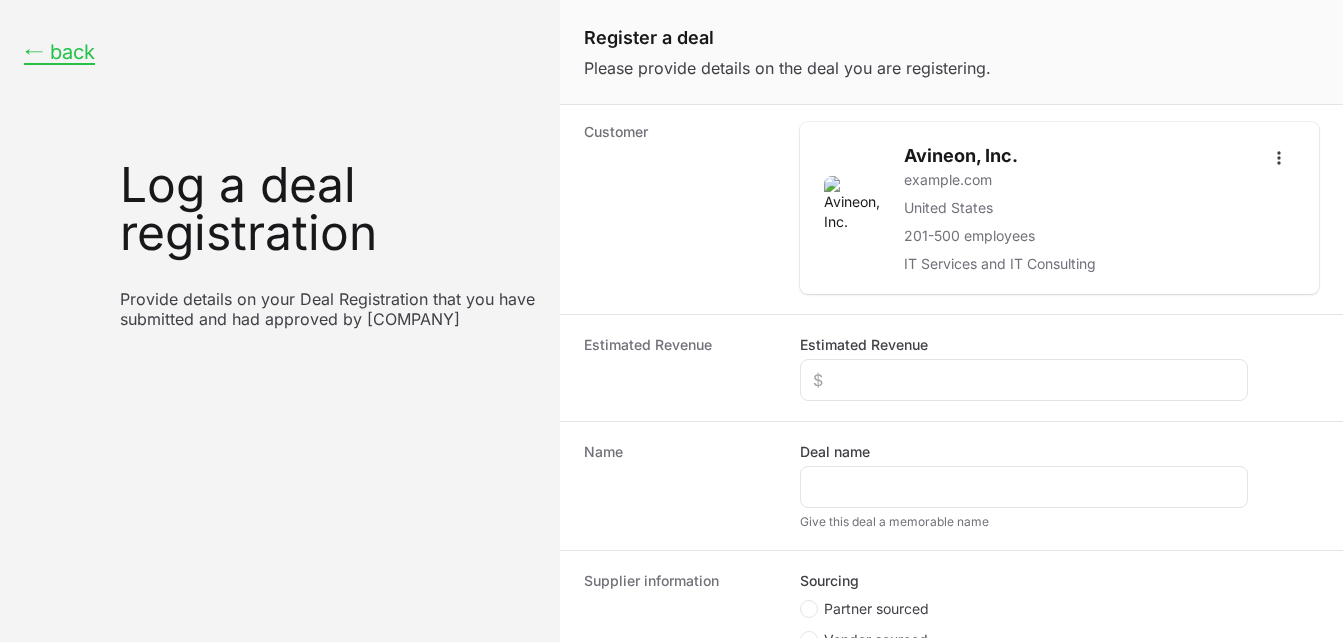 scroll, scrollTop: 381, scrollLeft: 0, axis: vertical 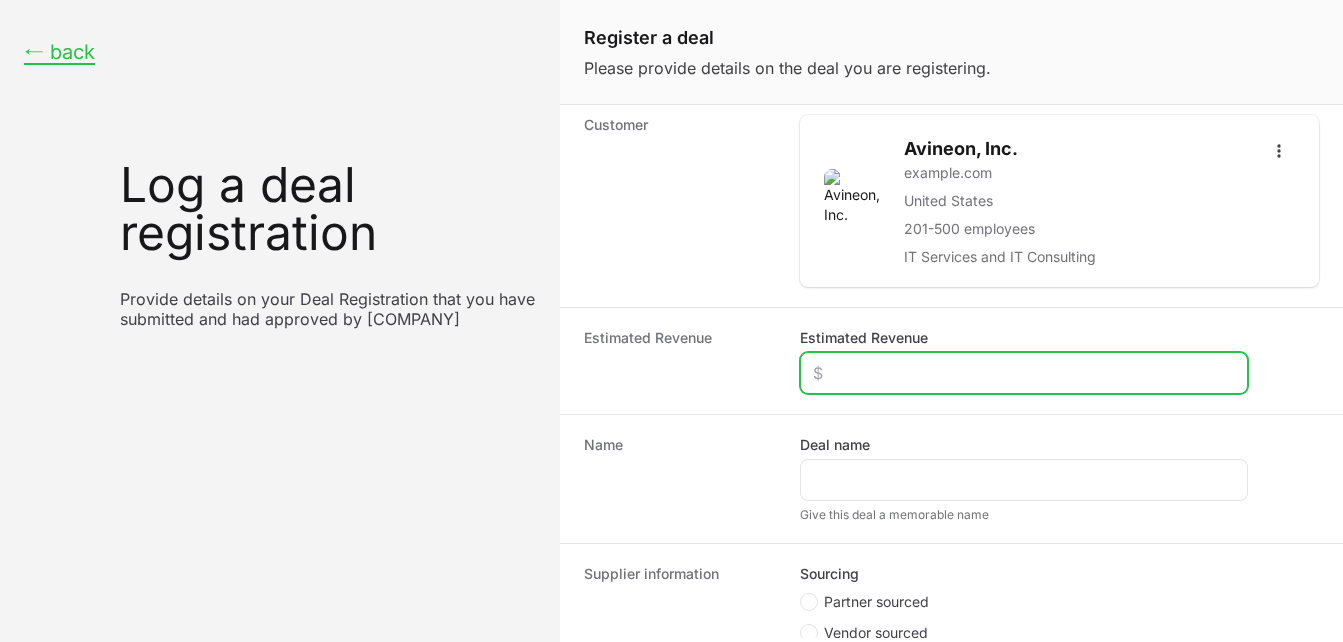 click on "Estimated Revenue" 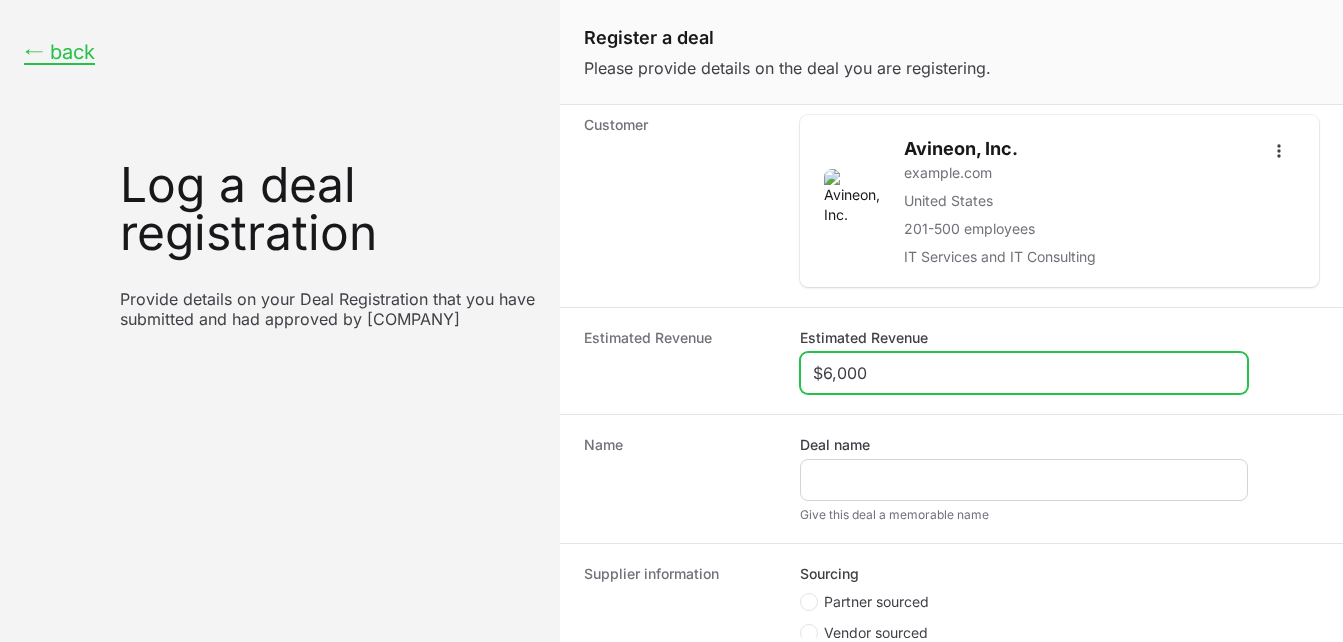 type on "$6,000" 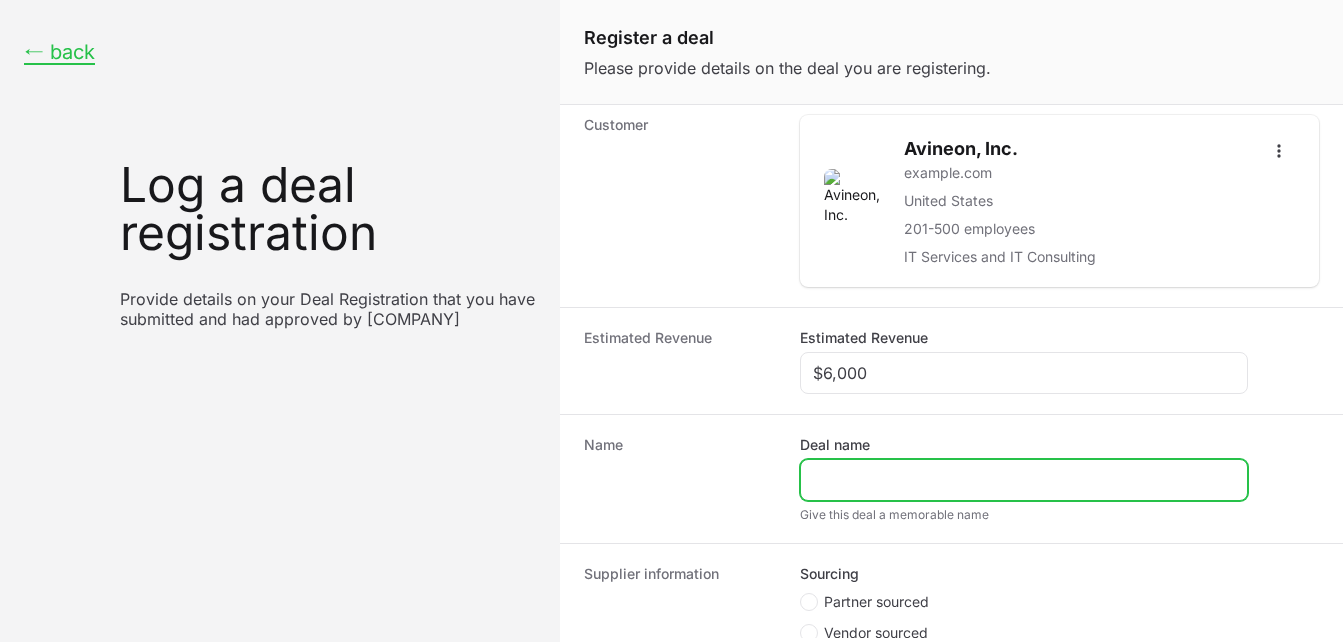 click on "Deal name" 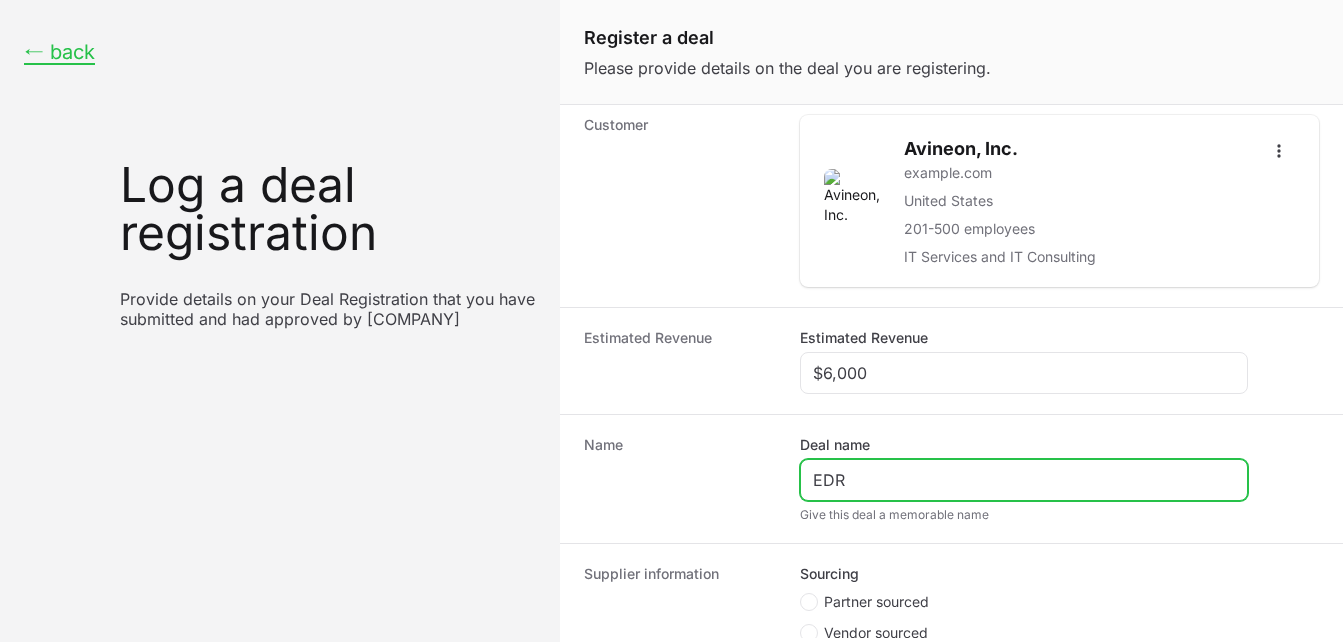 type on "EDR" 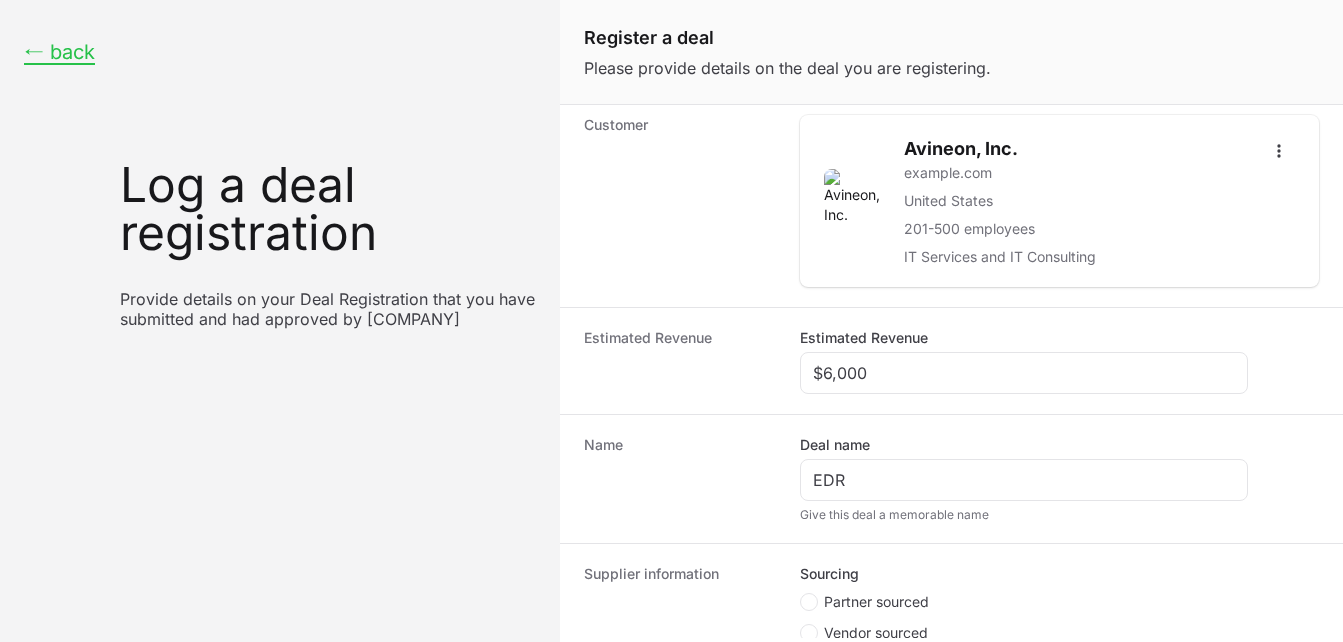 click on "Name" 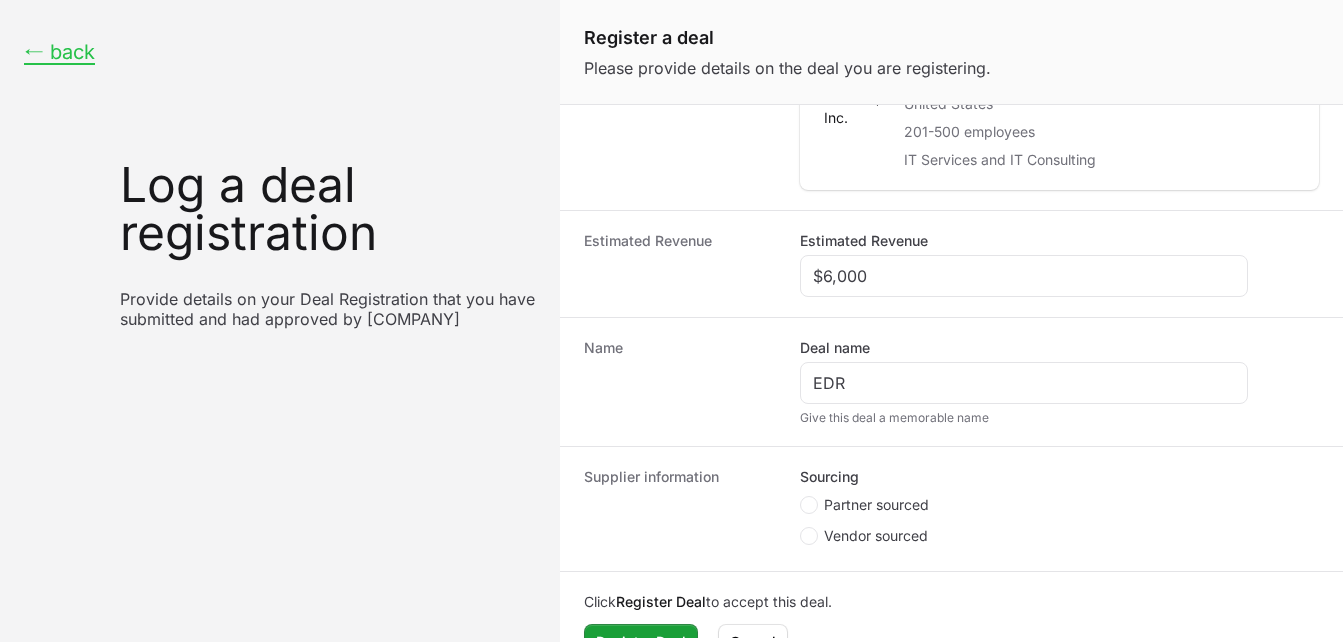 scroll, scrollTop: 520, scrollLeft: 0, axis: vertical 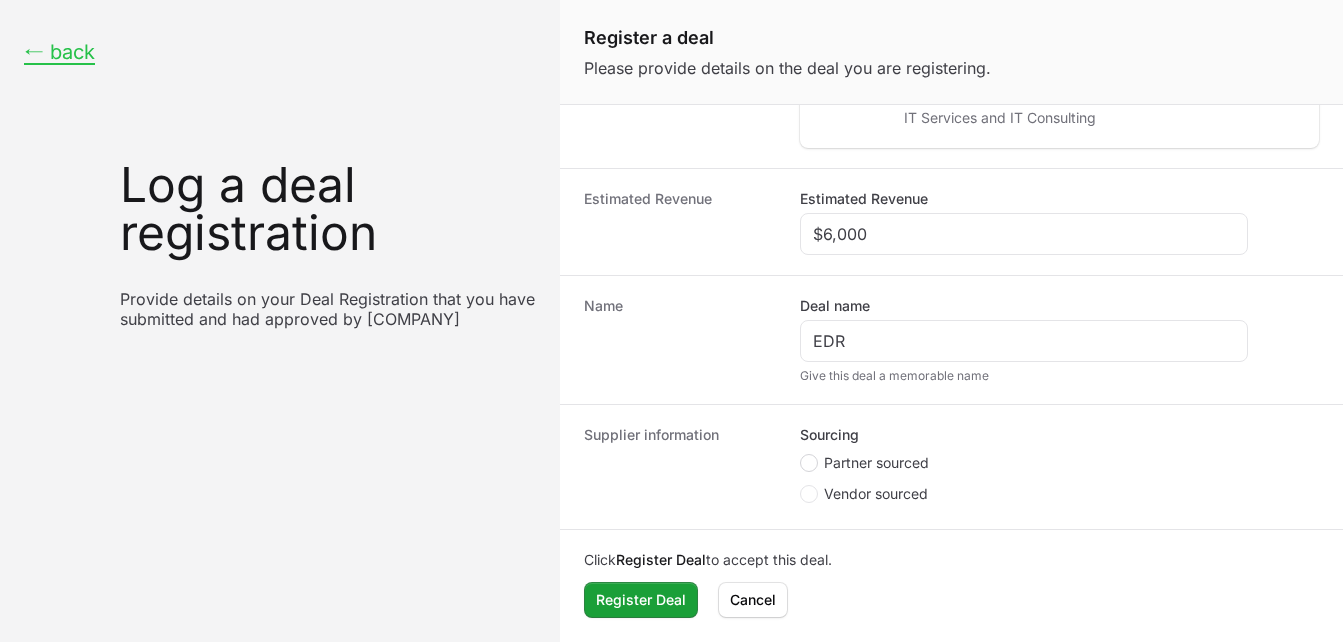 click 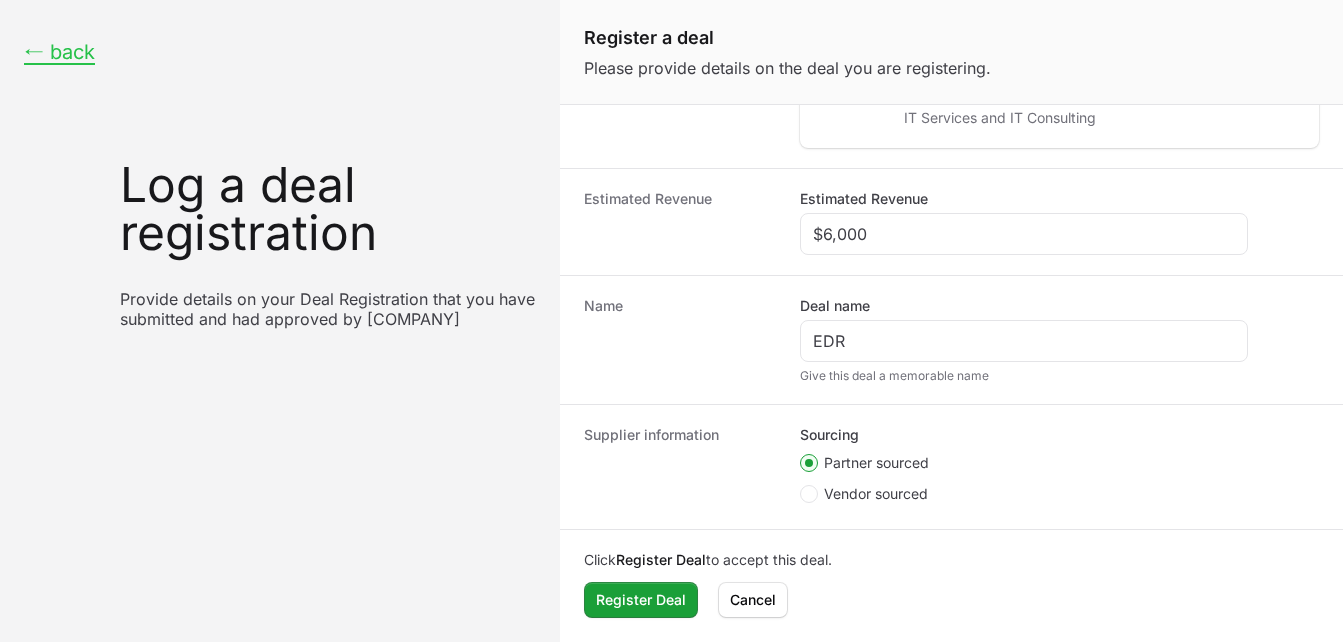 scroll, scrollTop: 365, scrollLeft: 0, axis: vertical 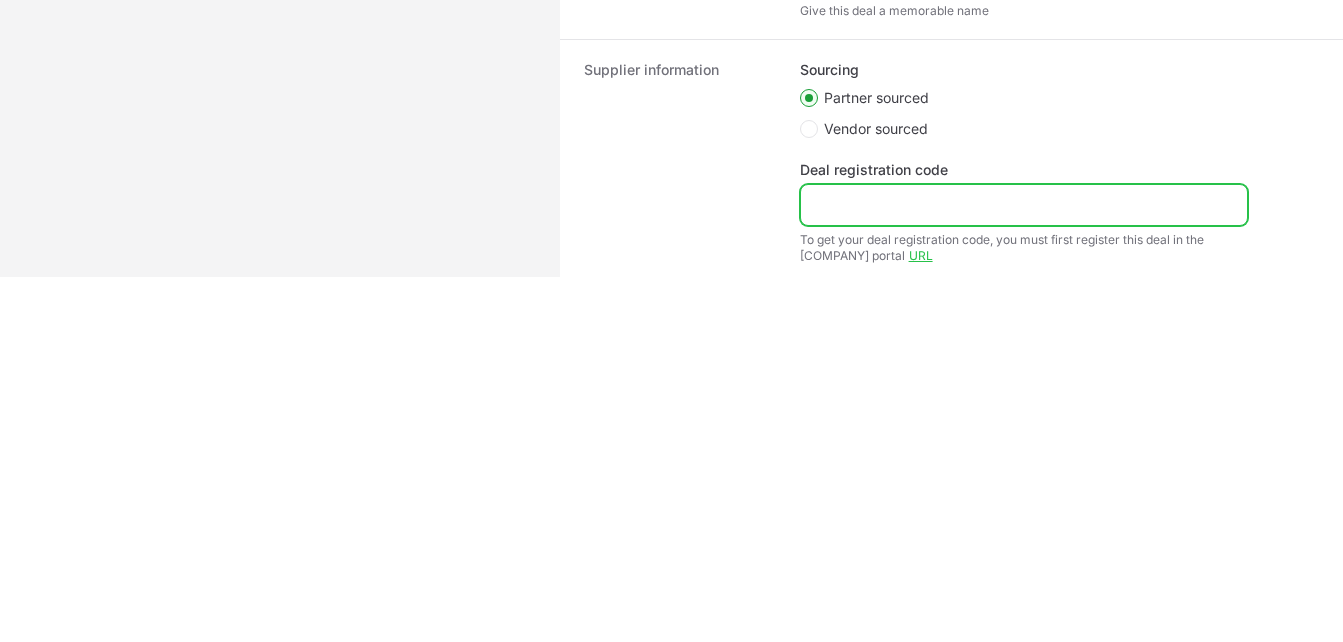 click on "Deal registration code" 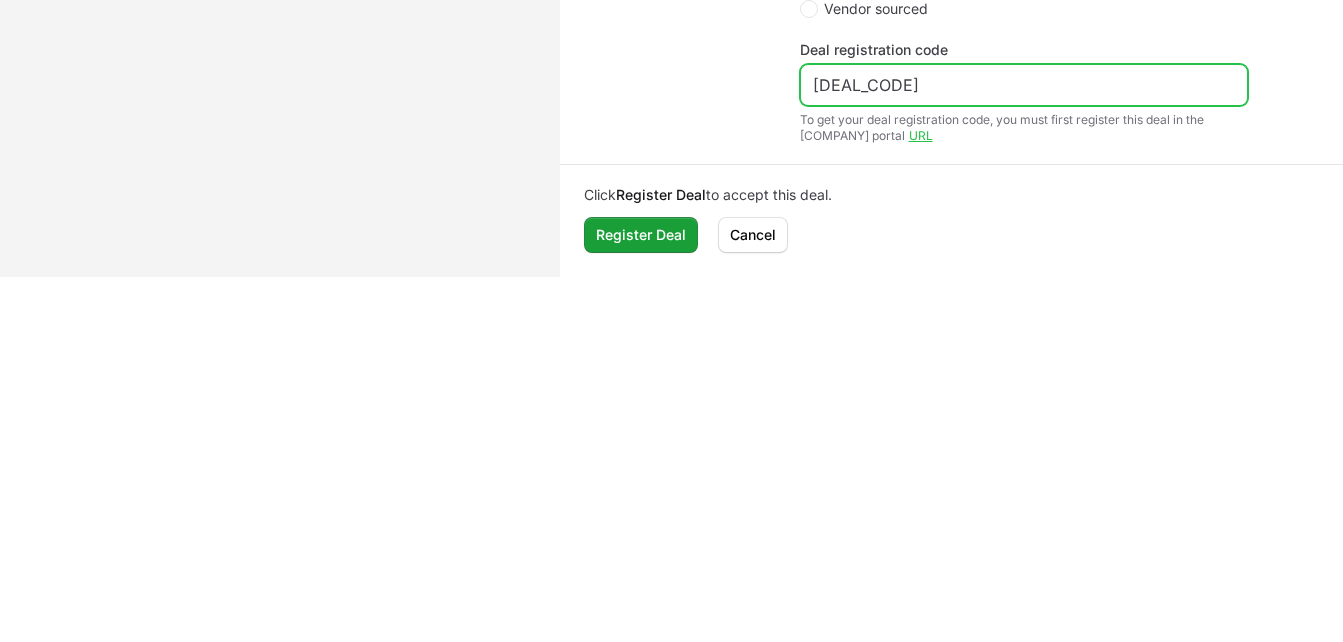 scroll, scrollTop: 633, scrollLeft: 0, axis: vertical 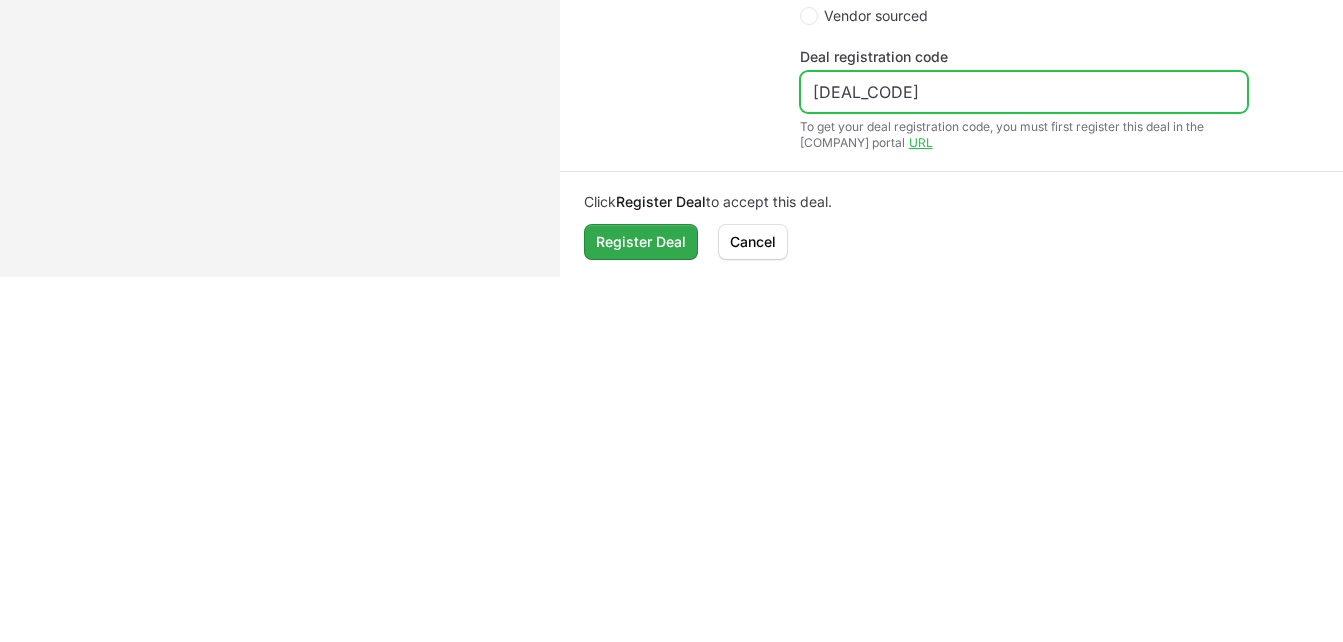 type on "[DEAL_CODE]" 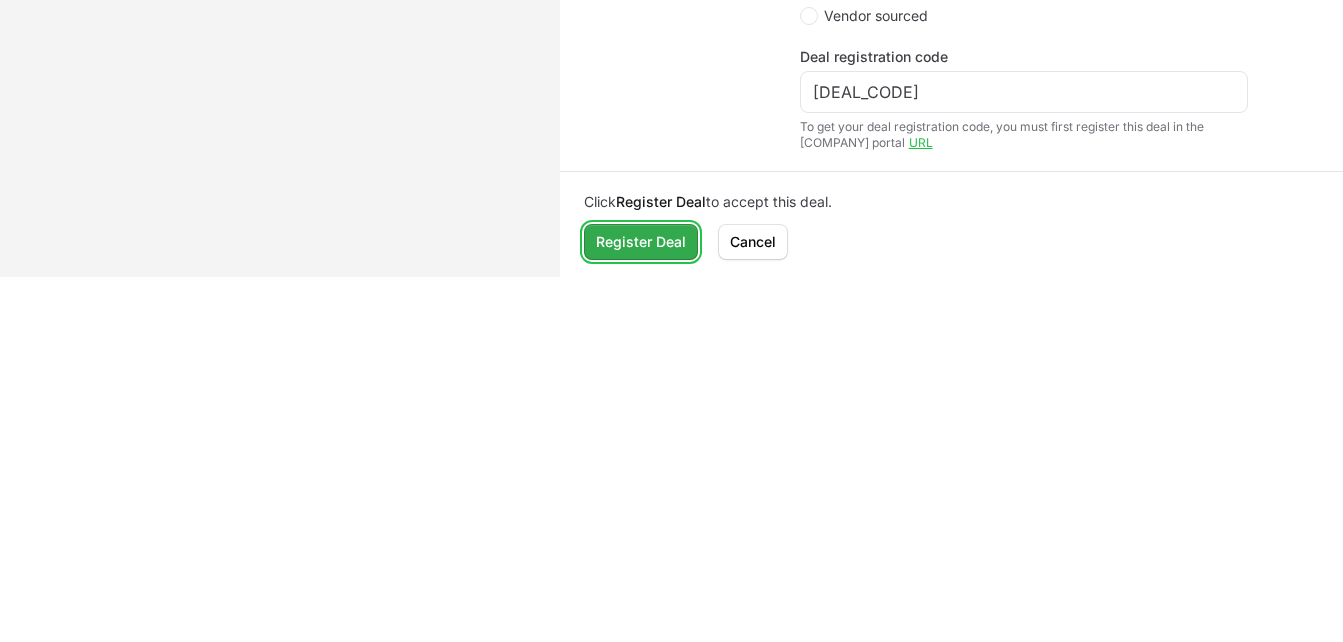 click on "Register Deal" 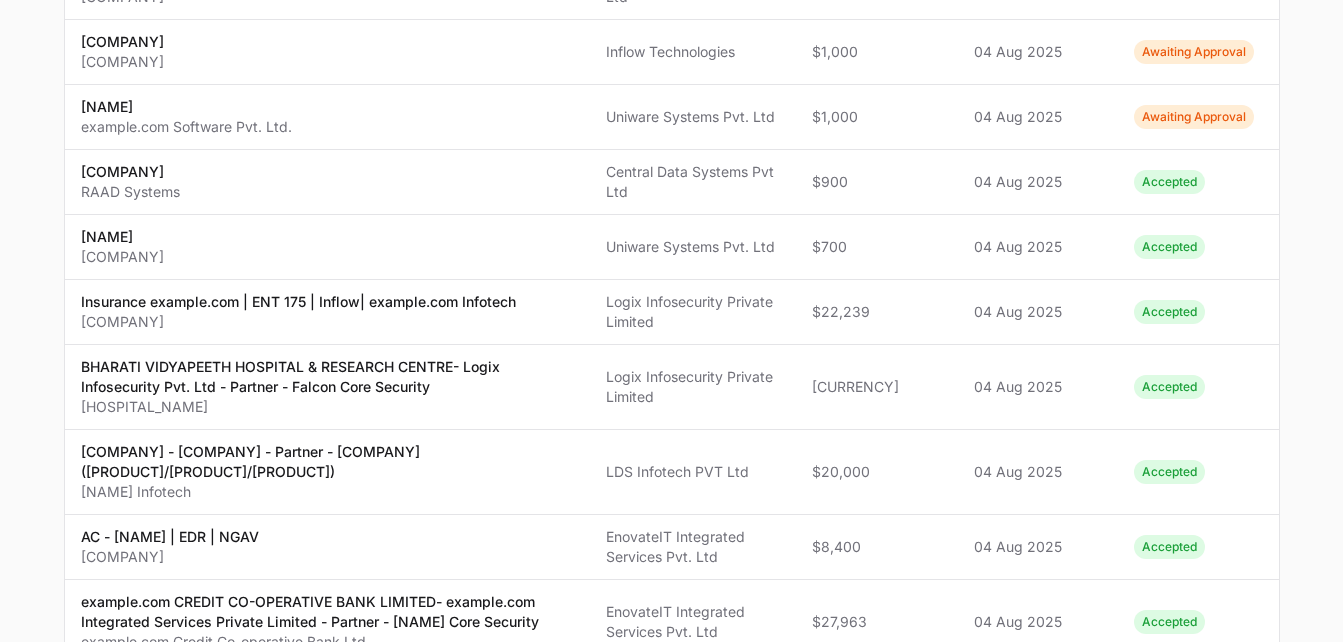 scroll, scrollTop: 0, scrollLeft: 0, axis: both 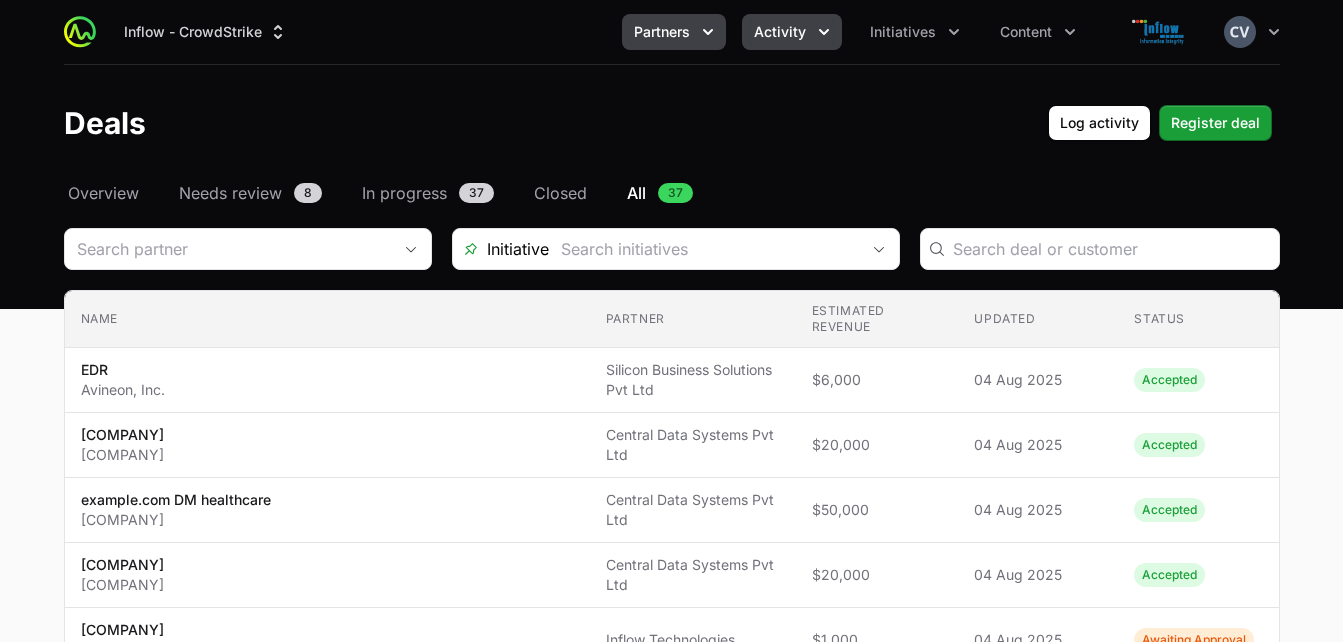 click 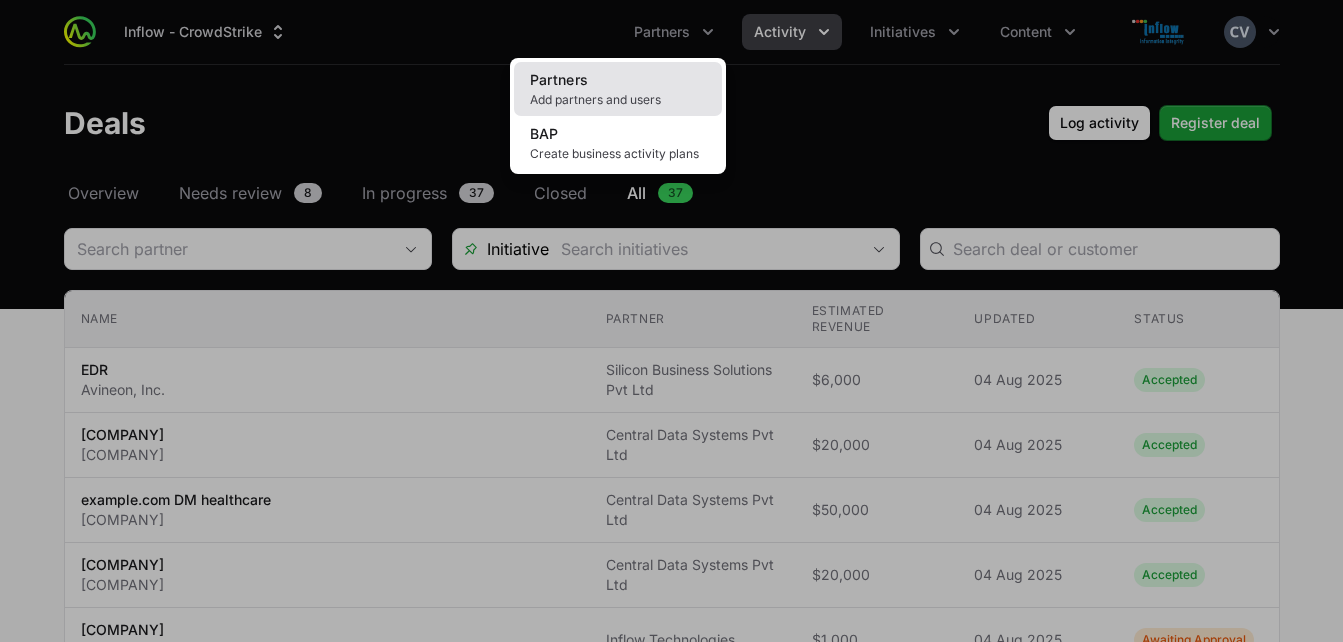 click on "Partners Add partners and users" 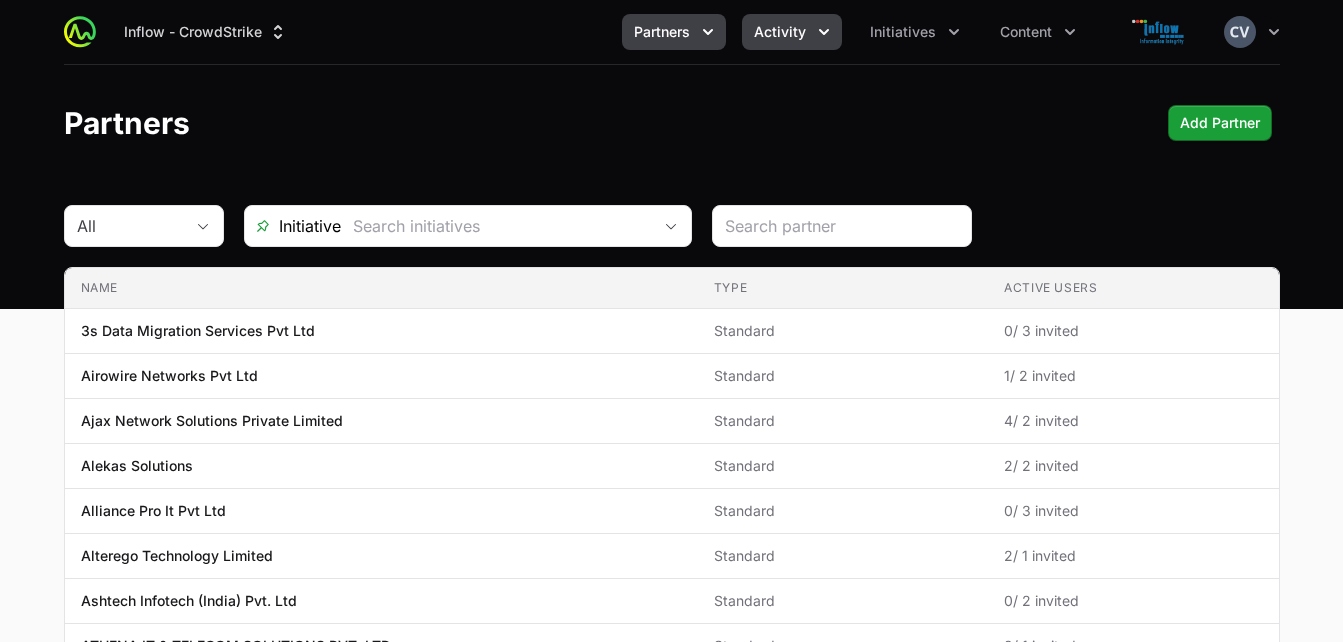 click 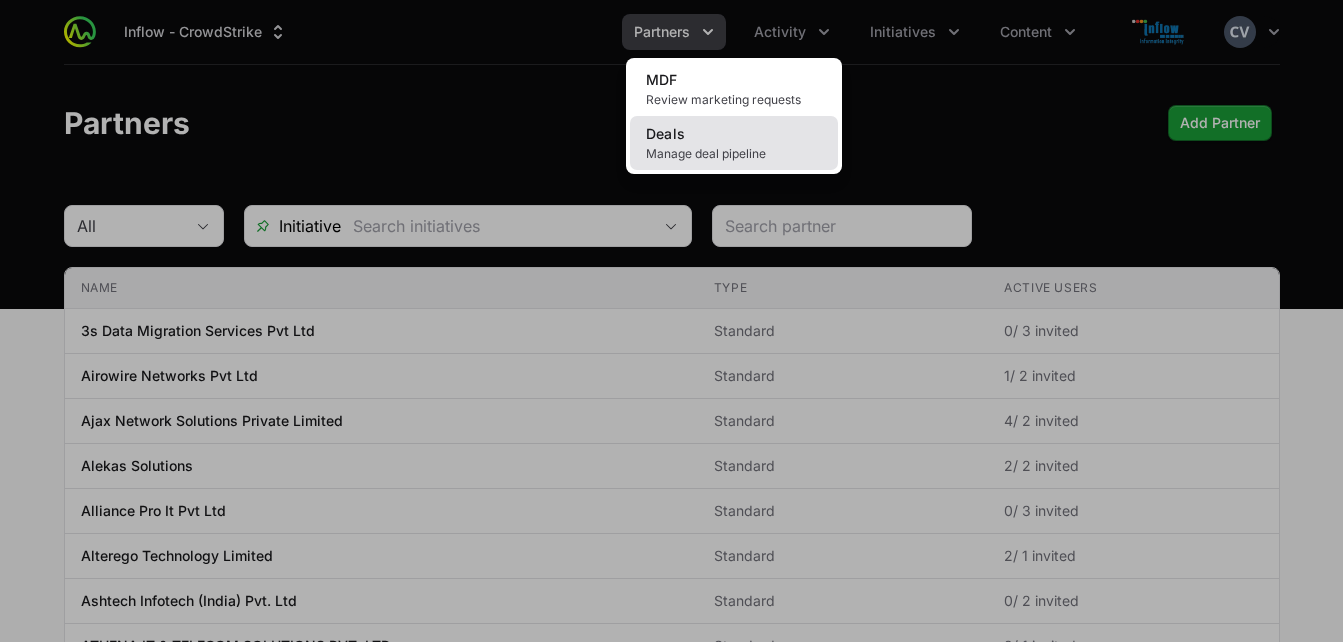 click on "Deals Manage deal pipeline" 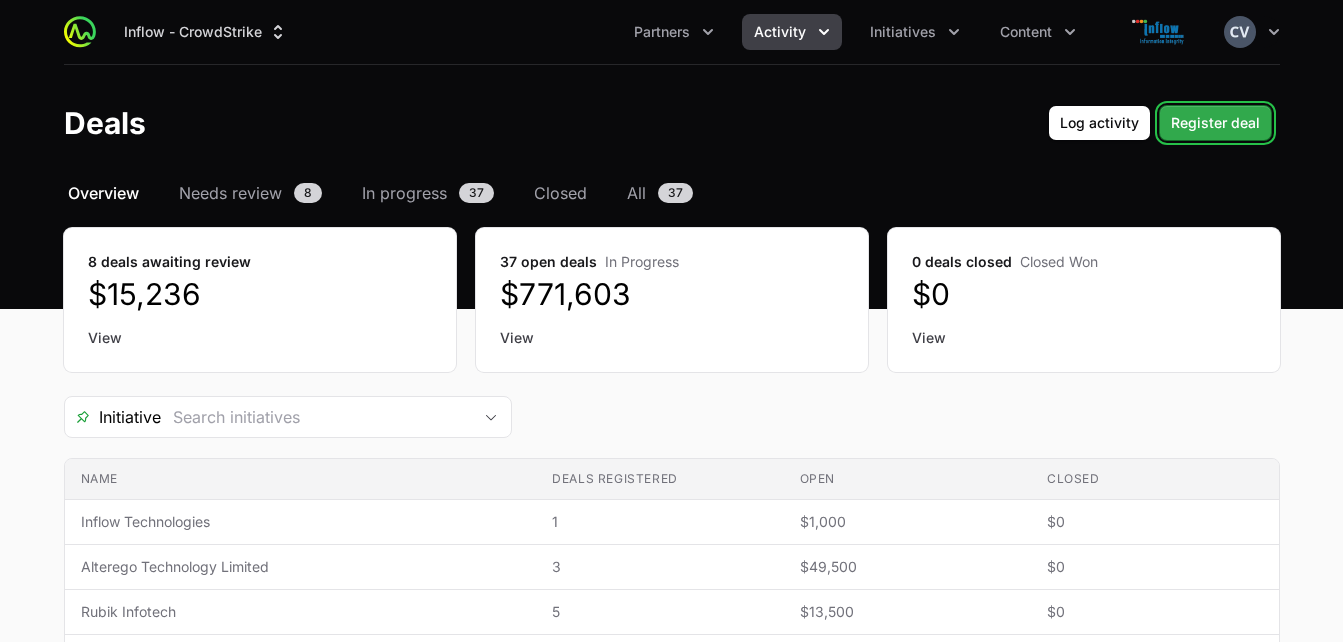 click on "Register deal" 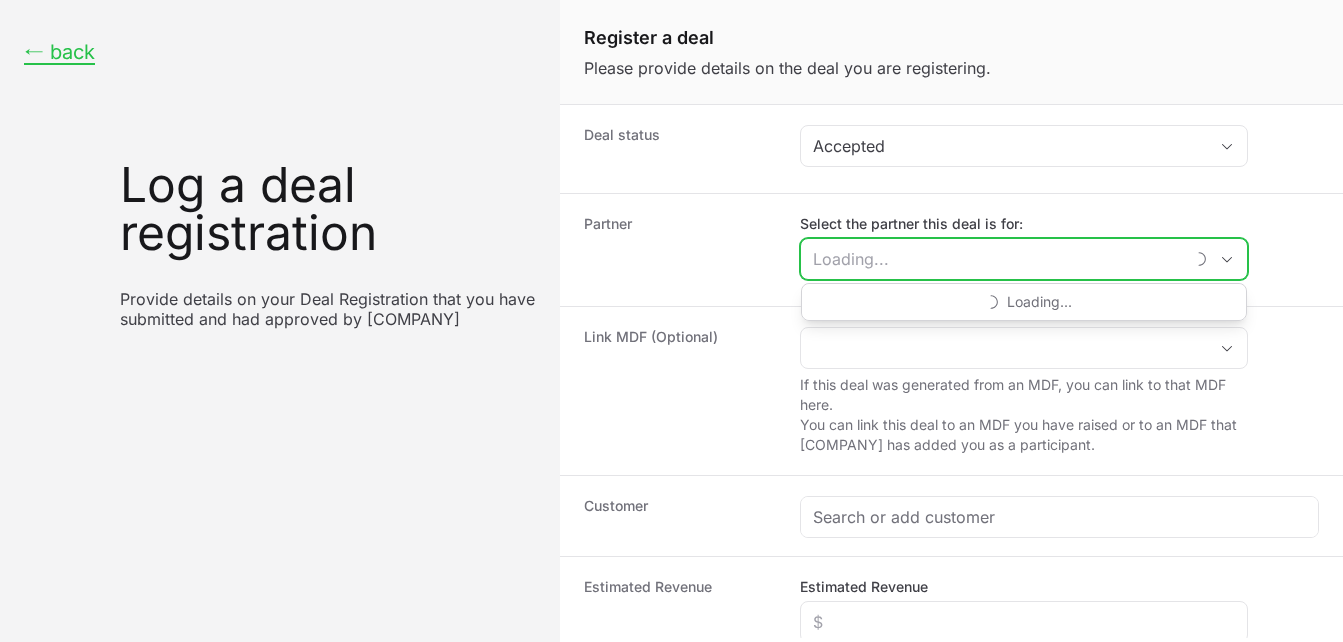 click on "Select the partner this deal is for:" 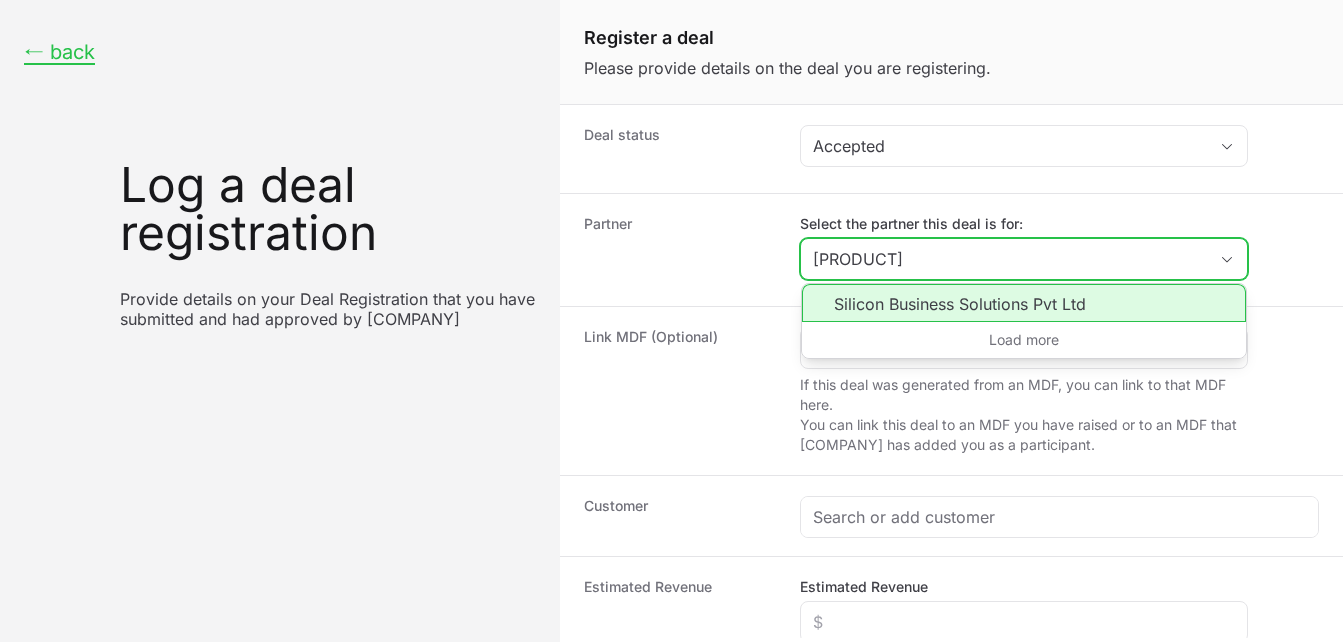 click on "Silicon Business Solutions Pvt Ltd" 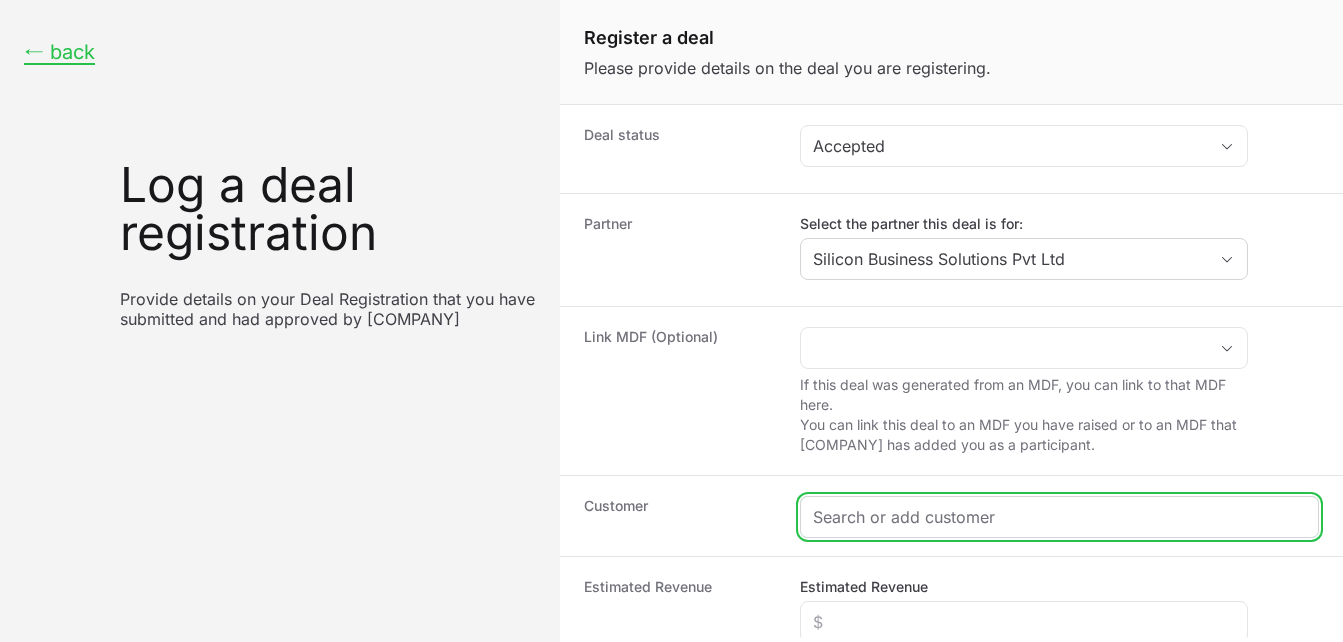 click 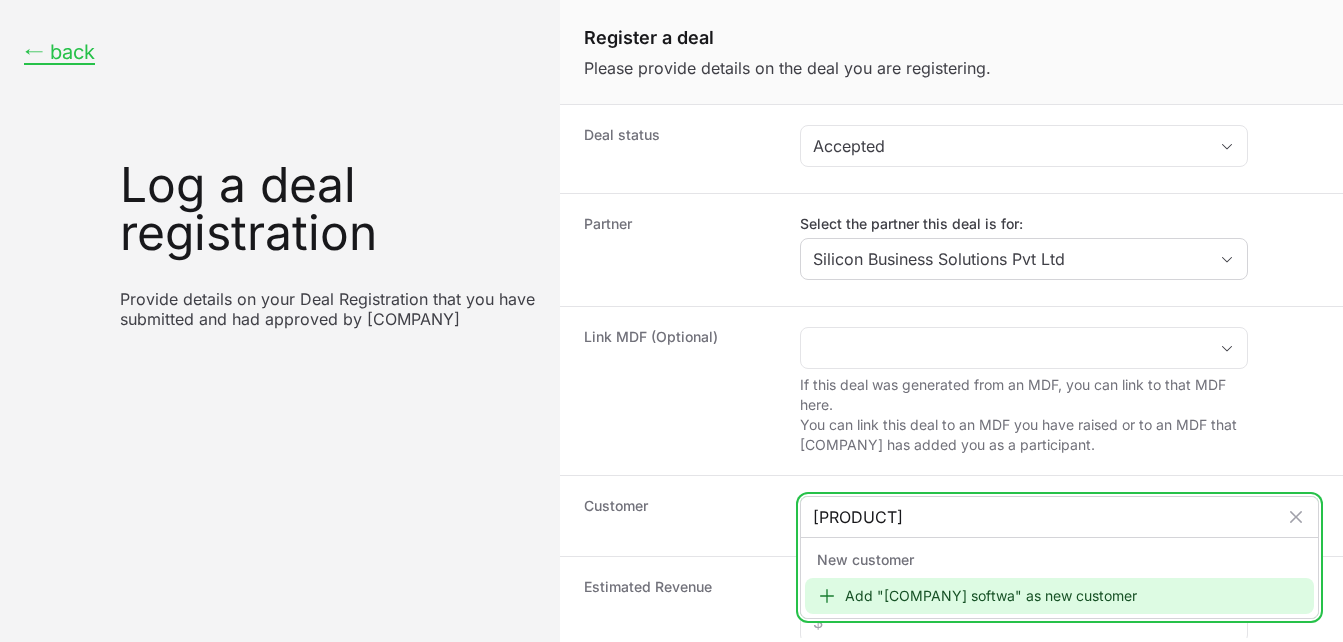 type on "example.com software" 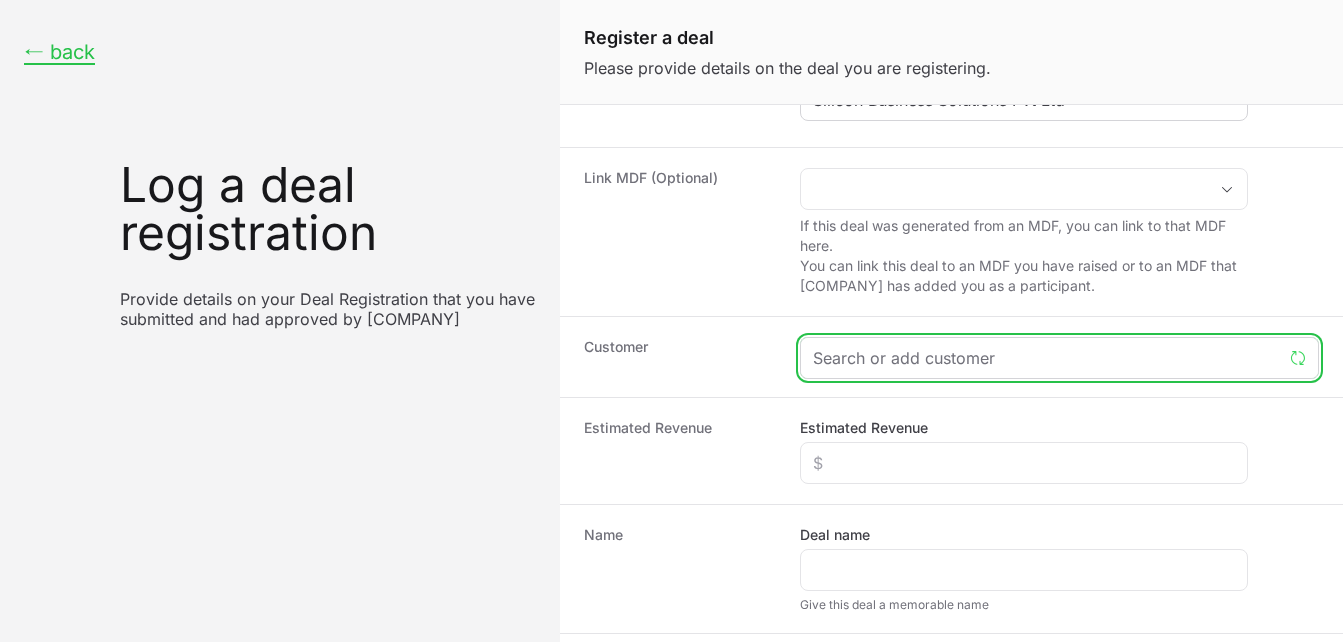 scroll, scrollTop: 167, scrollLeft: 0, axis: vertical 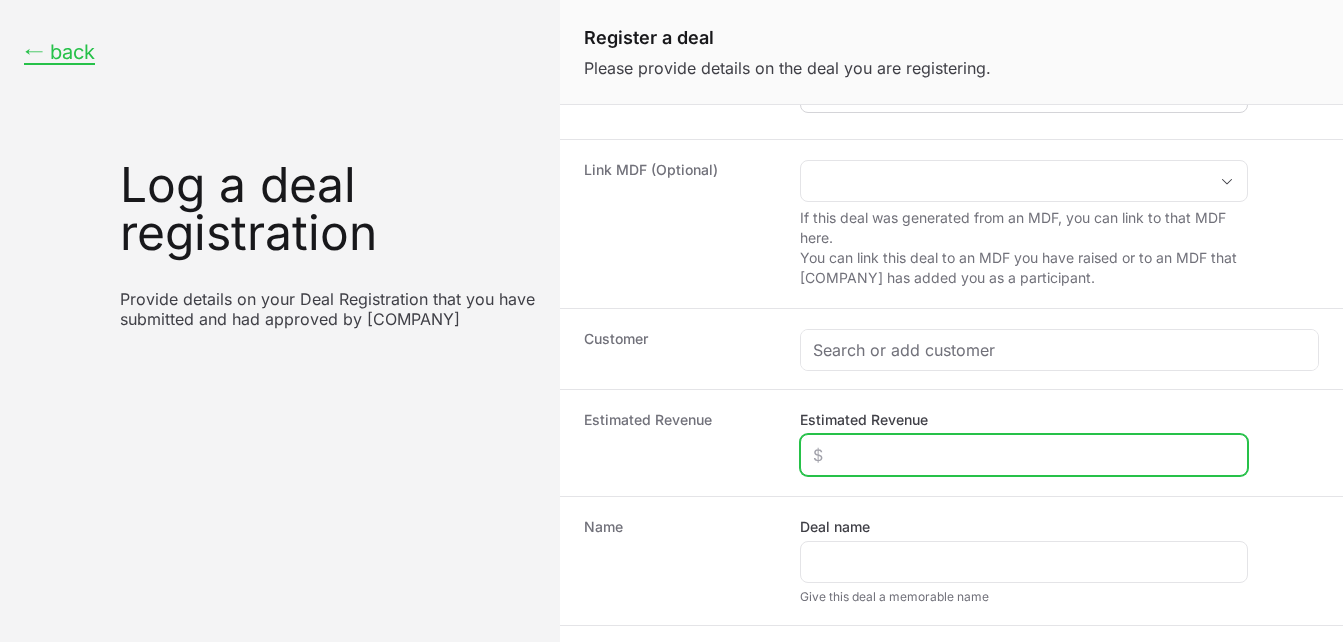 click on "Estimated Revenue" 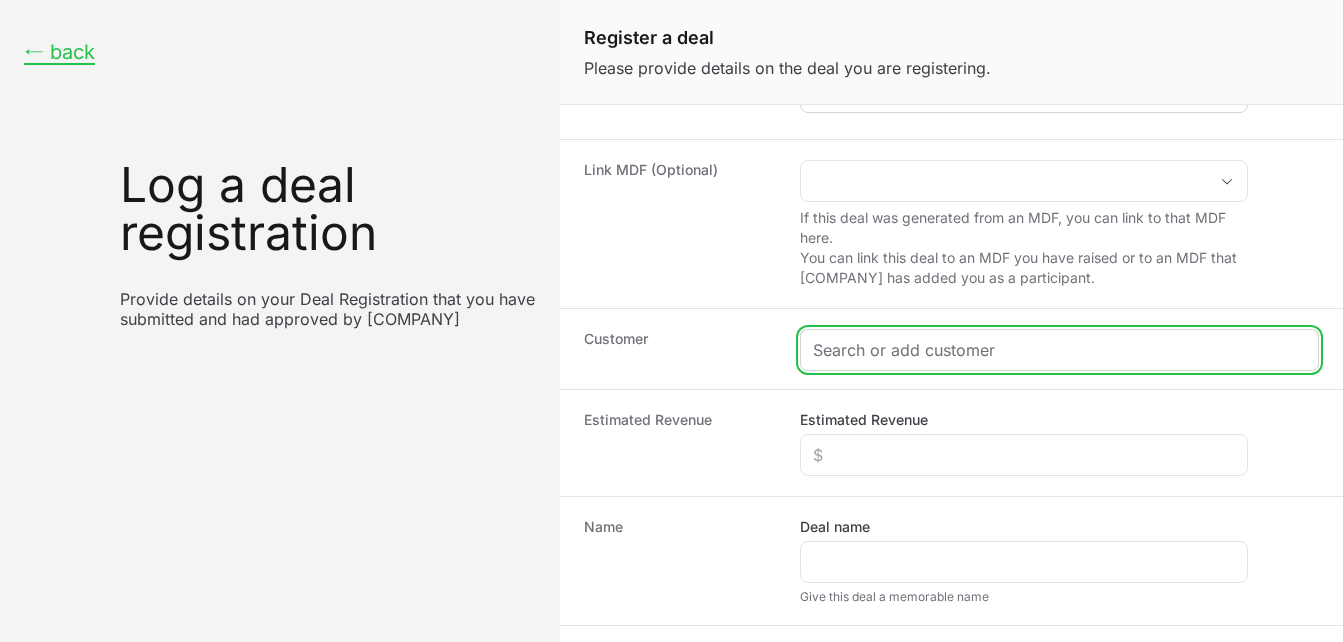 click 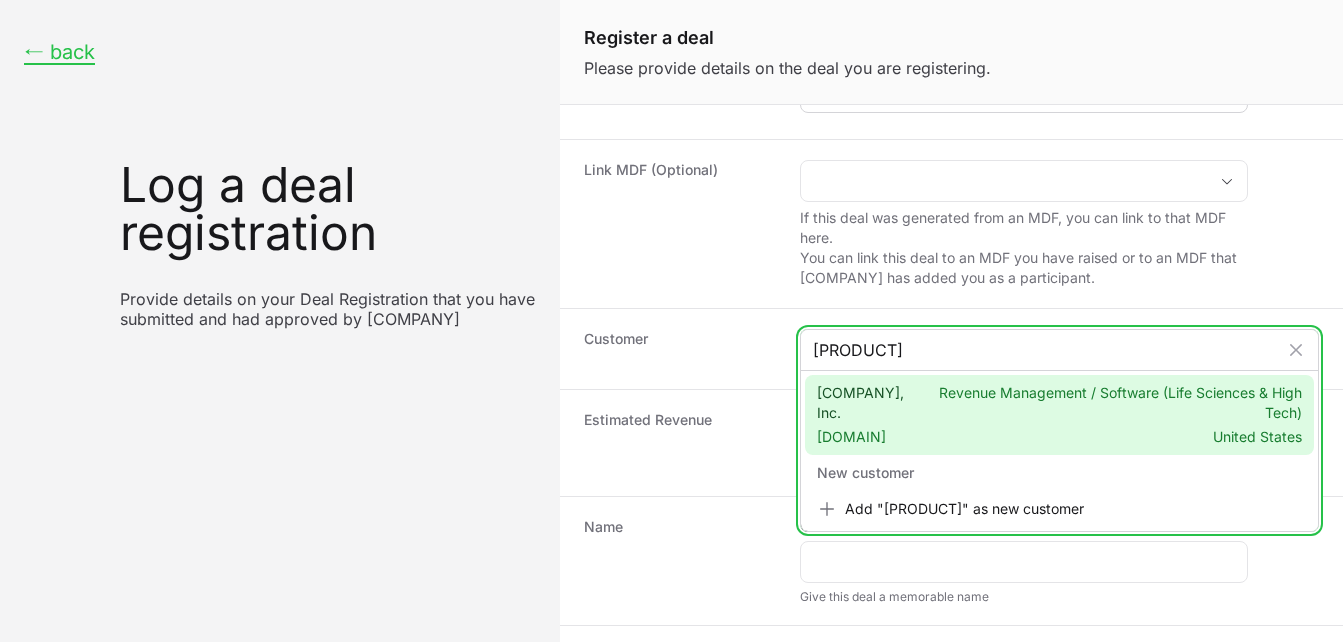 type on "[PRODUCT]" 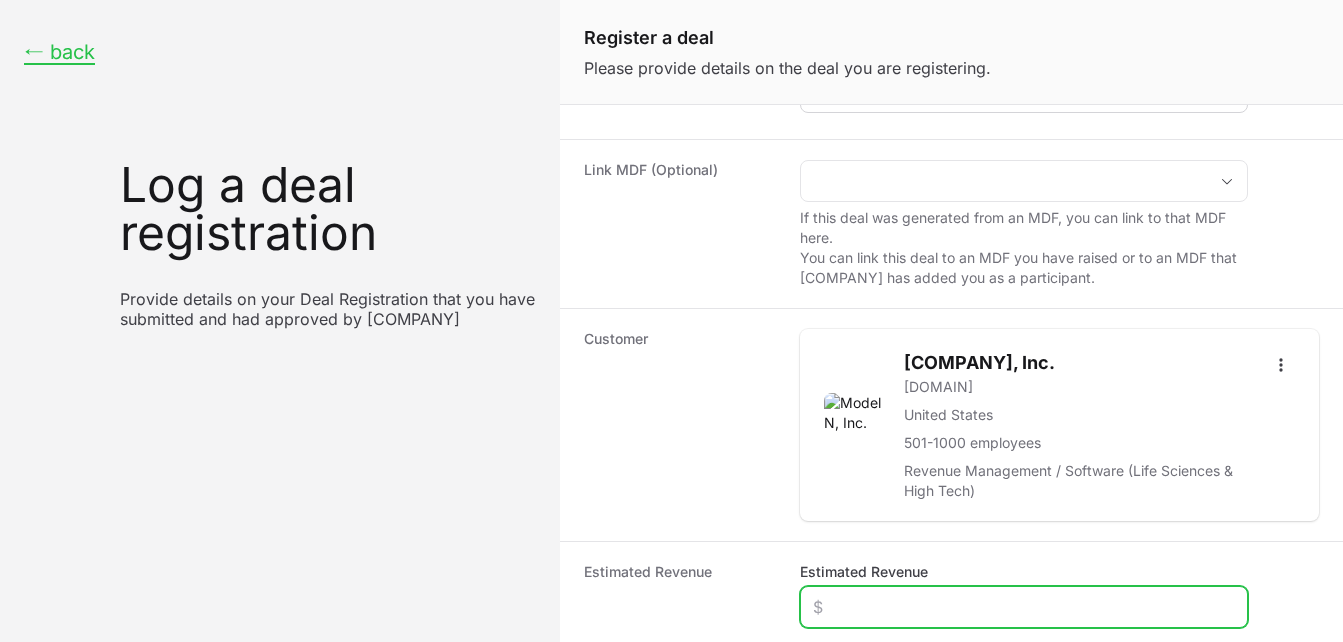 click on "Estimated Revenue" 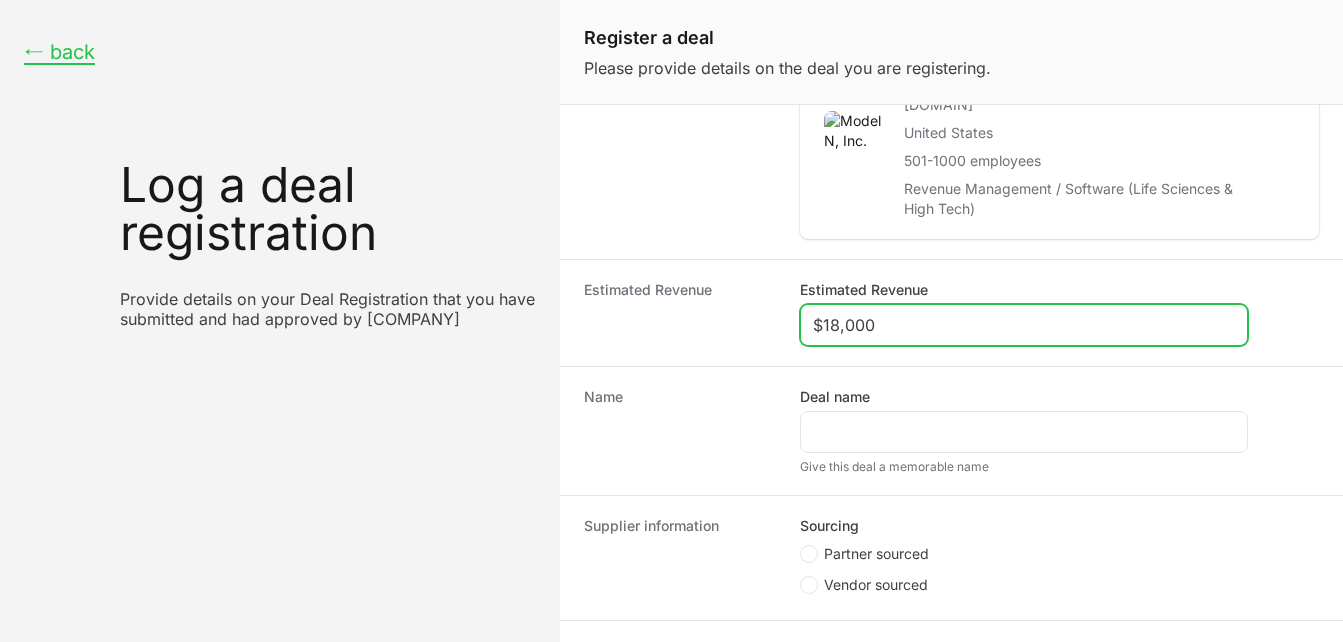 scroll, scrollTop: 466, scrollLeft: 0, axis: vertical 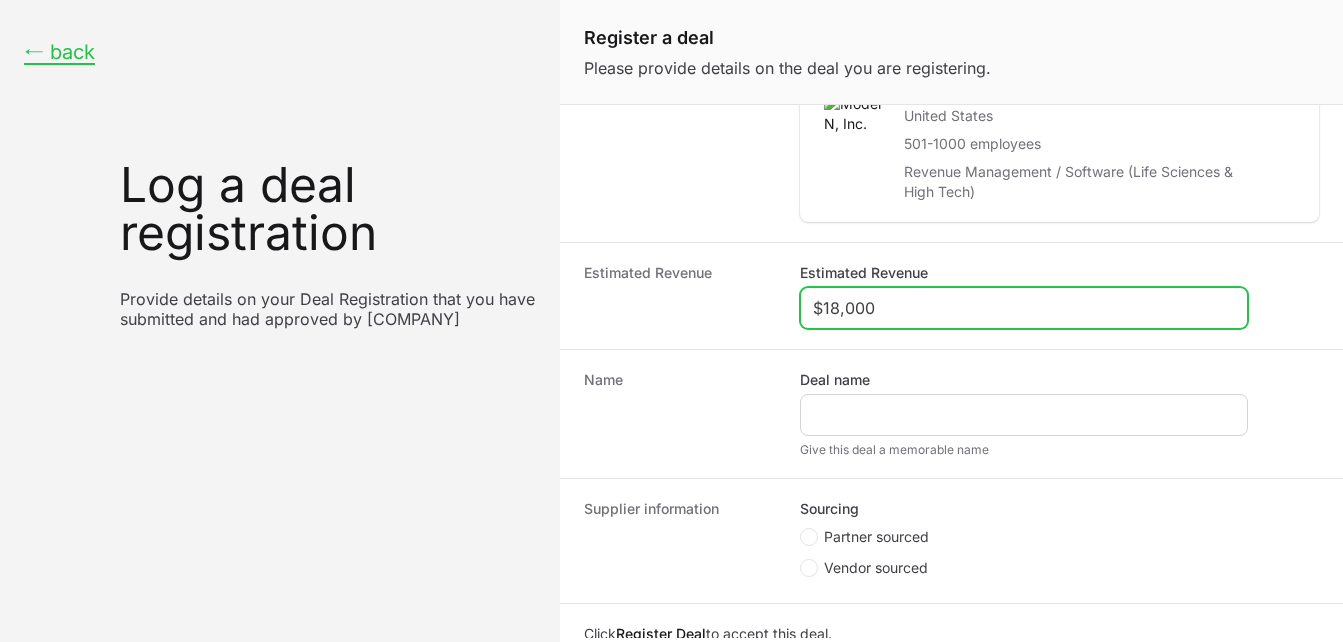 type on "$18,000" 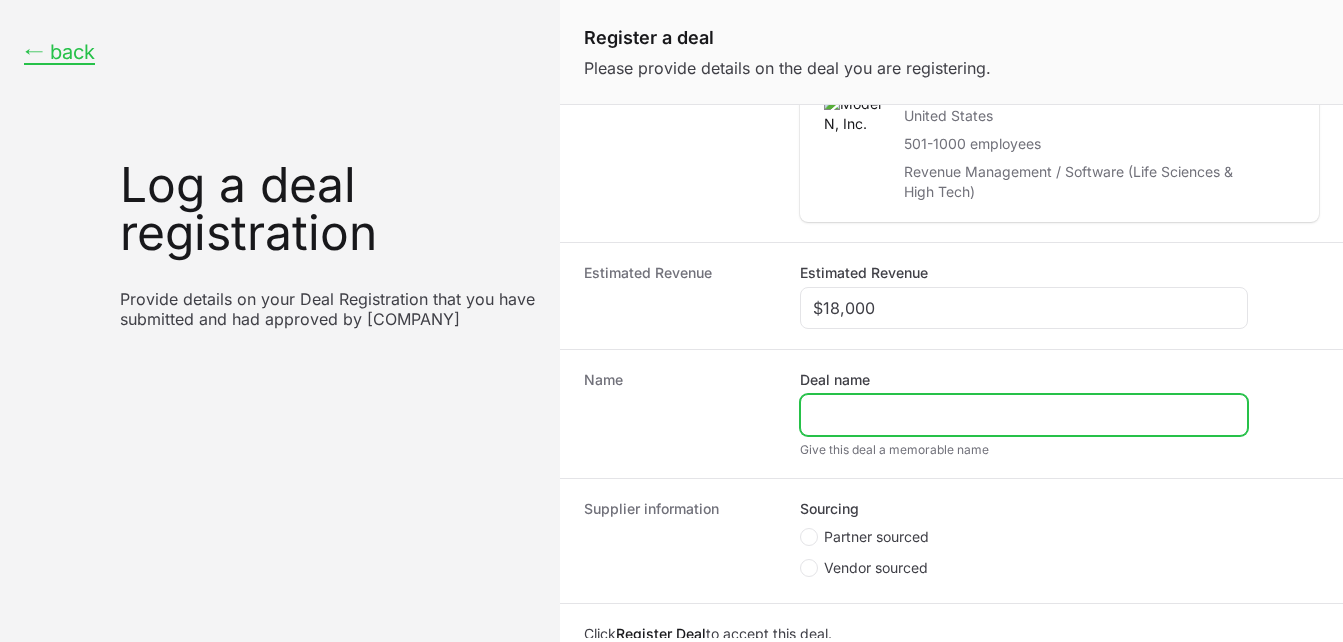click on "Deal name" 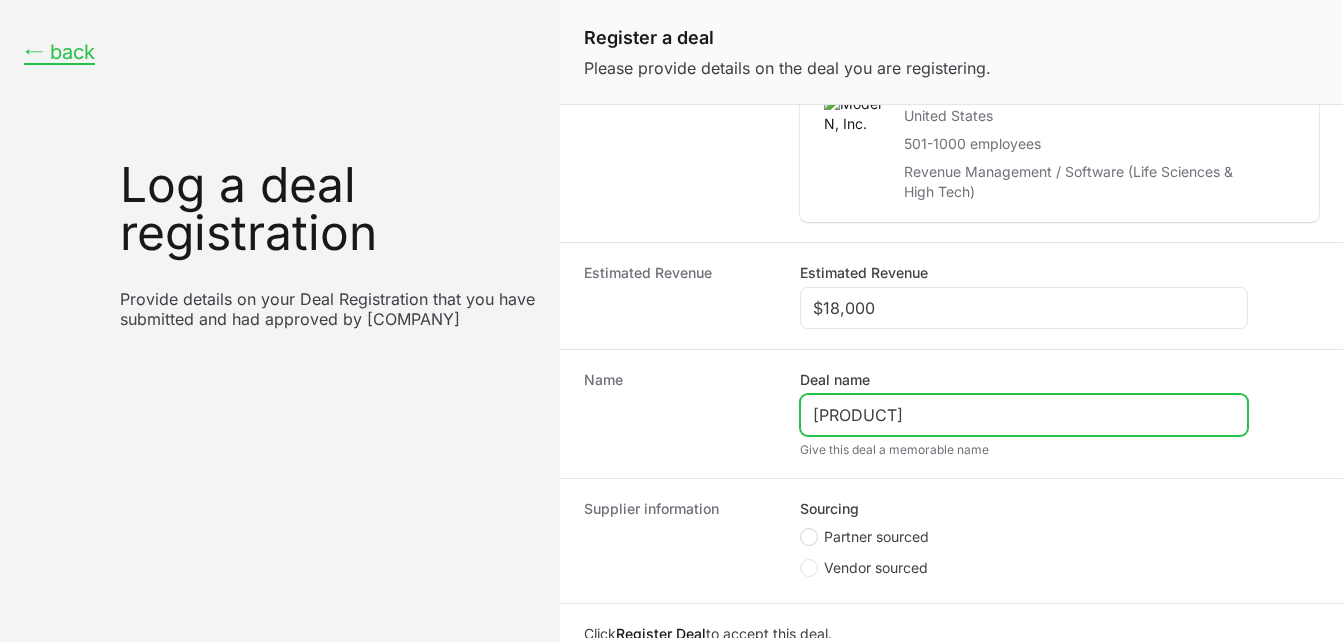 type on "[PRODUCT]" 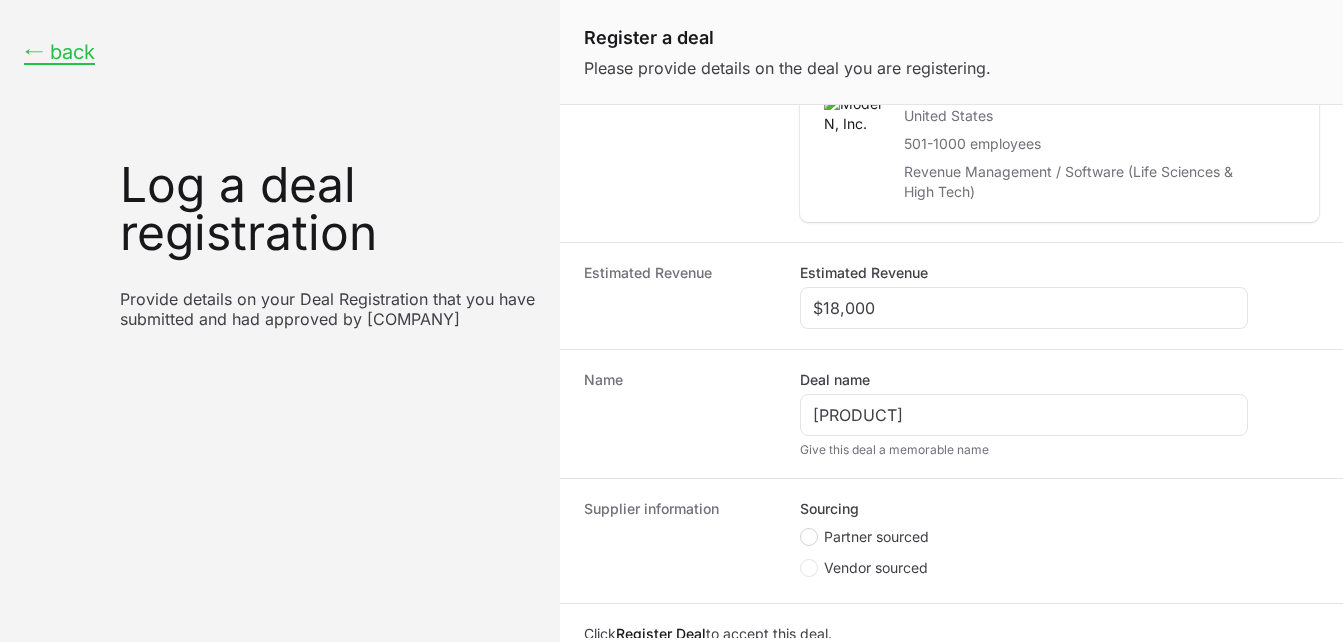 click 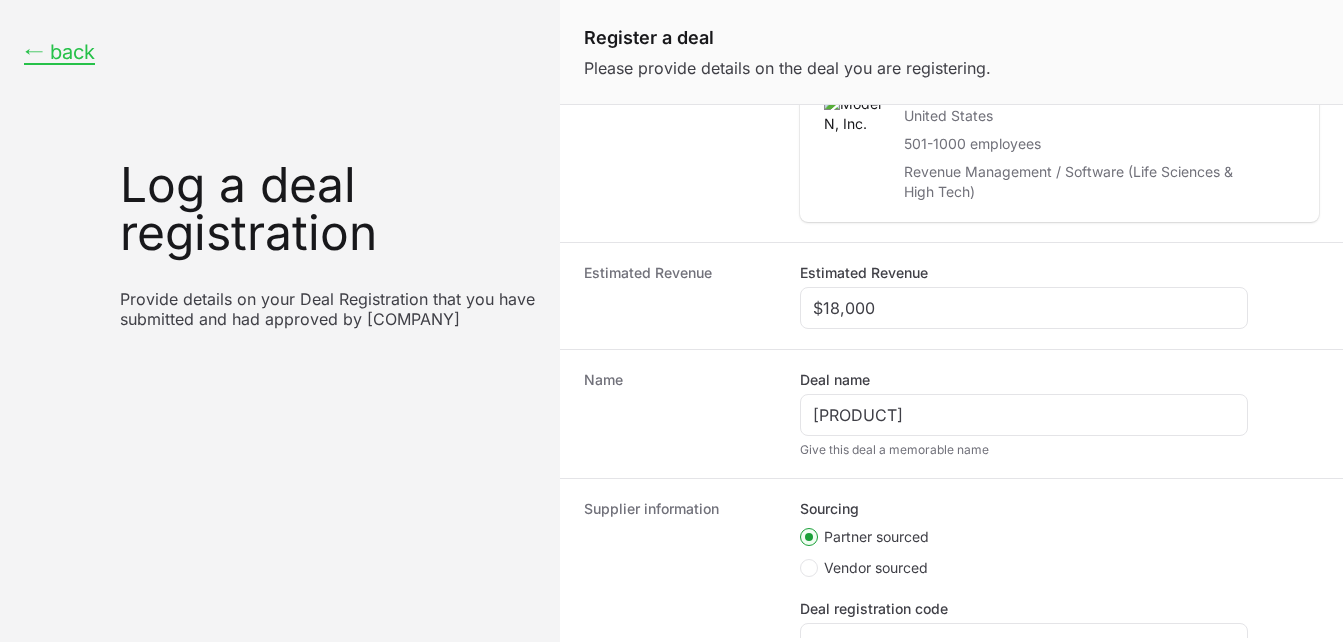 scroll, scrollTop: 385, scrollLeft: 0, axis: vertical 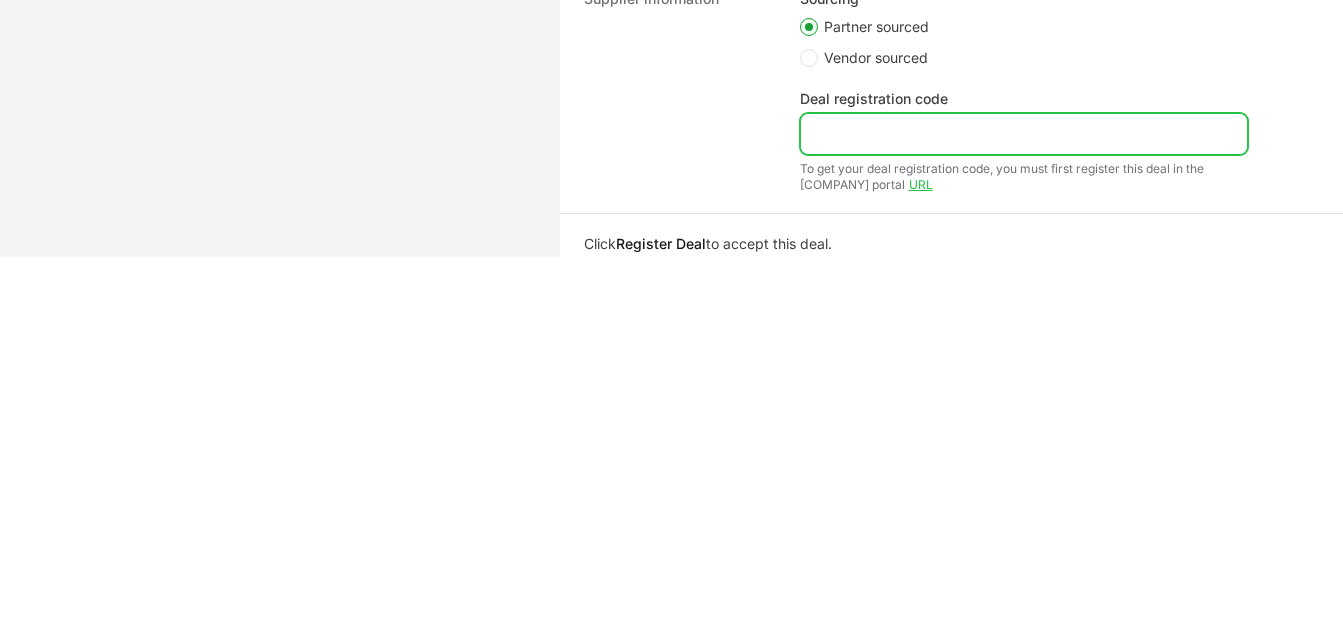 click on "Deal registration code" 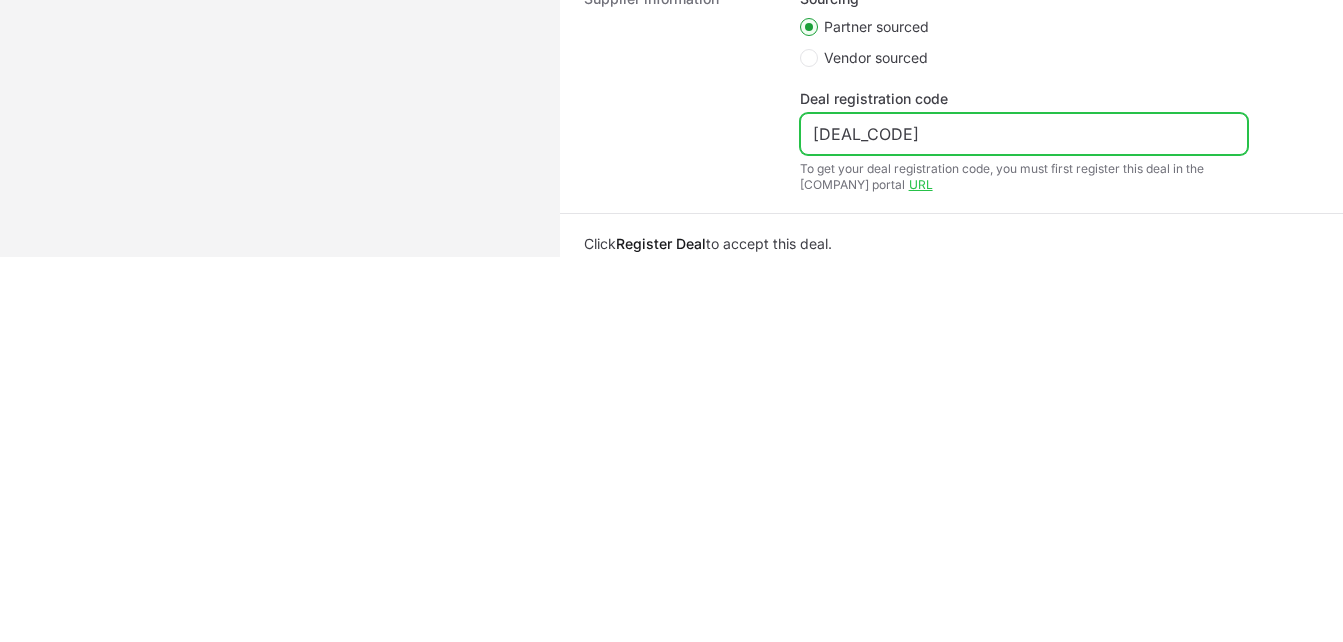 scroll, scrollTop: 660, scrollLeft: 0, axis: vertical 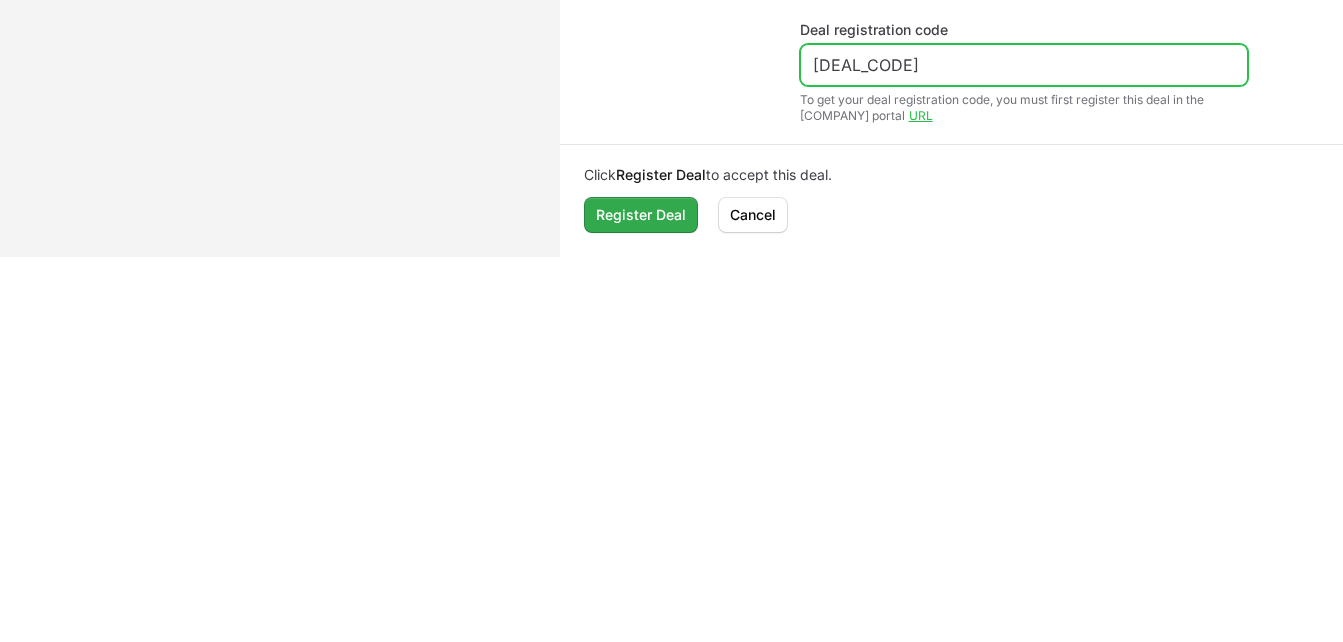 type on "[DEAL_CODE]" 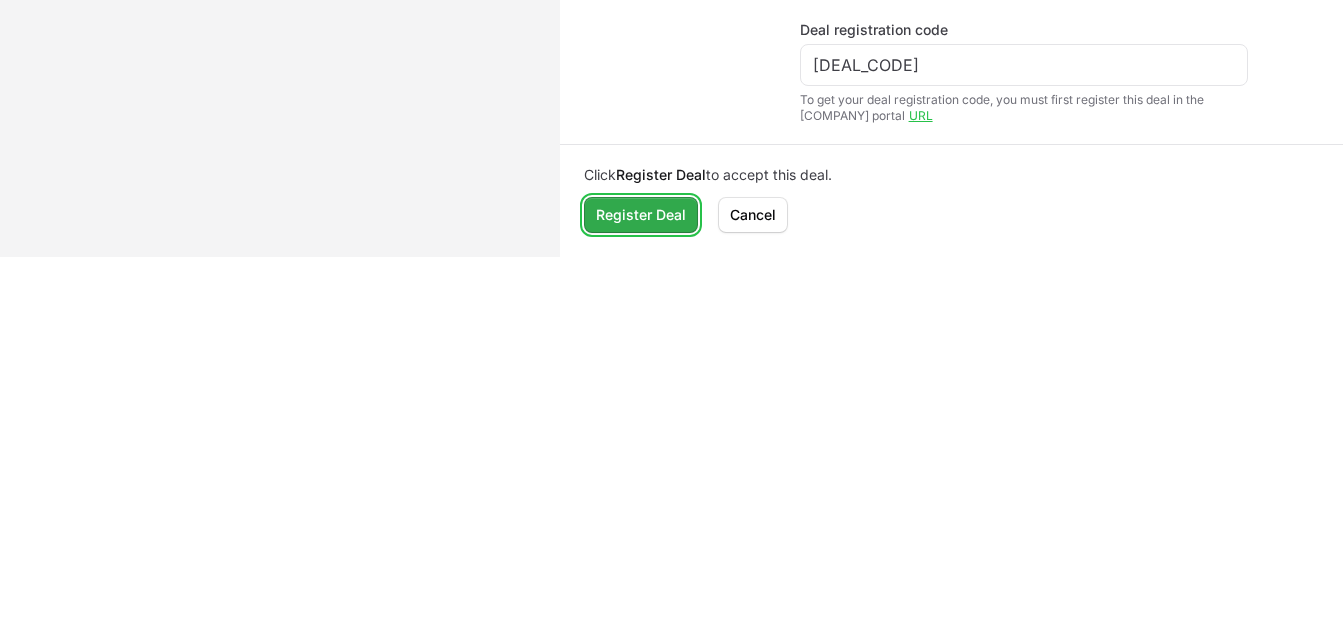 click on "Register Deal" 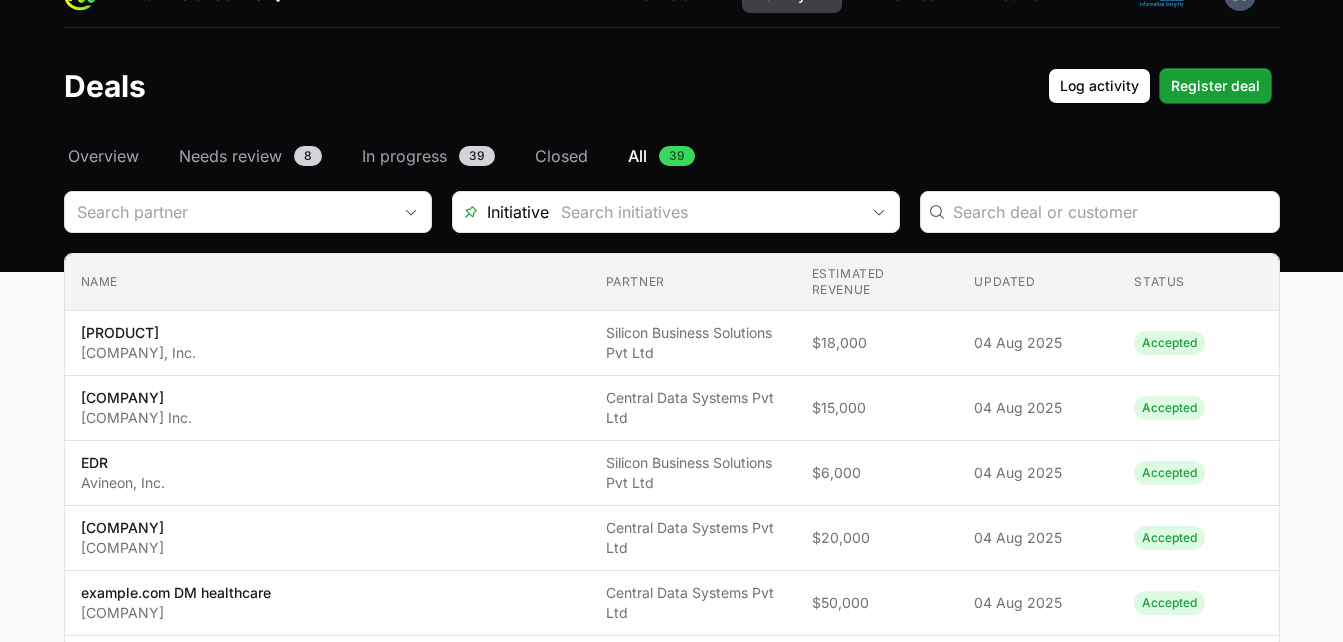 scroll, scrollTop: 0, scrollLeft: 0, axis: both 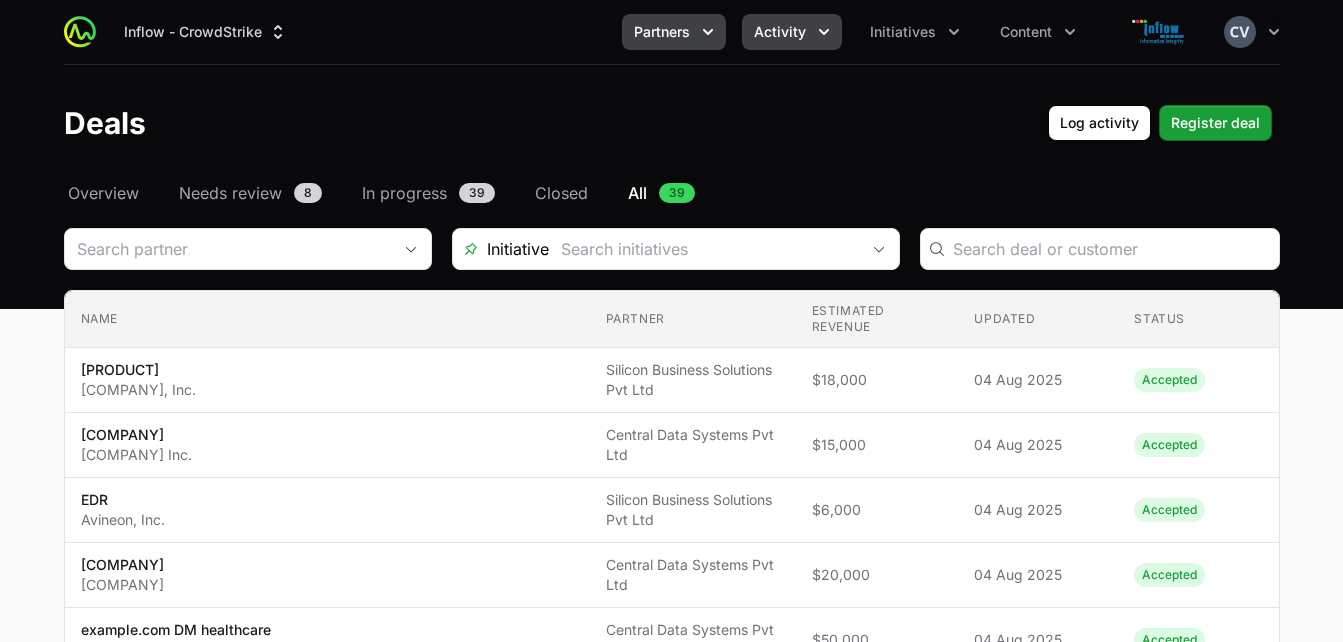 click 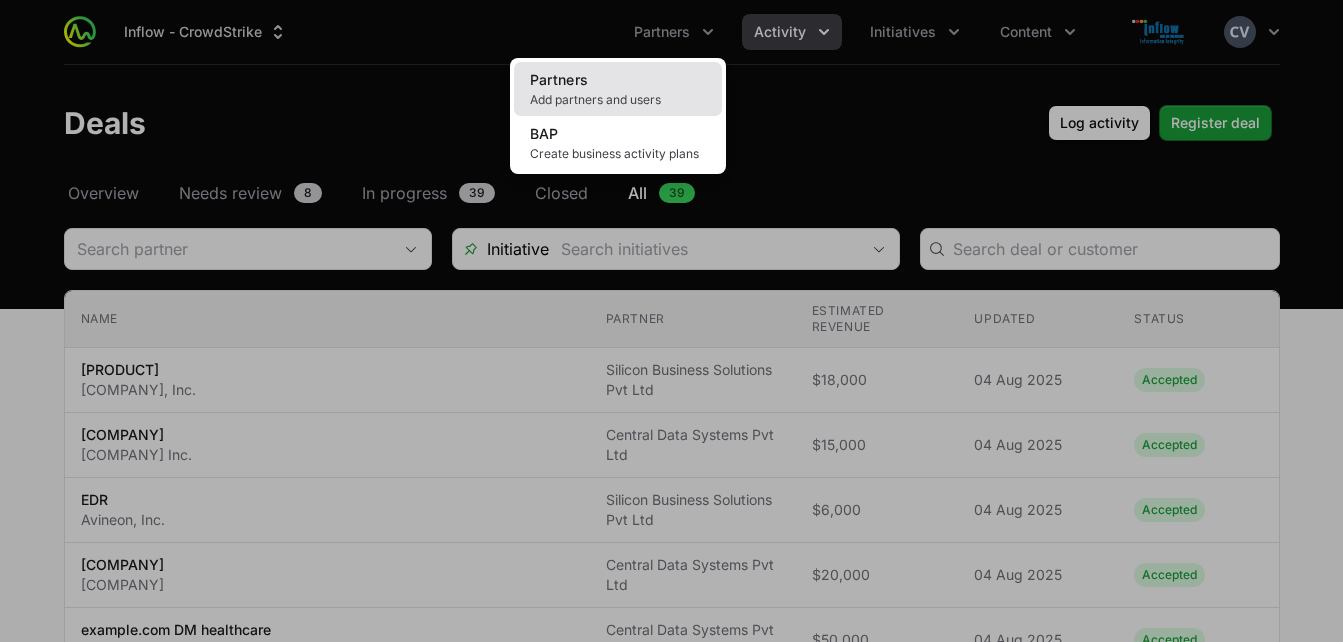 click on "Add partners and users" 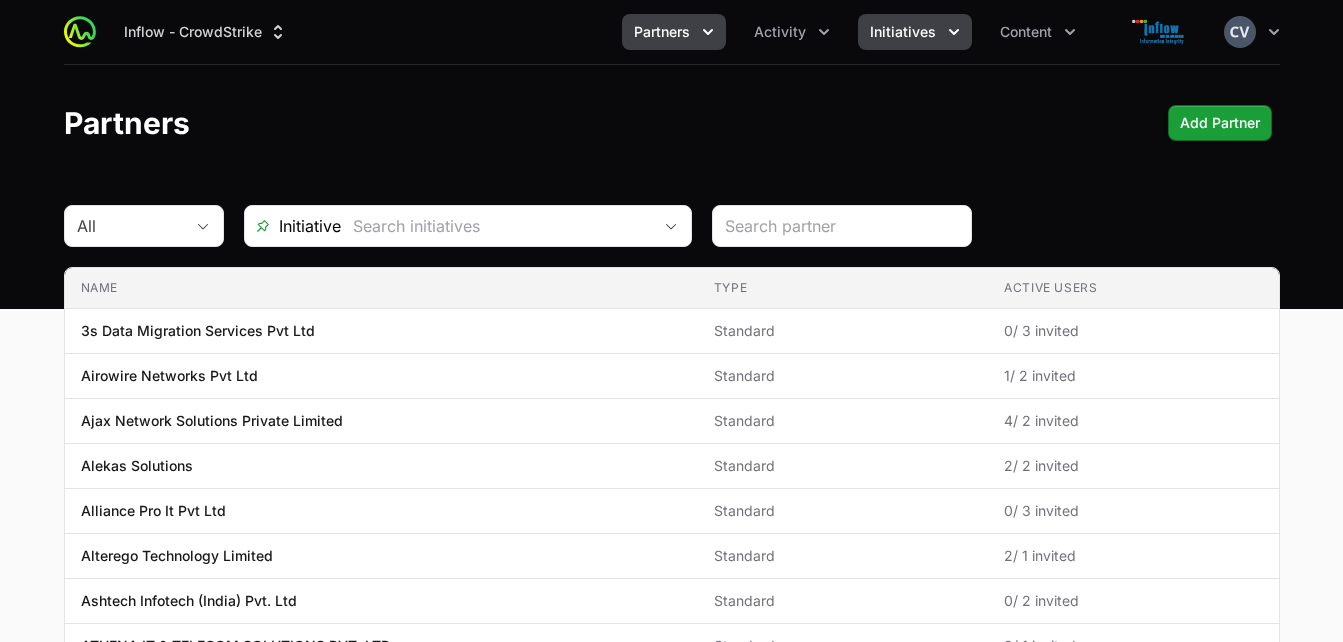 click 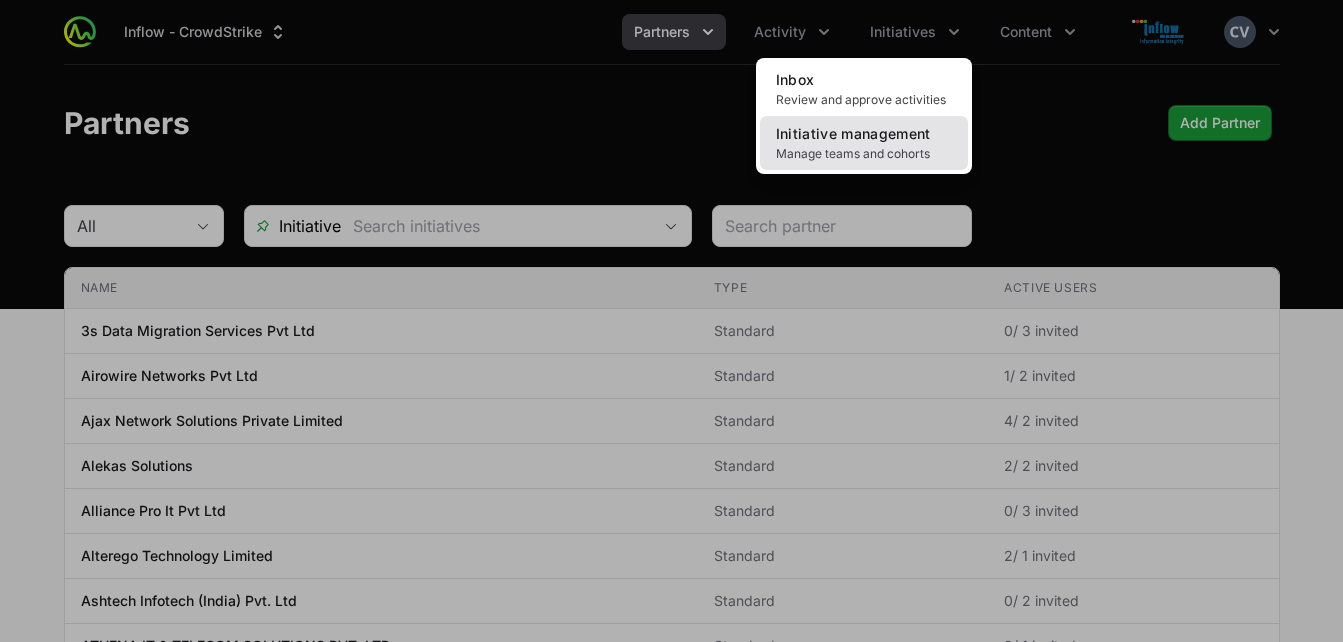 click on "Initiative management" 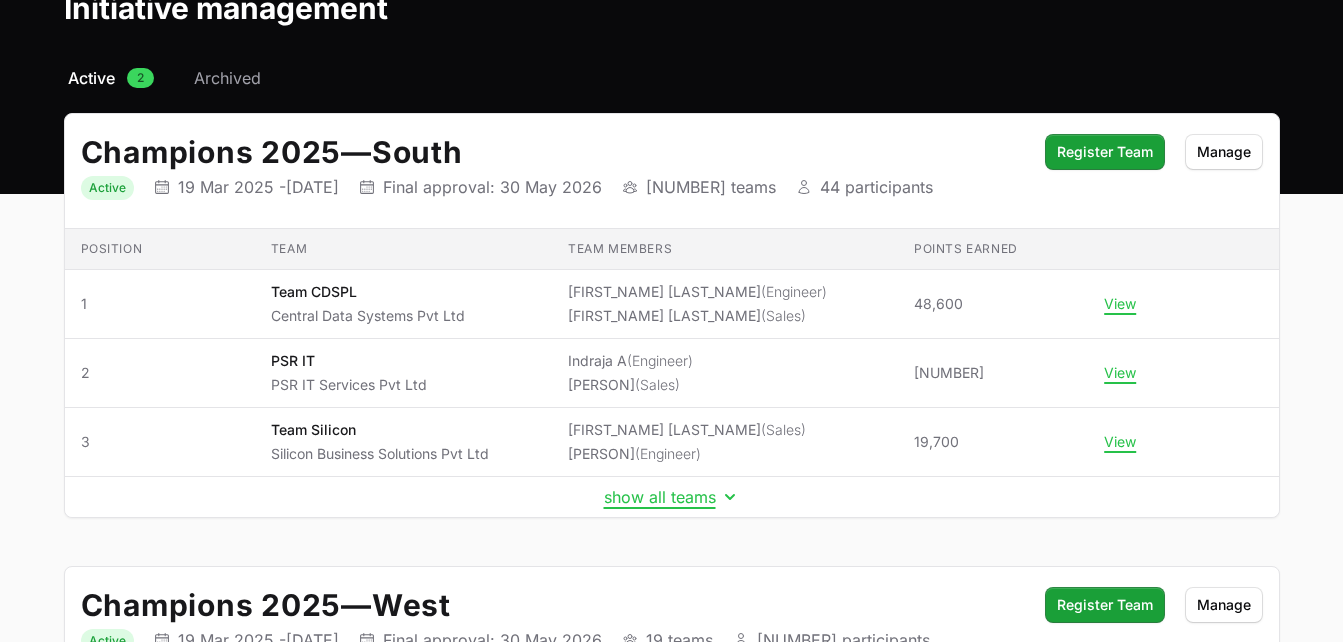 scroll, scrollTop: 119, scrollLeft: 0, axis: vertical 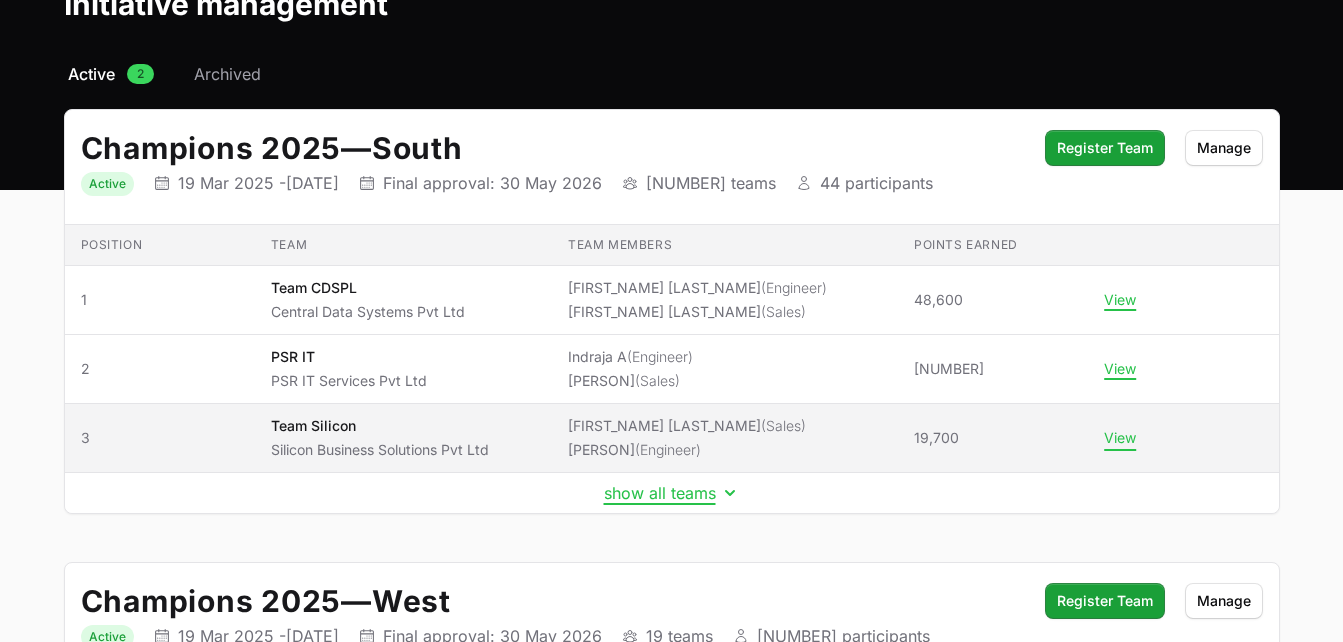 click on "View" 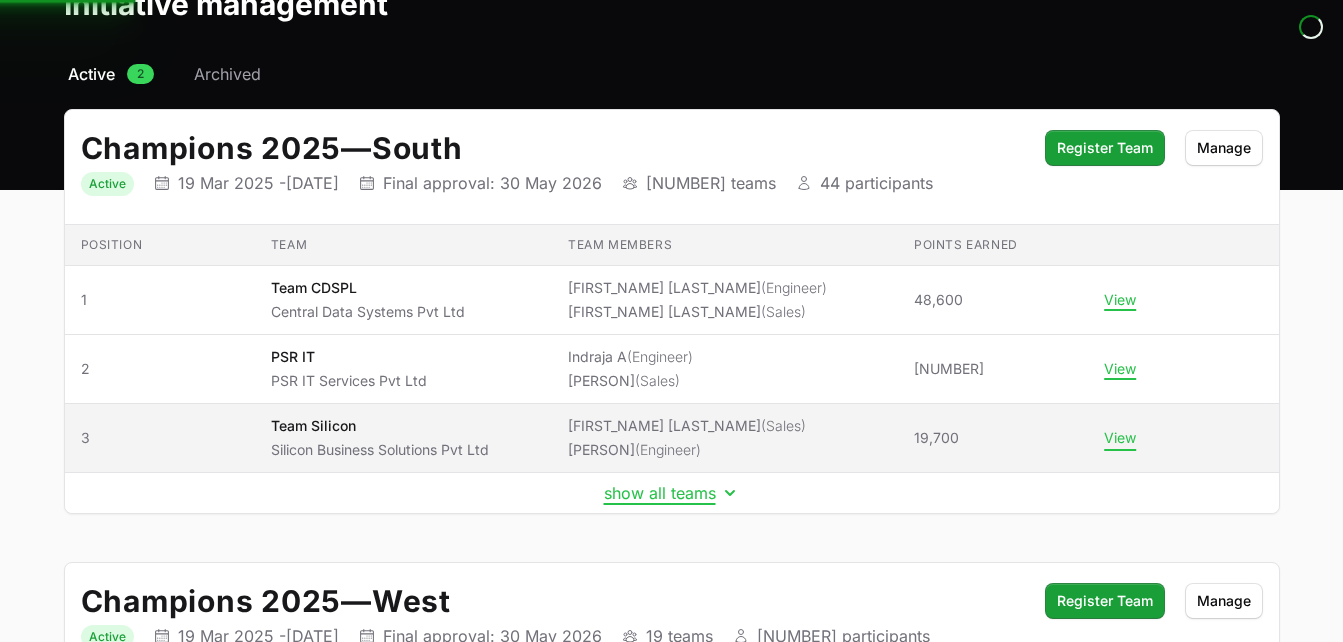 scroll, scrollTop: 0, scrollLeft: 0, axis: both 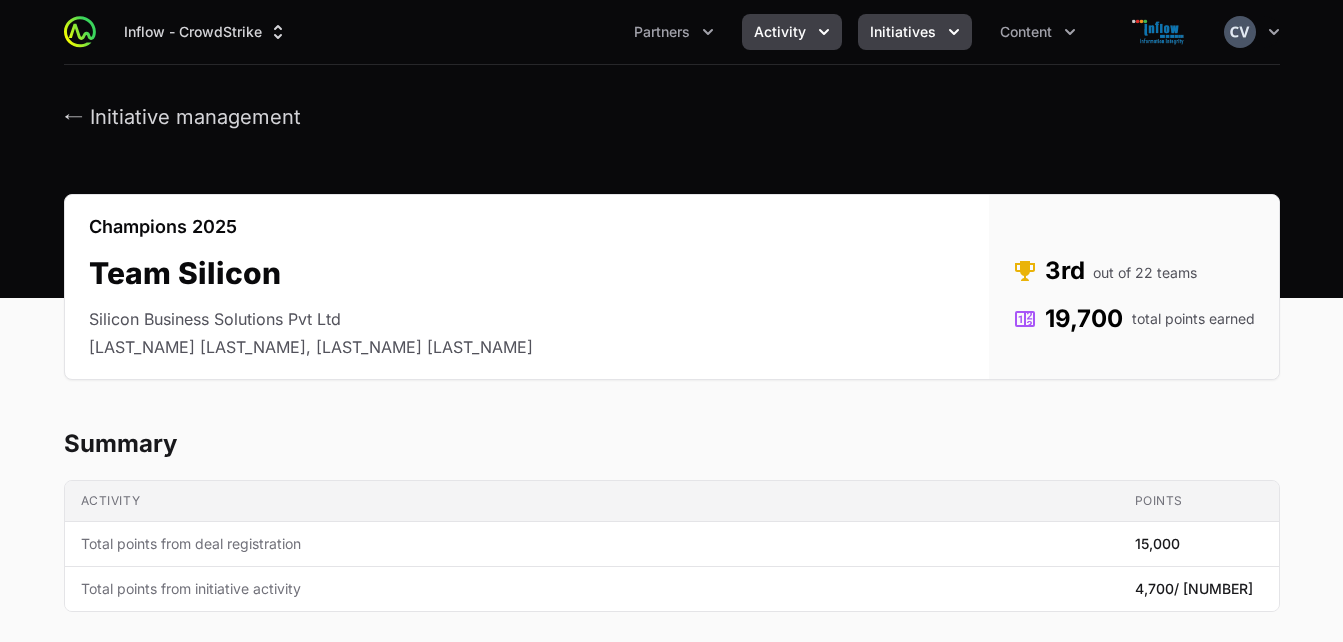 click on "Activity" 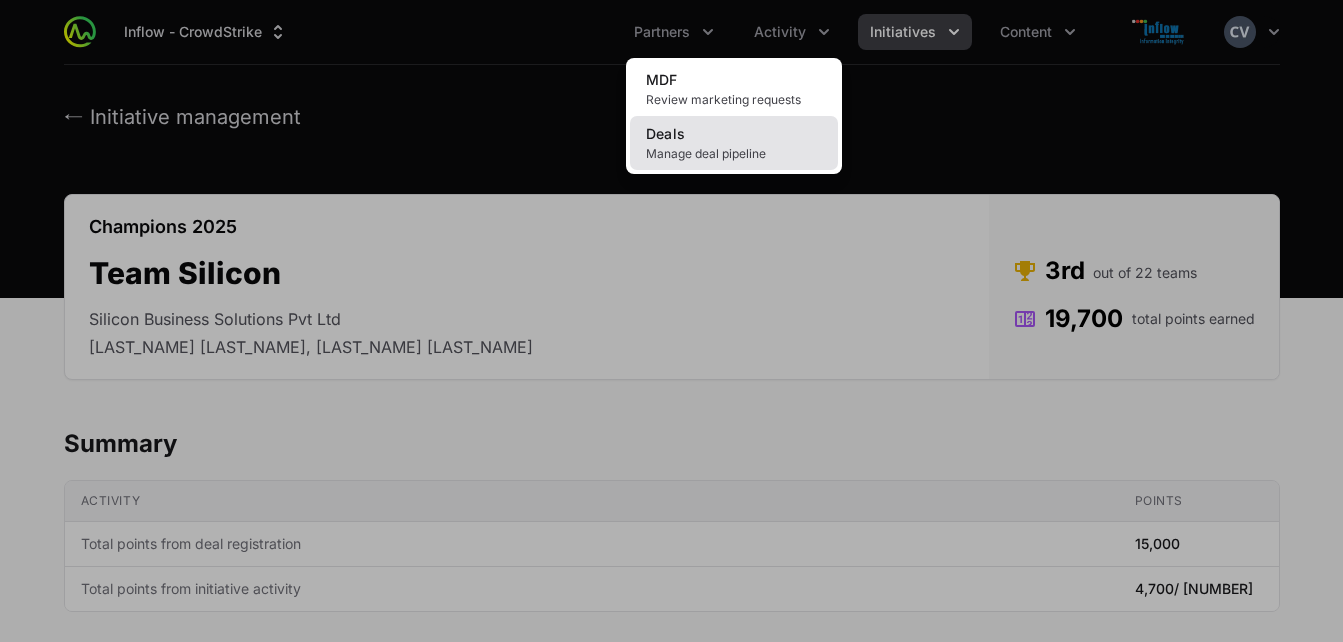 click on "Manage deal pipeline" 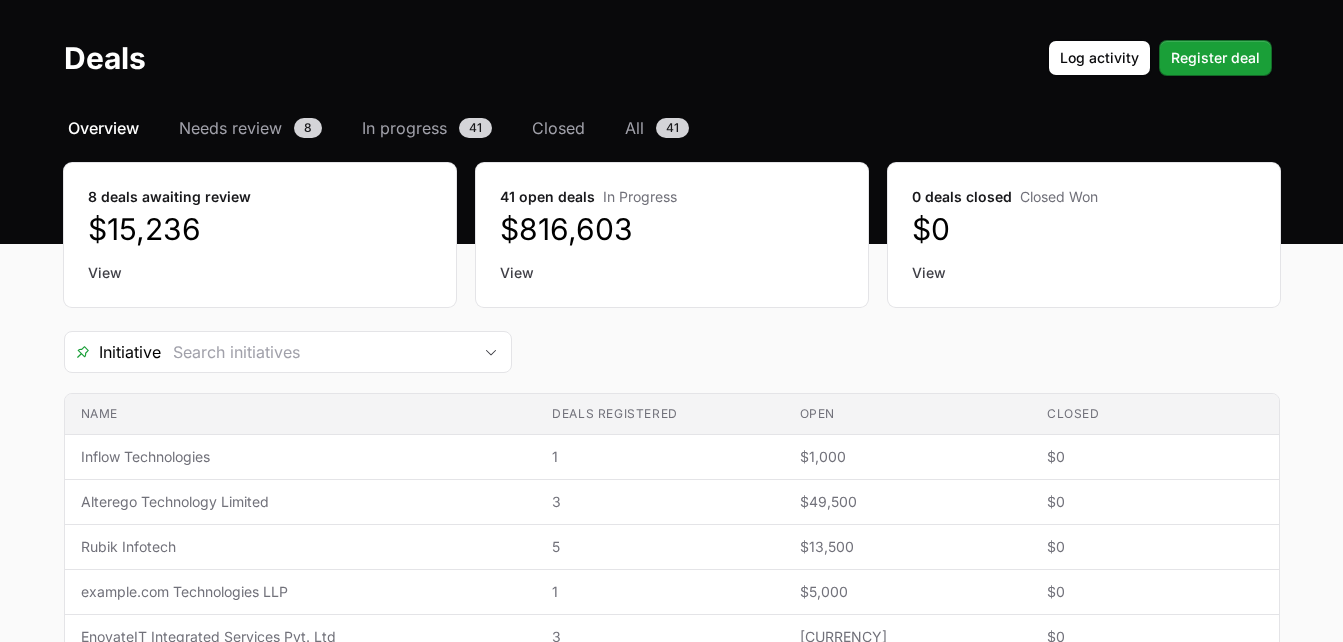 scroll, scrollTop: 0, scrollLeft: 0, axis: both 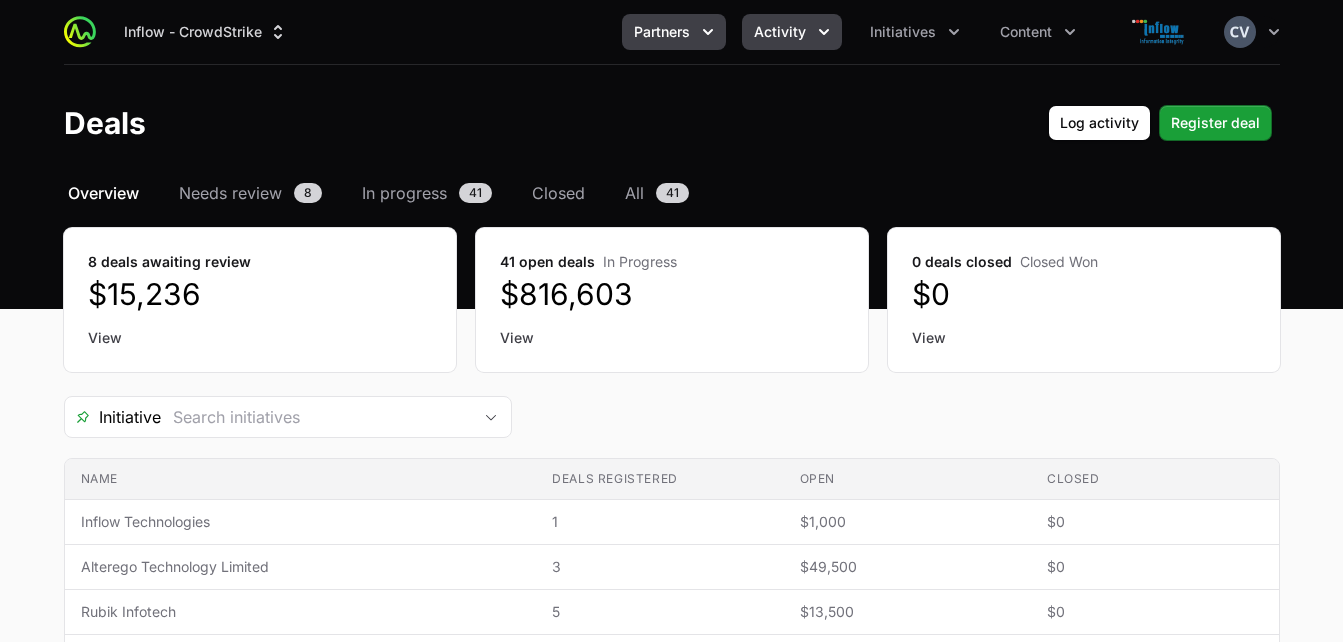 click 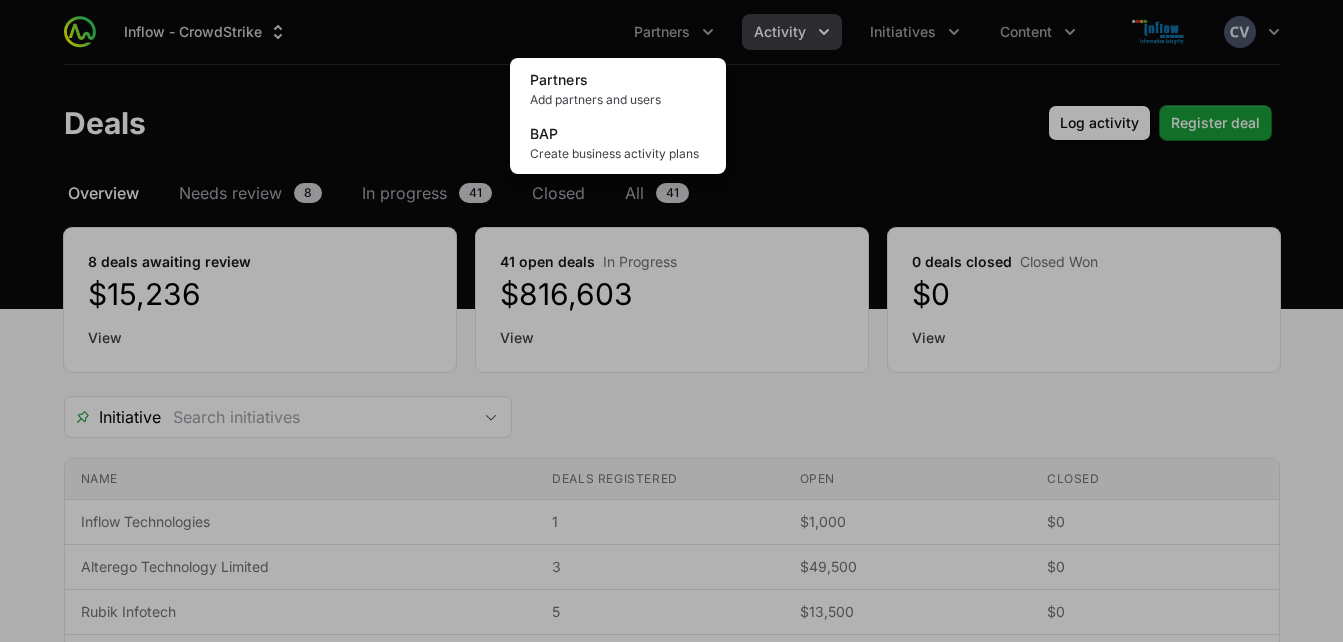 click 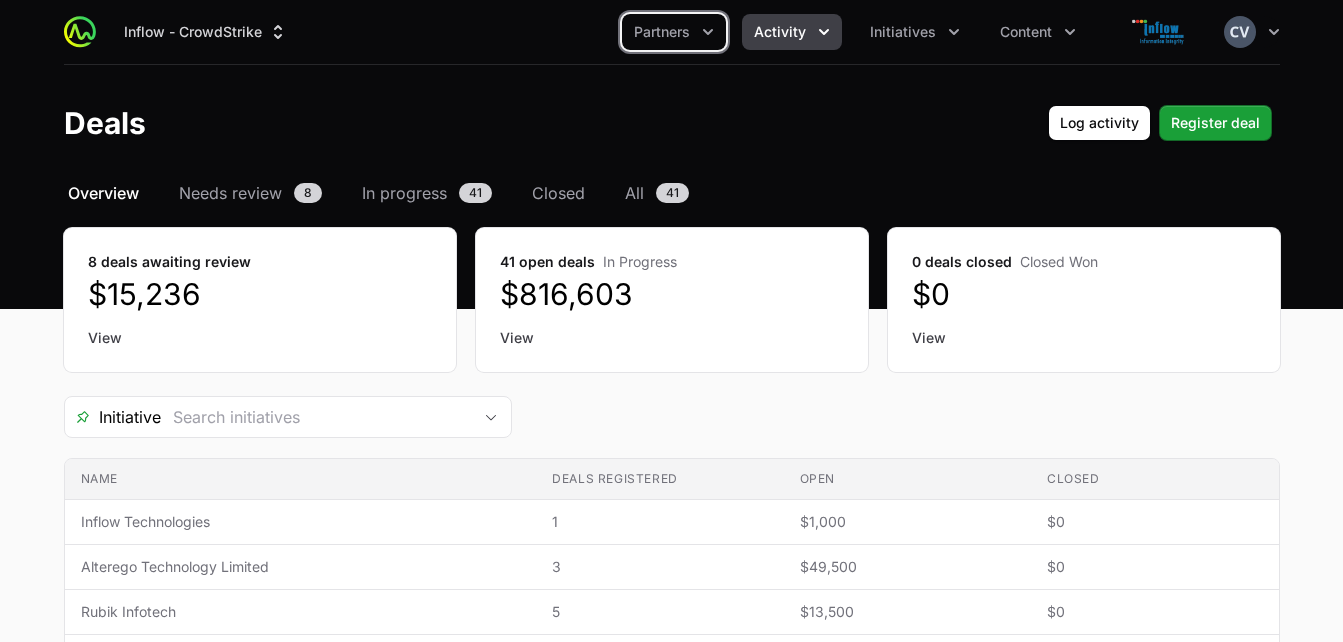 click 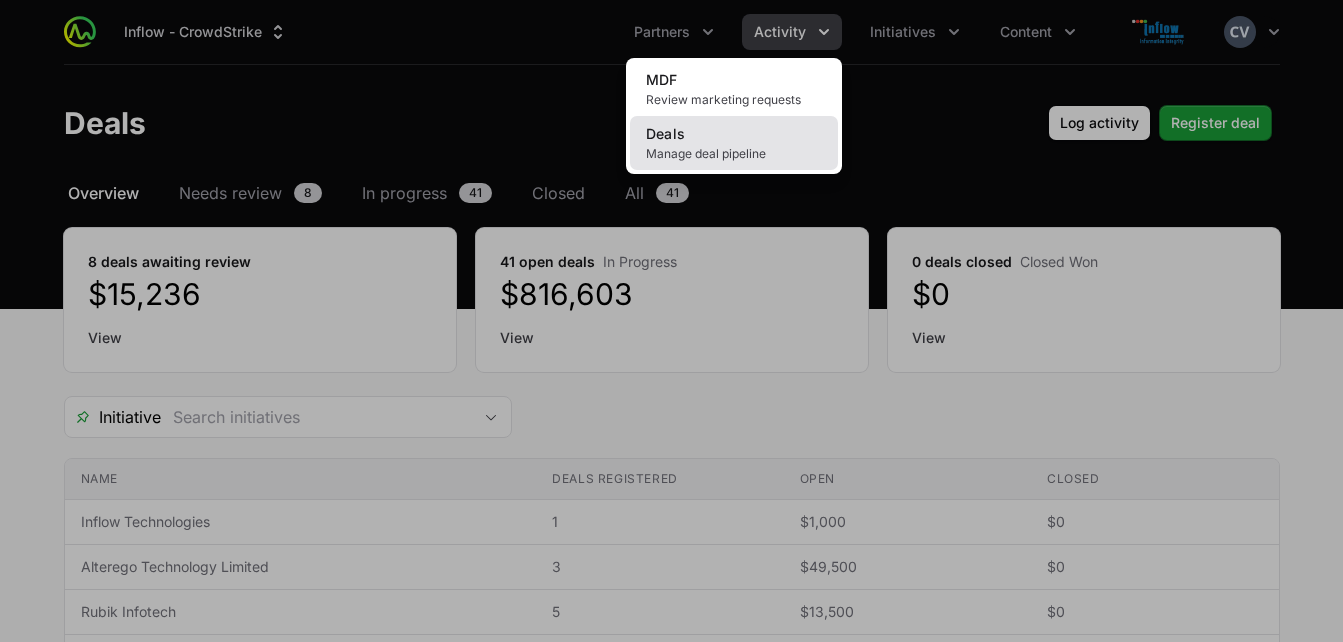 click on "Manage deal pipeline" 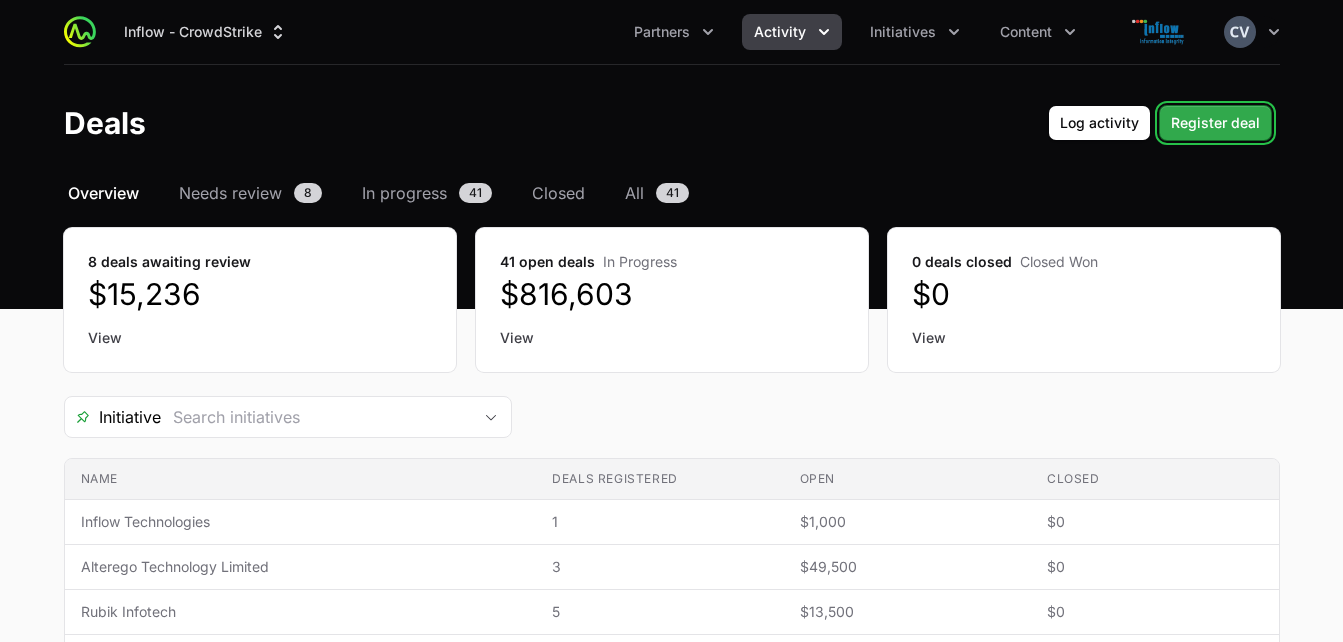 click on "Register deal" 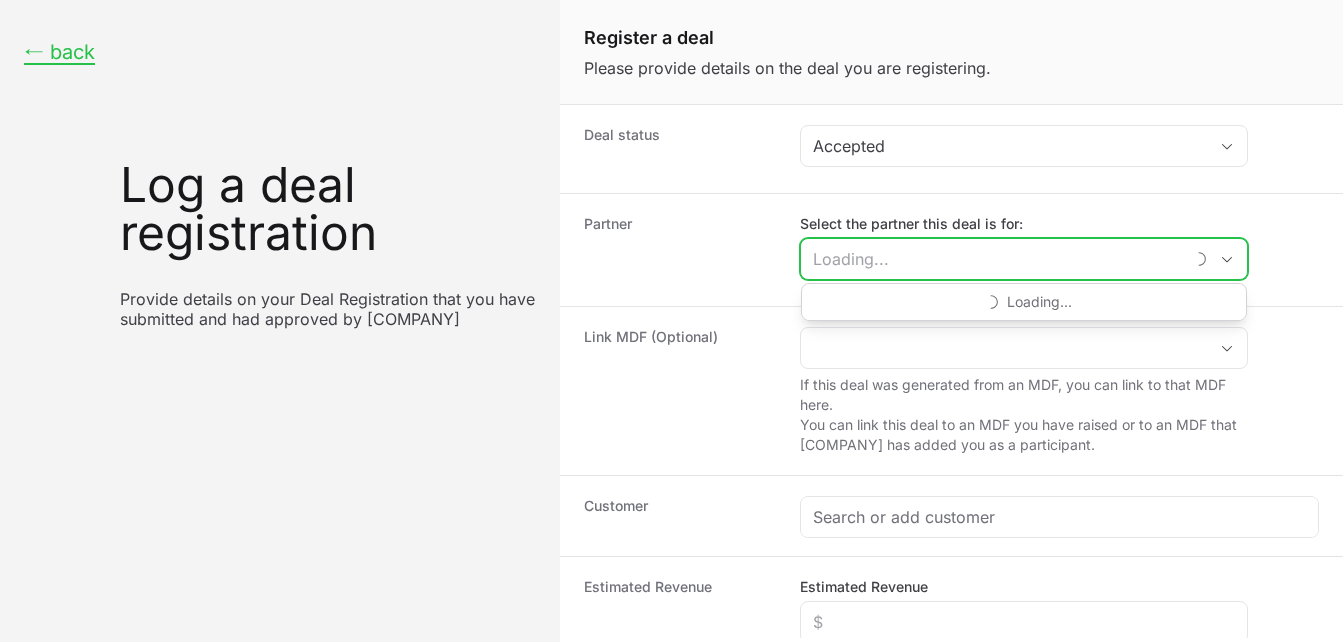 click on "Select the partner this deal is for:" 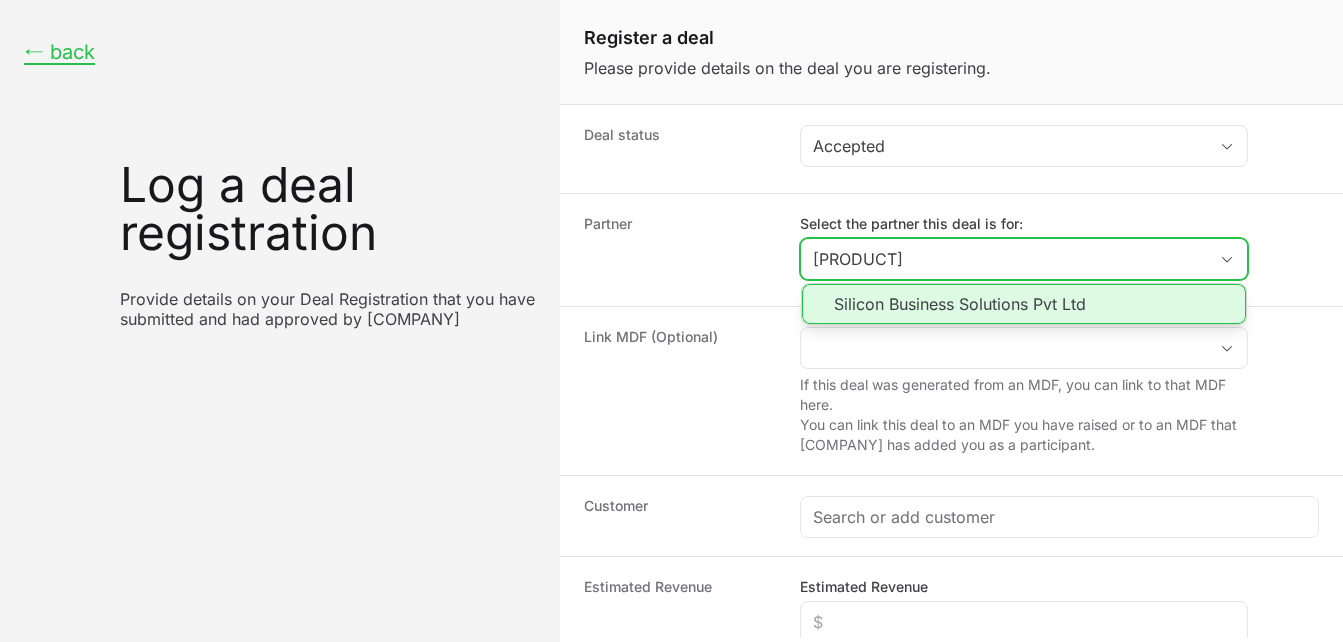 click on "Silicon Business Solutions Pvt Ltd" 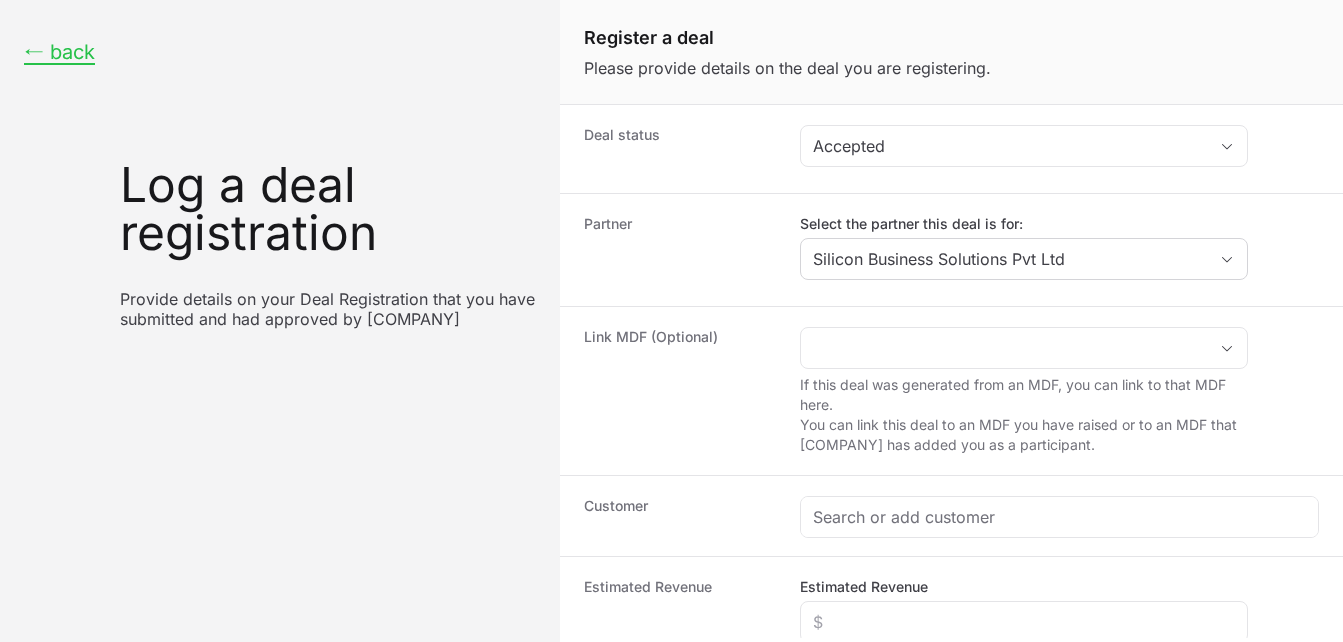 click on "Link MDF (Optional) If this deal was generated from an MDF, you can link to that MDF here. You can link this deal to an MDF you have raised or to an MDF that Inflow has added you as a participant." 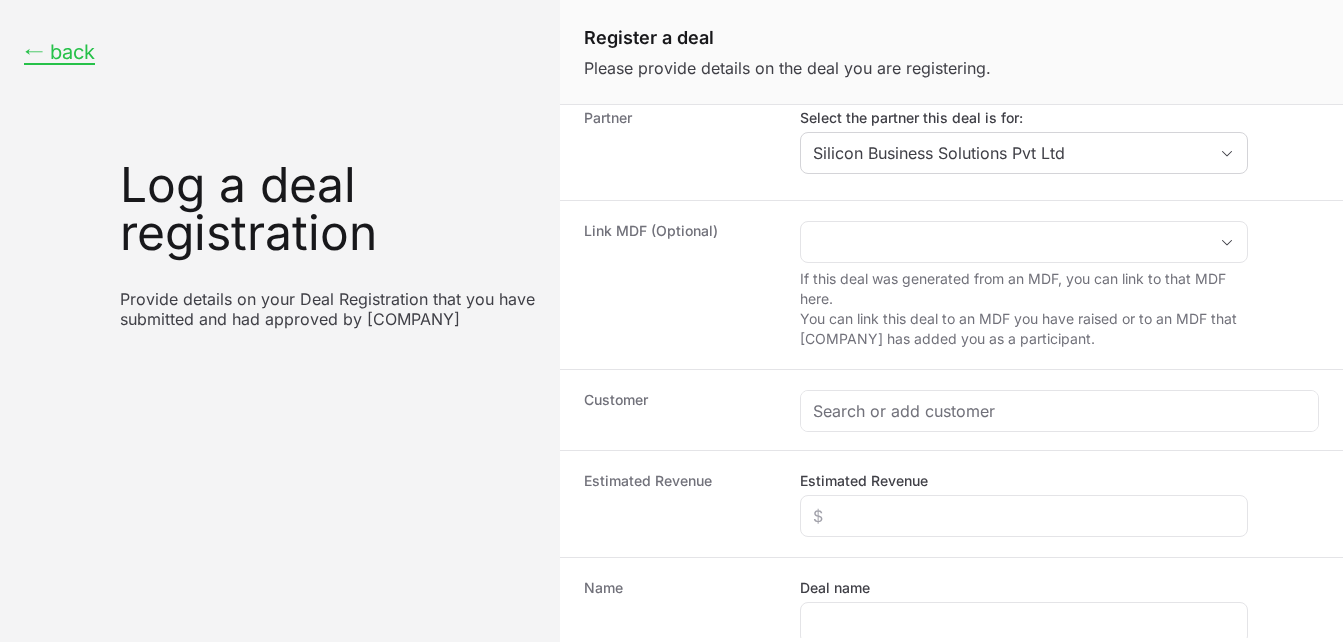 scroll, scrollTop: 119, scrollLeft: 0, axis: vertical 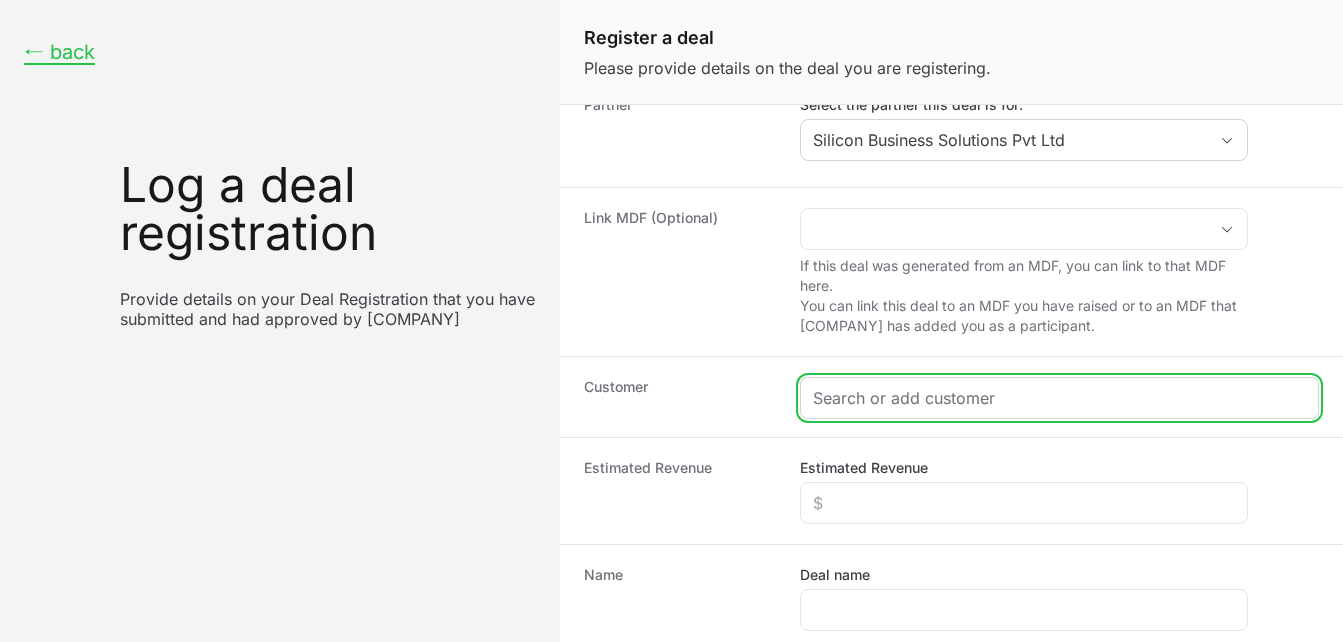 click 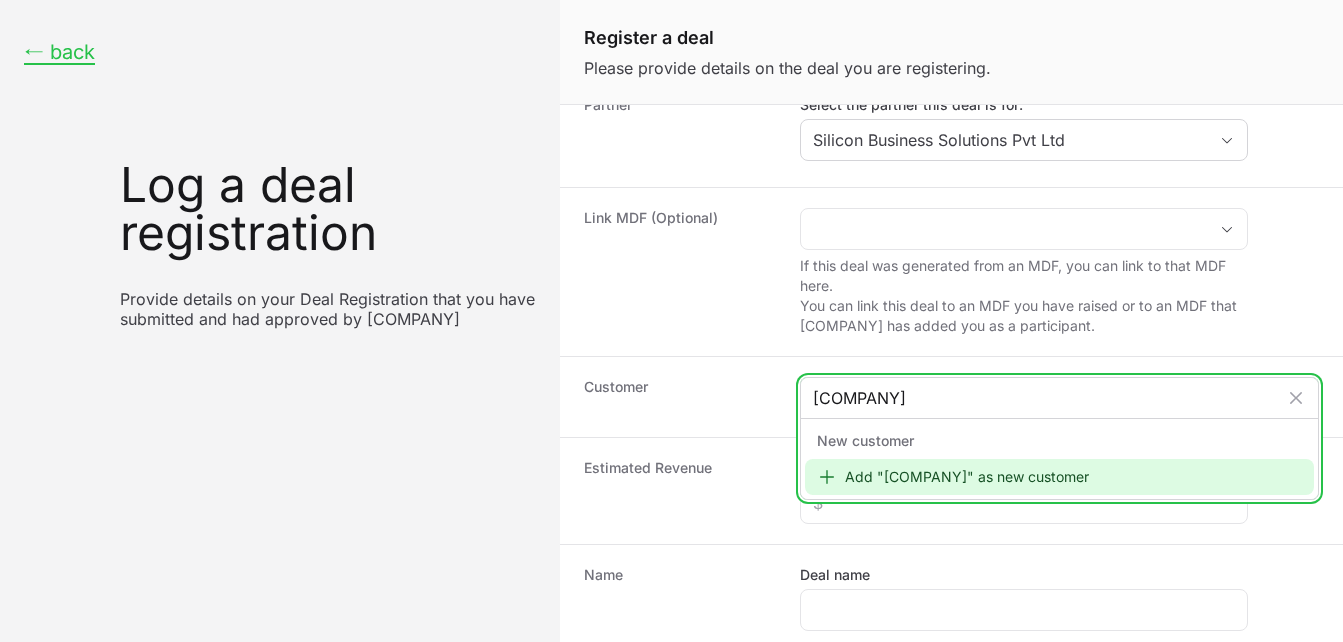 type on "[COMPANY]" 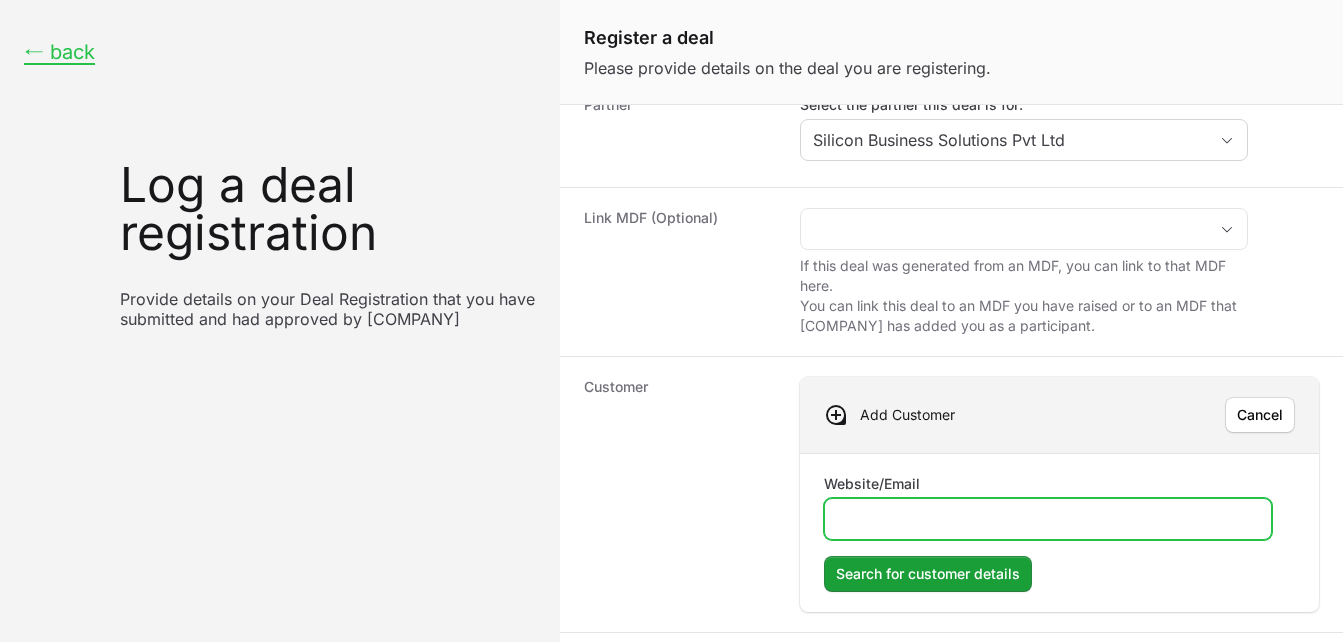 click on "Website/Email" 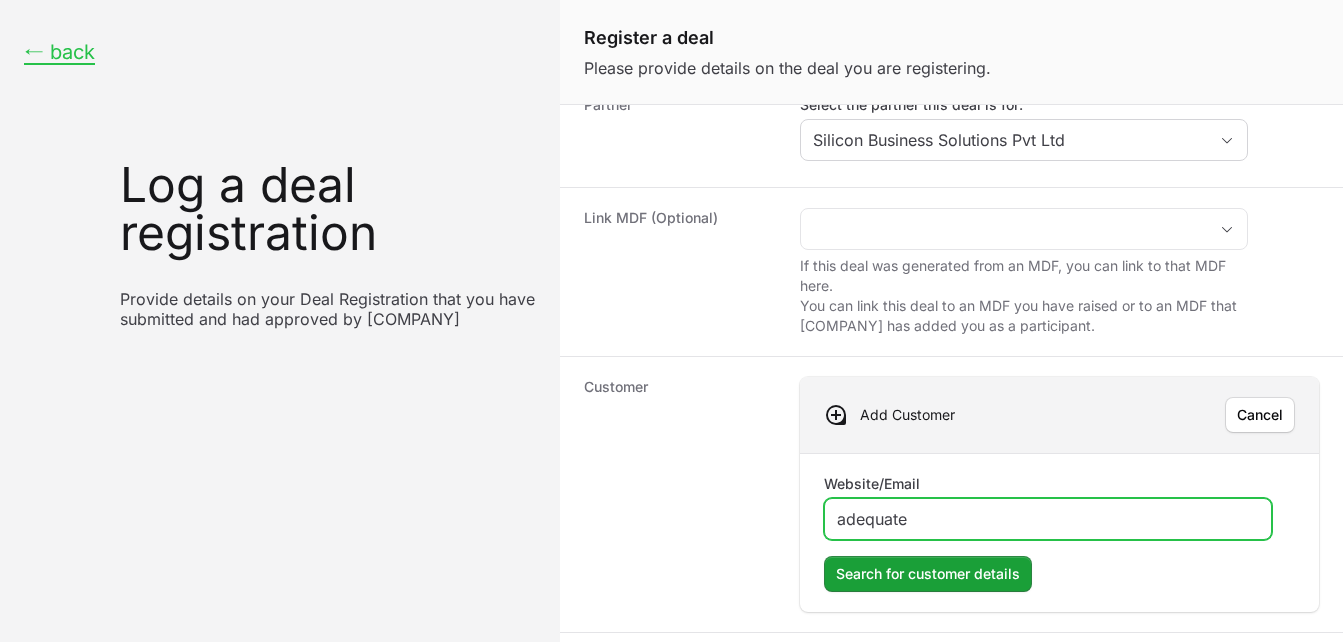click on "adequate" 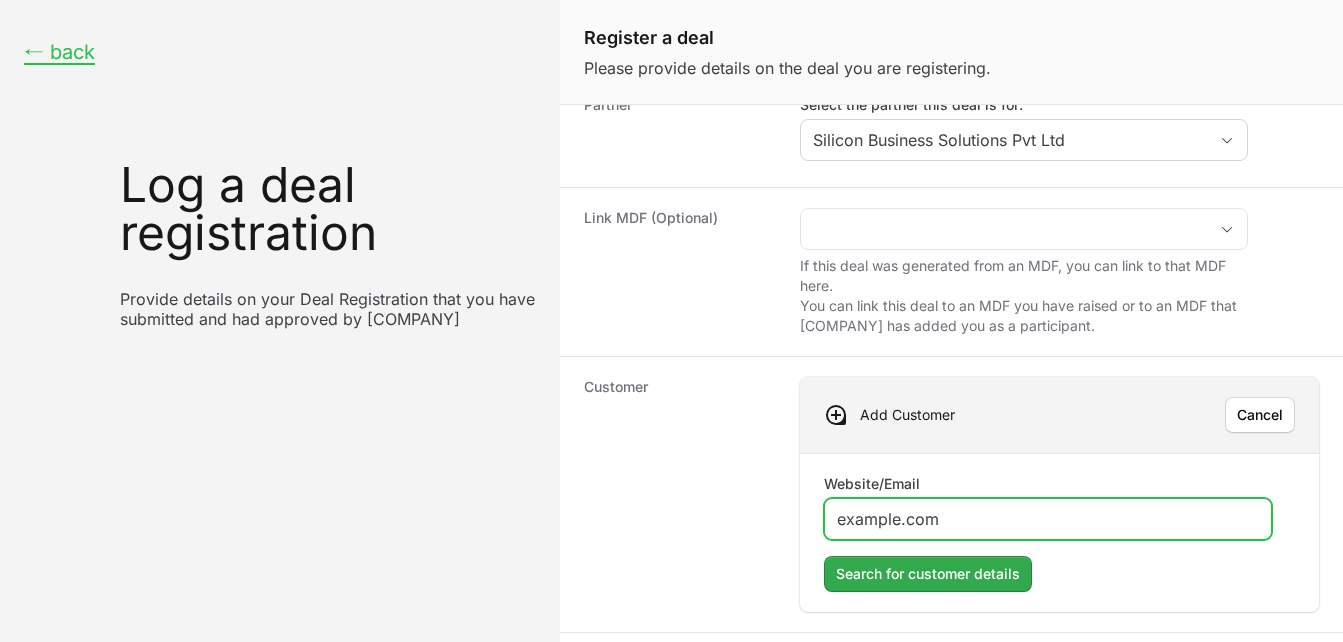 type on "example.com" 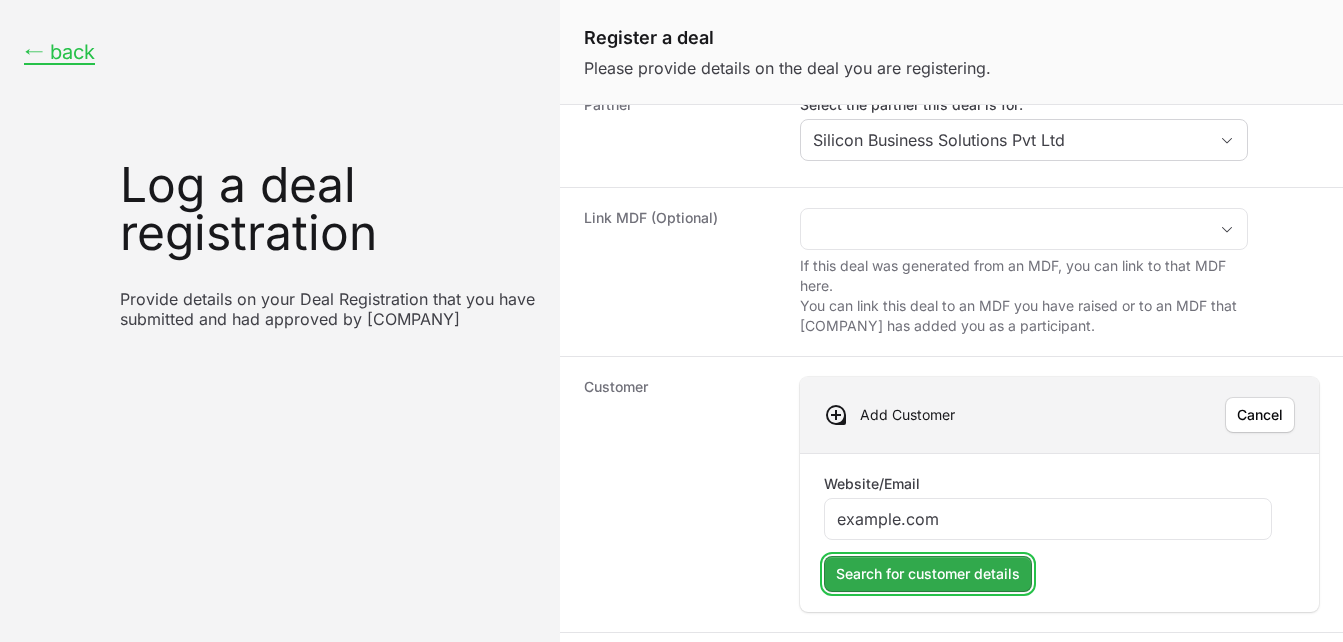 click on "Search for customer details" 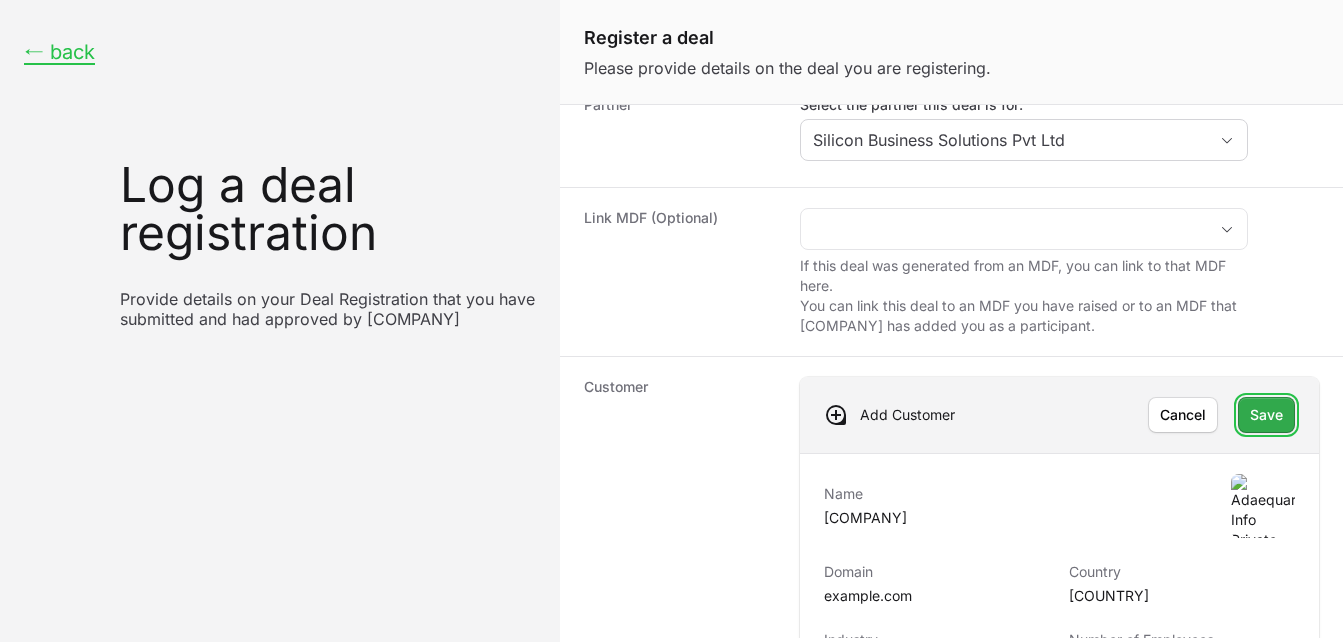 click on "Save" 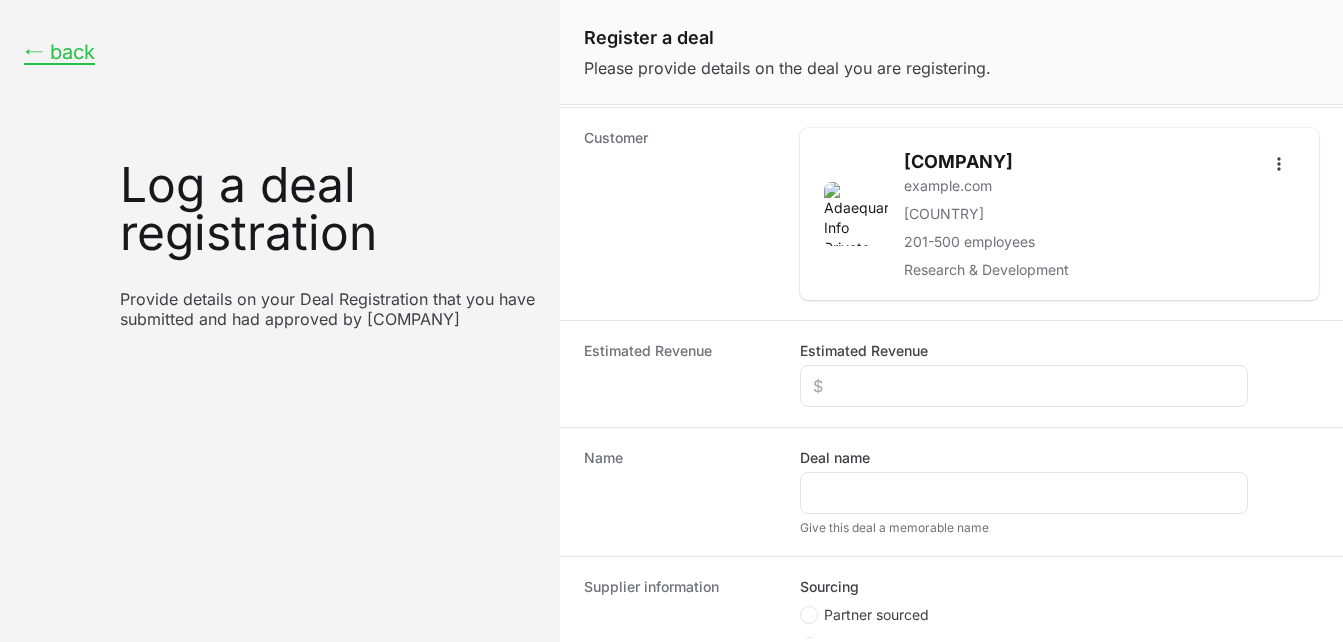scroll, scrollTop: 373, scrollLeft: 0, axis: vertical 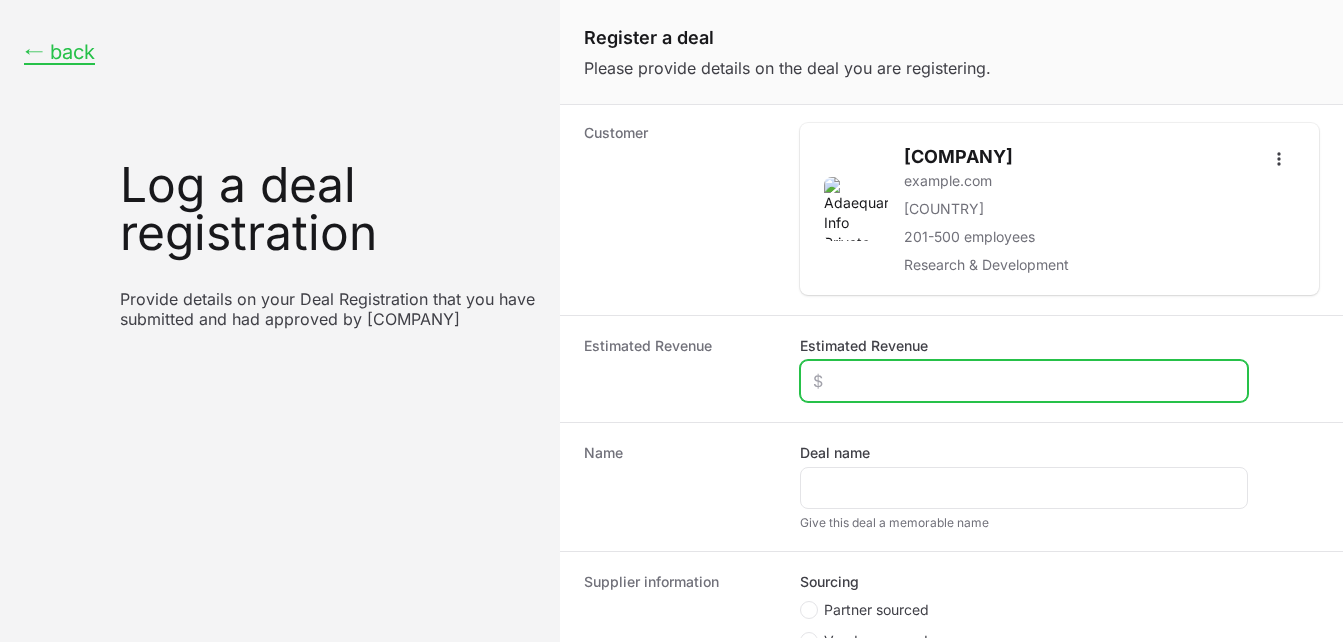 click on "Estimated Revenue" 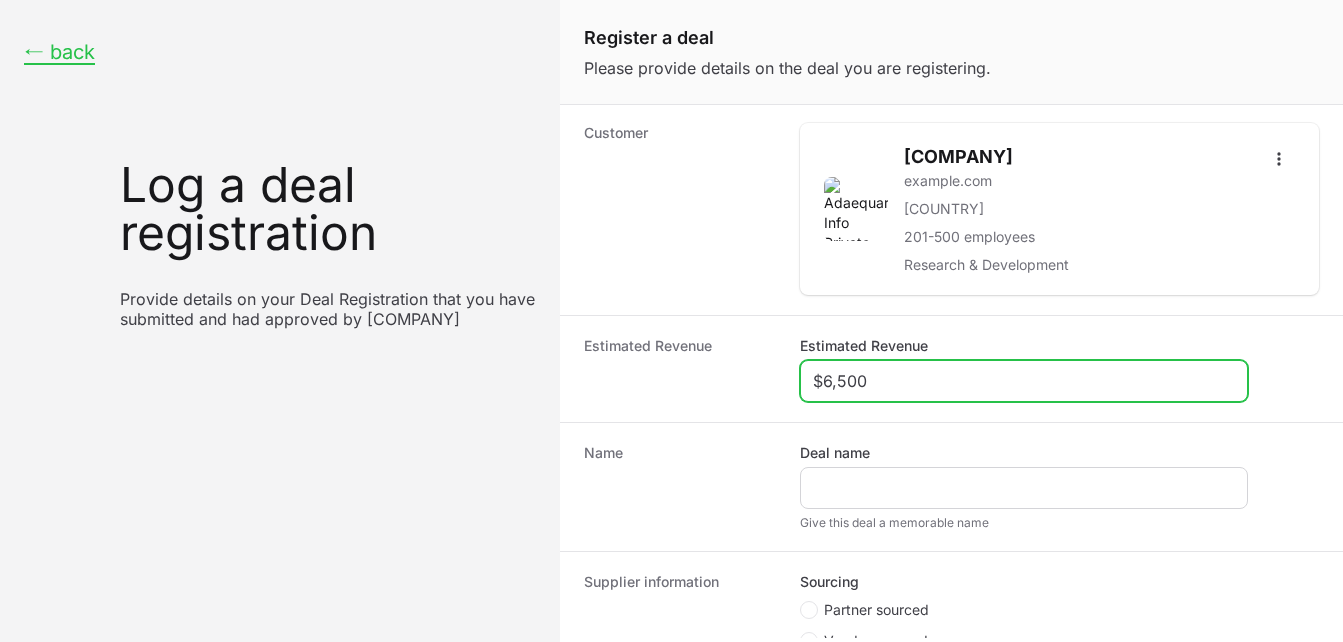 type on "$6,500" 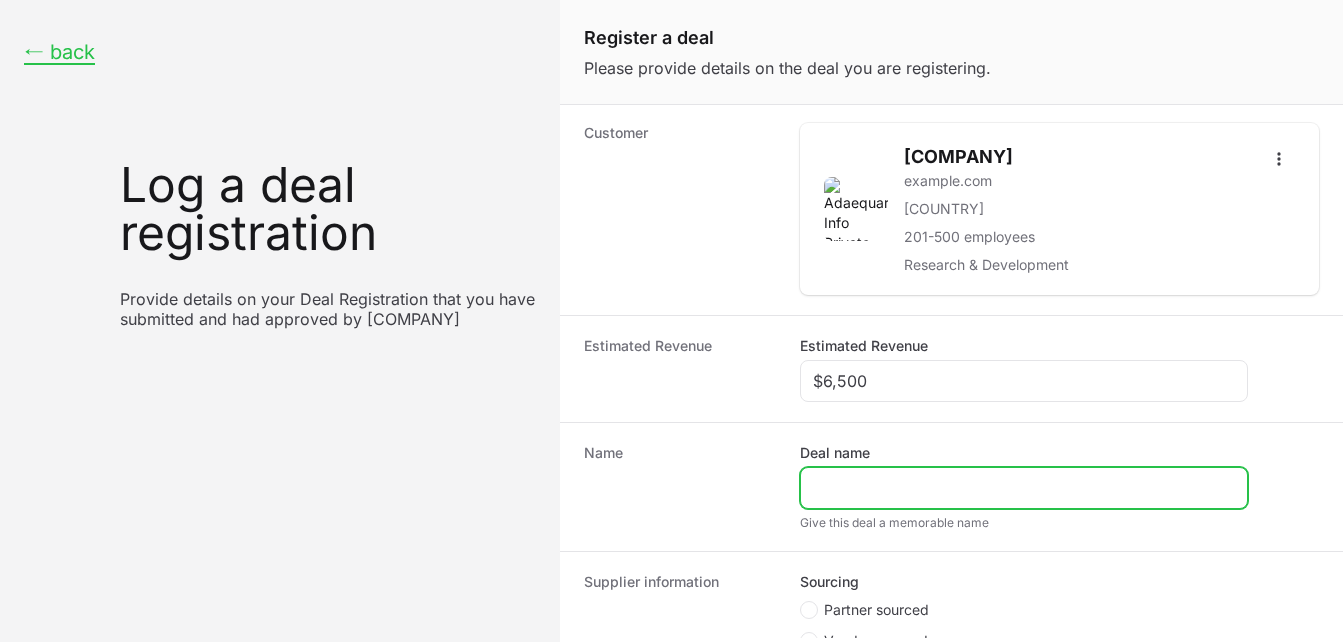 click on "Deal name" 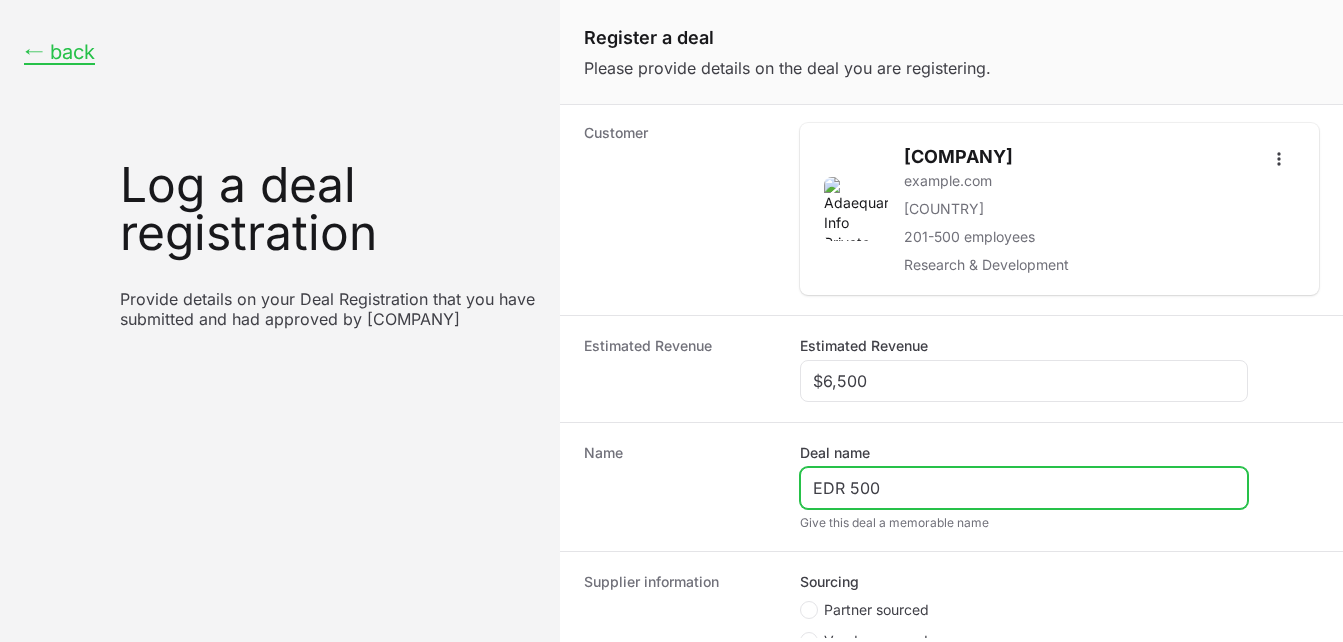 type on "EDR 500" 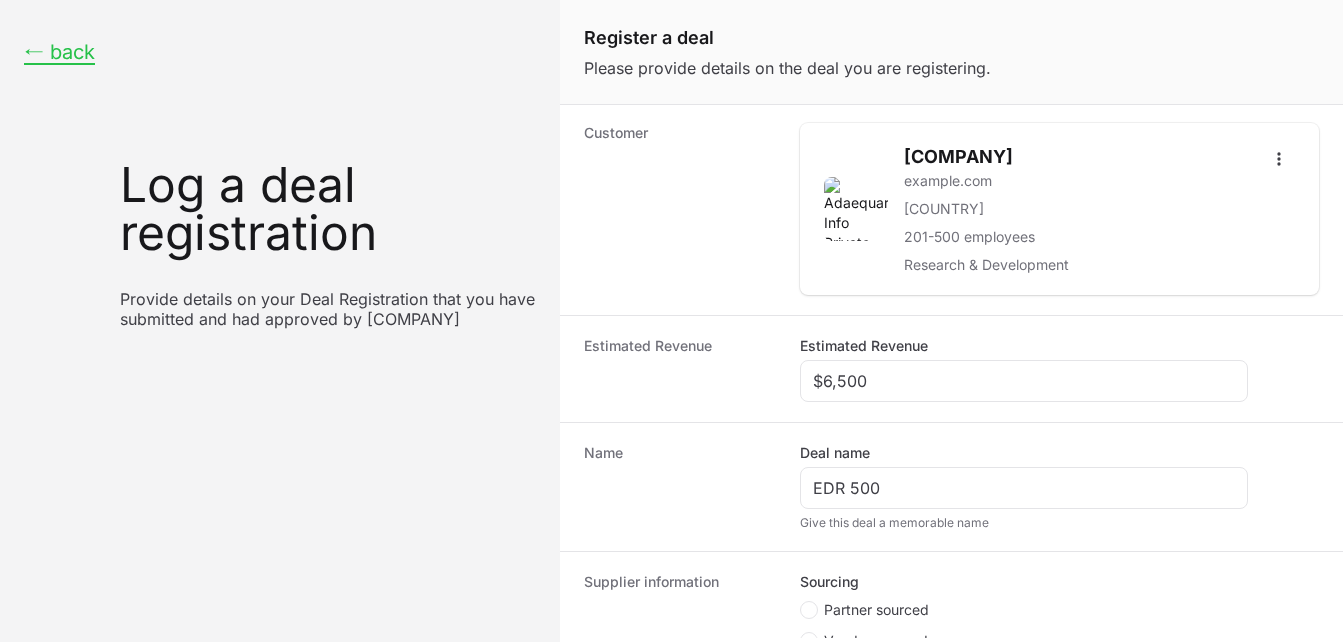 click on "Name" 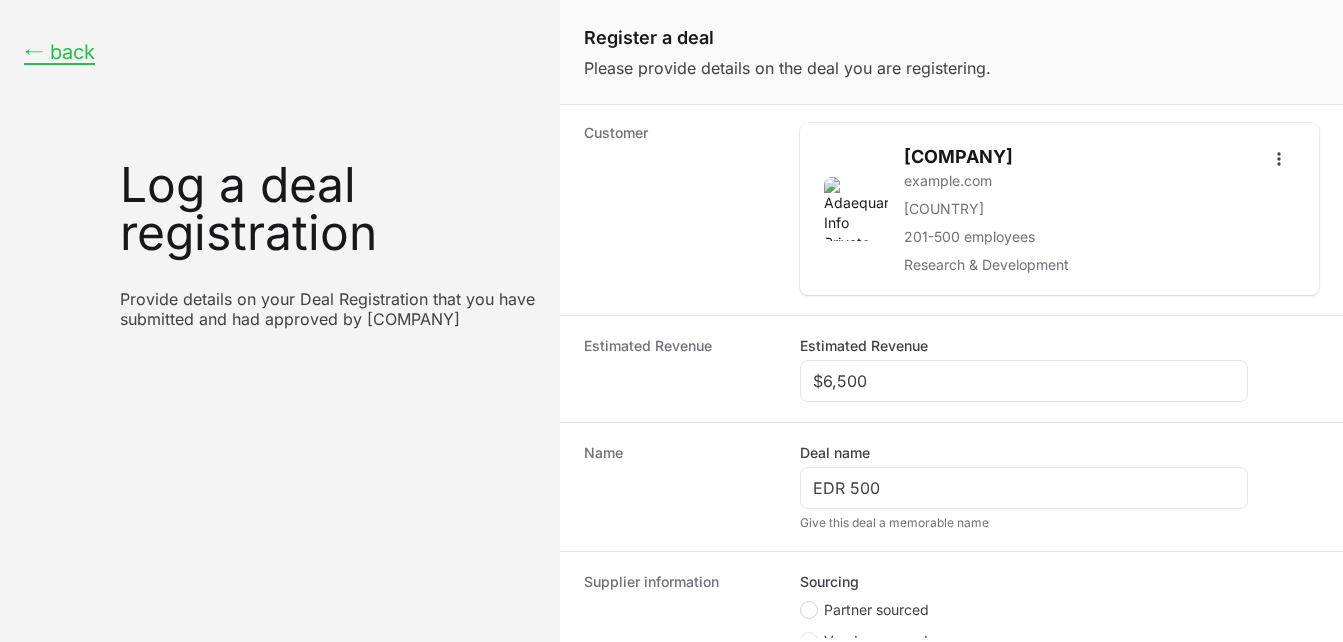 click 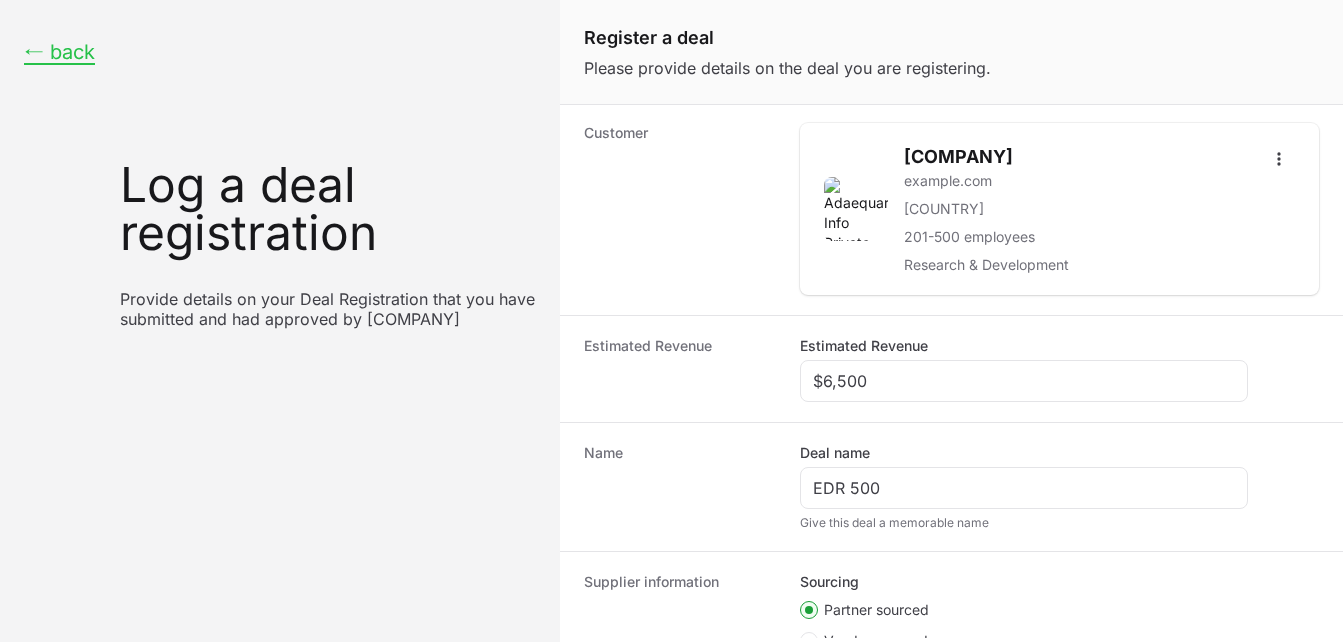 scroll, scrollTop: 365, scrollLeft: 0, axis: vertical 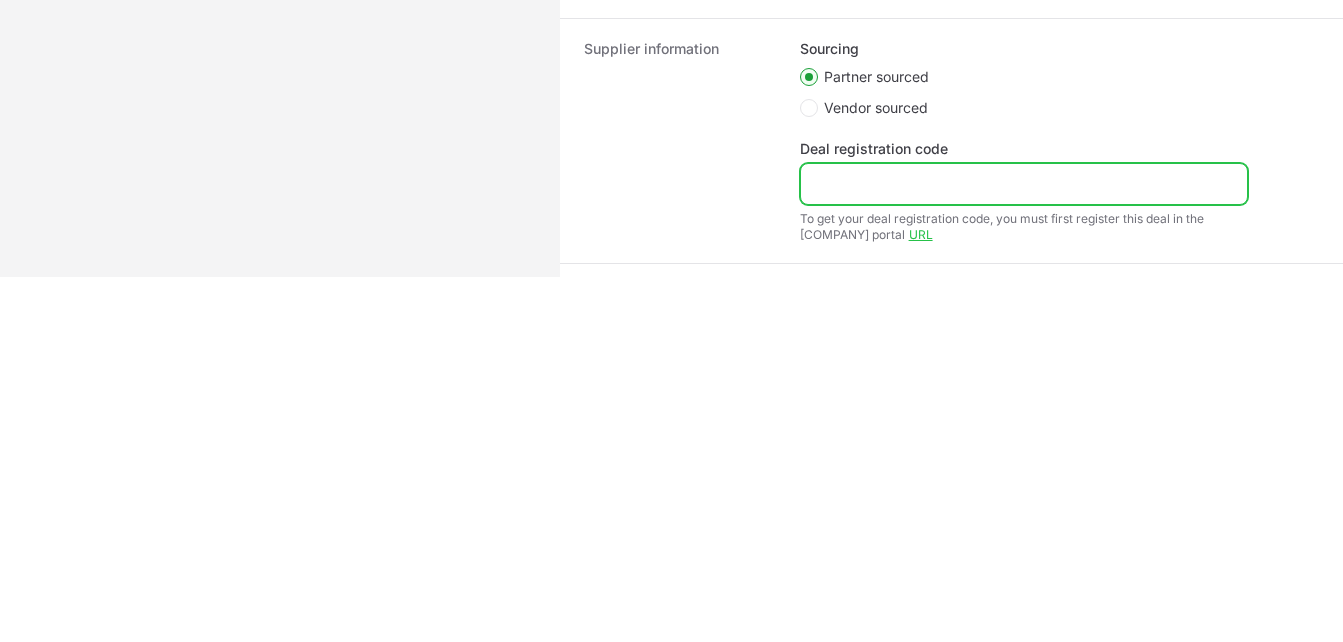 click on "Deal registration code" 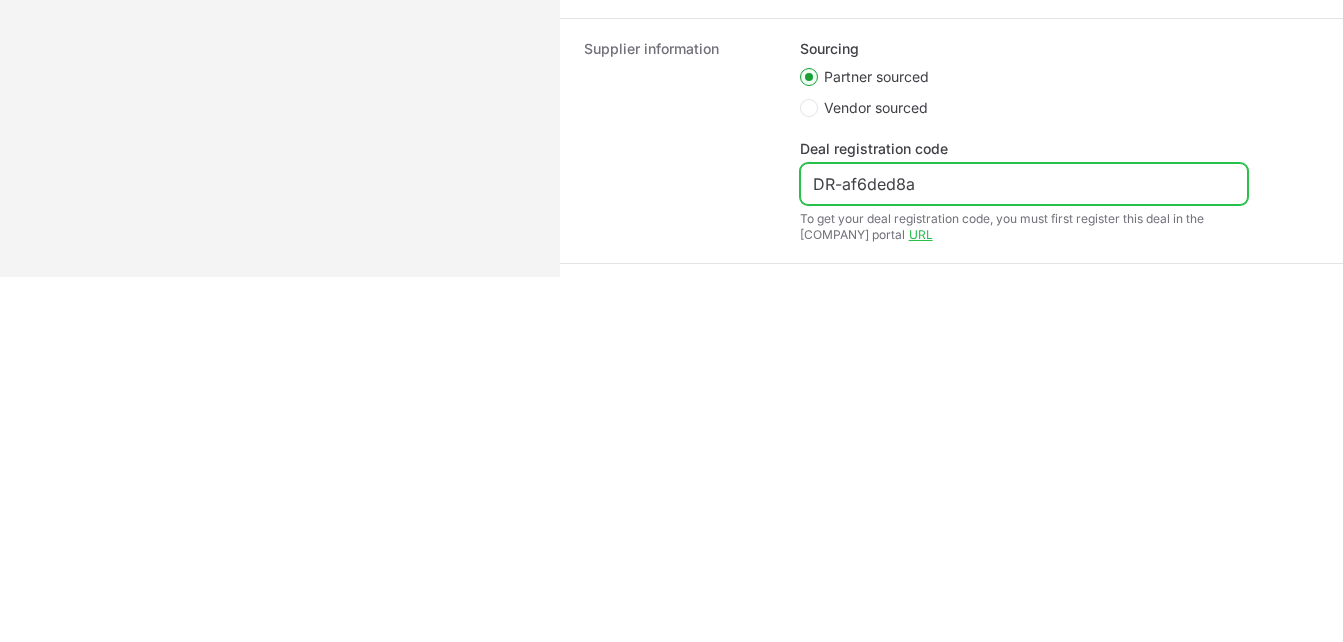 type on "DR-af6ded8a" 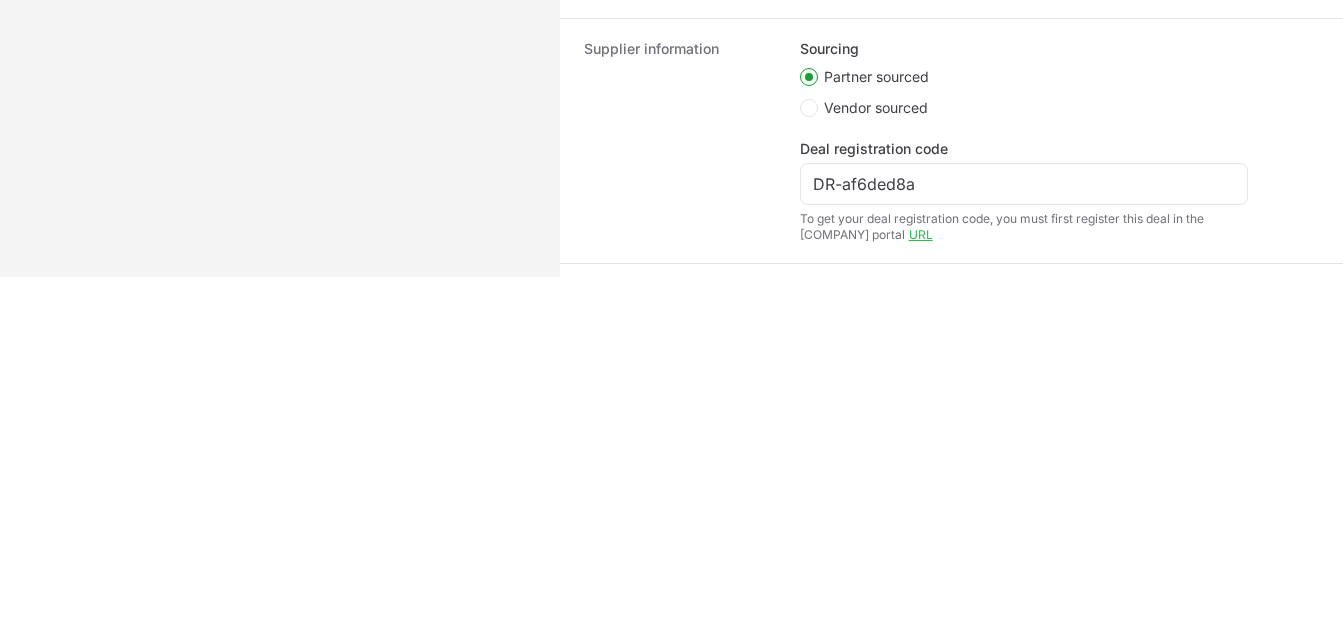 click on "← back  Log a deal registration   Provide details on your Deal Registration that you have submitted and had approved by [COMPANY] Register a deal  Please provide details on the deal you are registering.  Deal status Accepted Partner Select the partner this deal is for: [PRODUCT] [COMPANY] [DOMAIN] · [COUNTRY] · [NUMBER]-[NUMBER] employees · [INDUSTRY] Estimated Revenue Estimated Revenue [CURRENCY] Name Deal name [PRODUCT] Give this deal a memorable name Supplier information Sourcing Partner sourced Vendor sourced Deal registration code [DEAL_CODE] To get your deal registration code, you must first register this deal in the [COMPANY] portal URL  Click  Register Deal  to accept this deal.  Register Deal Cancel" at bounding box center (671, -44) 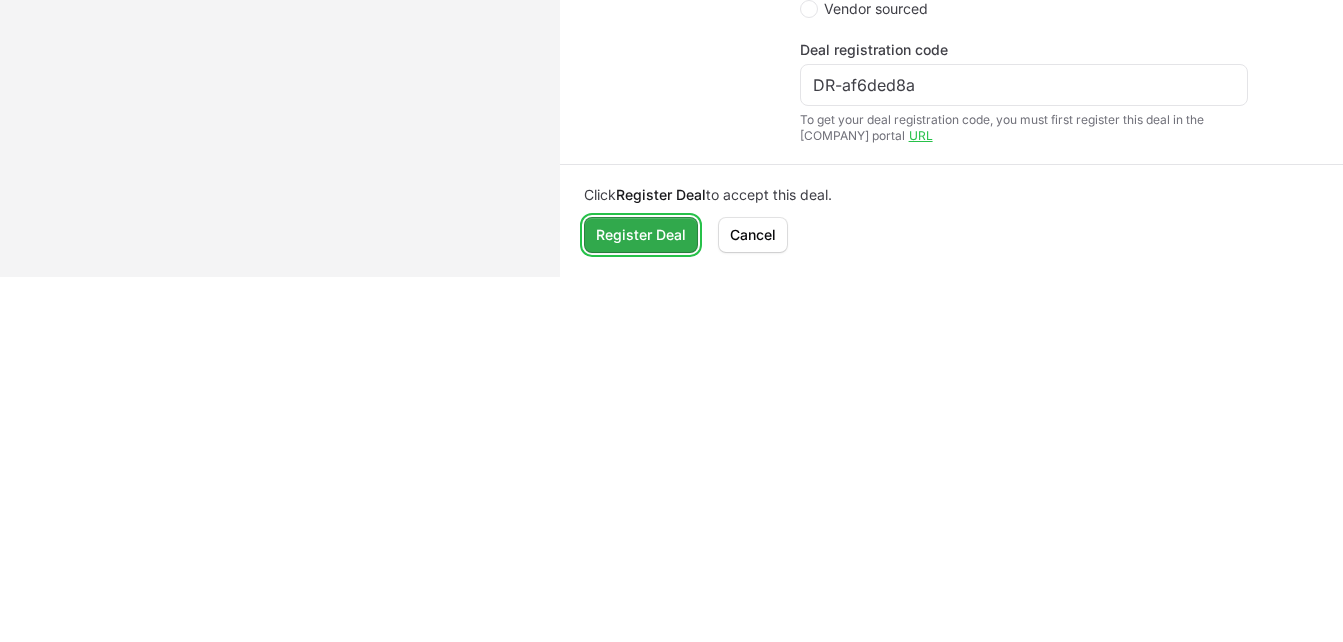 click on "Register Deal" 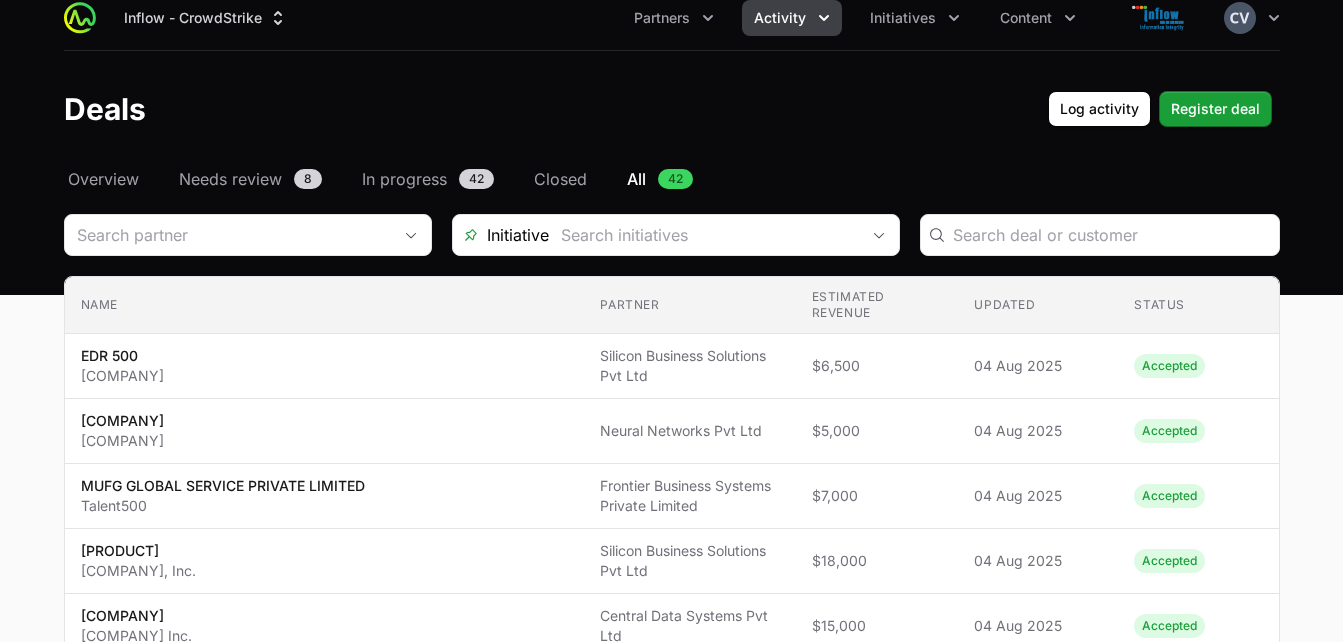 scroll, scrollTop: 6, scrollLeft: 0, axis: vertical 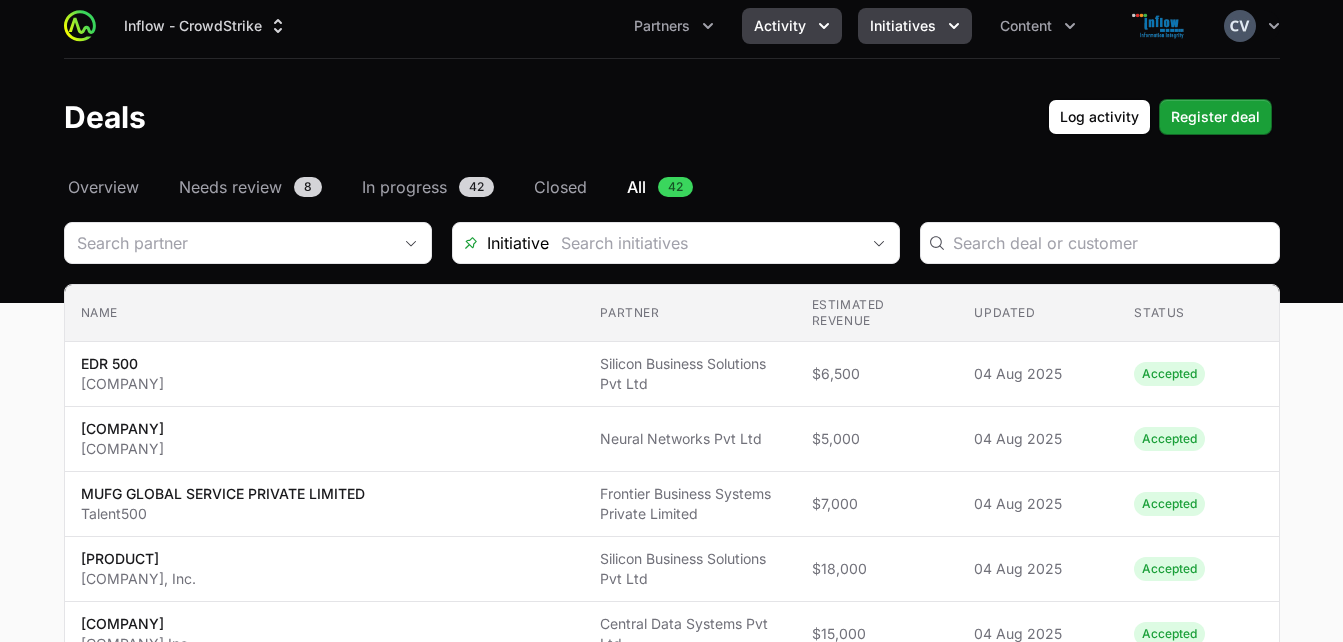 click on "Initiatives" 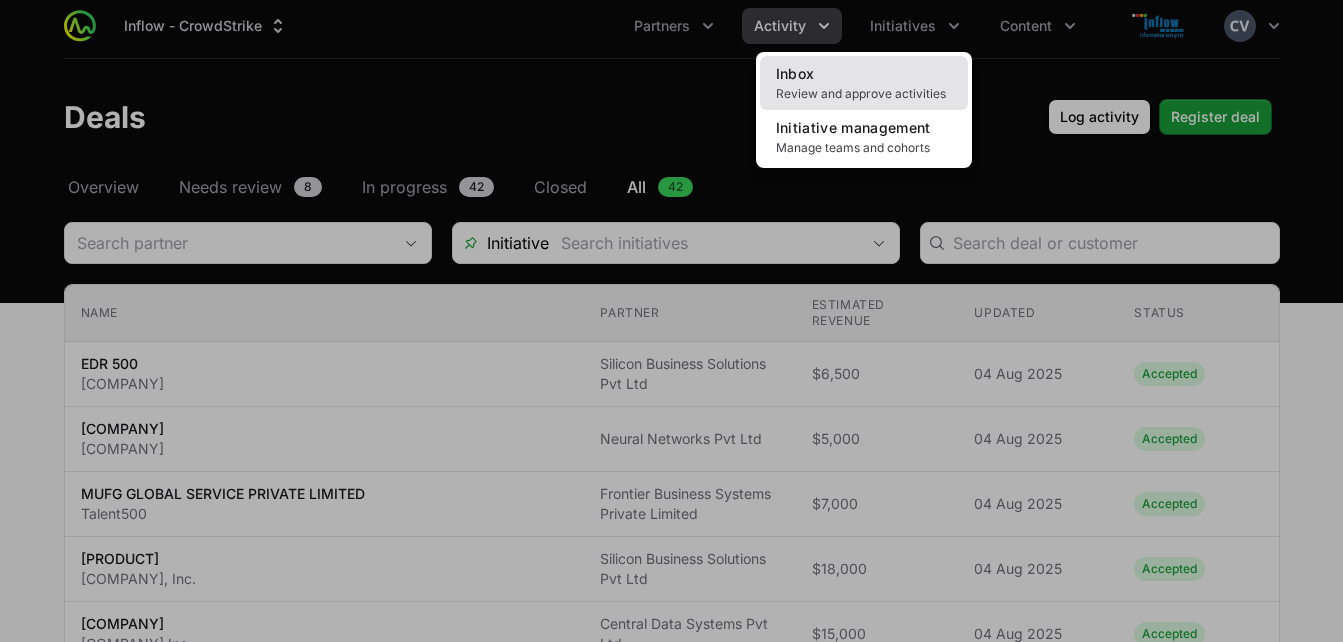 click on "Review and approve activities" 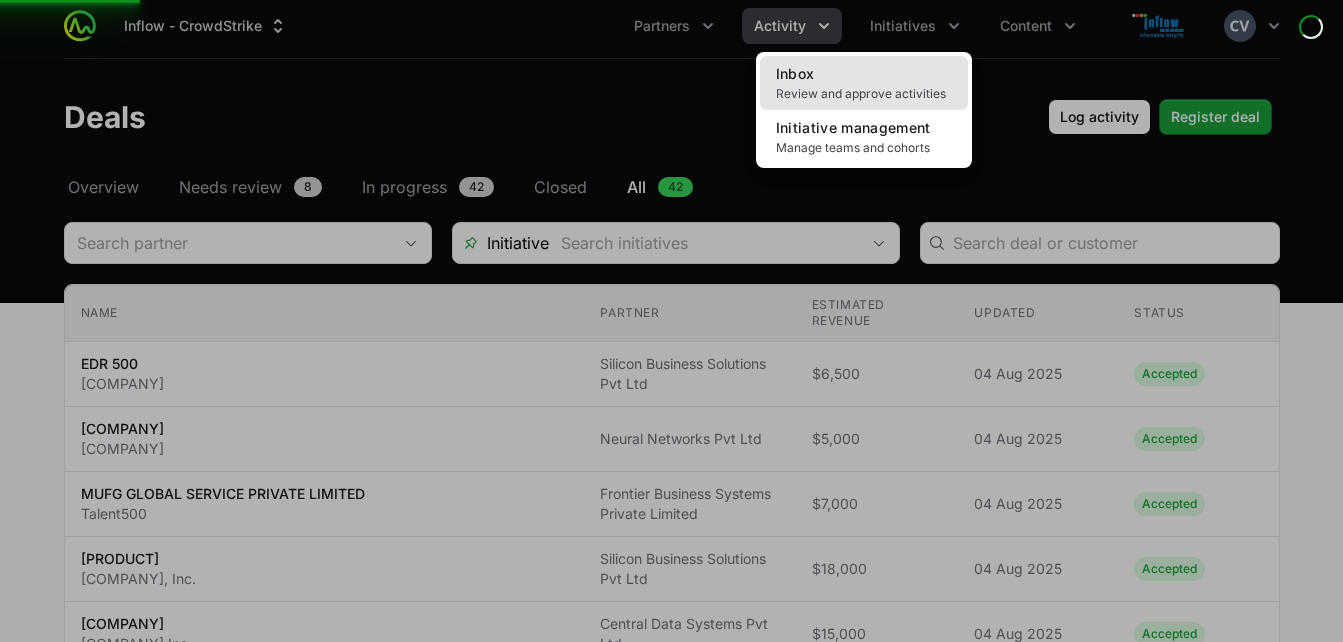 scroll, scrollTop: 0, scrollLeft: 0, axis: both 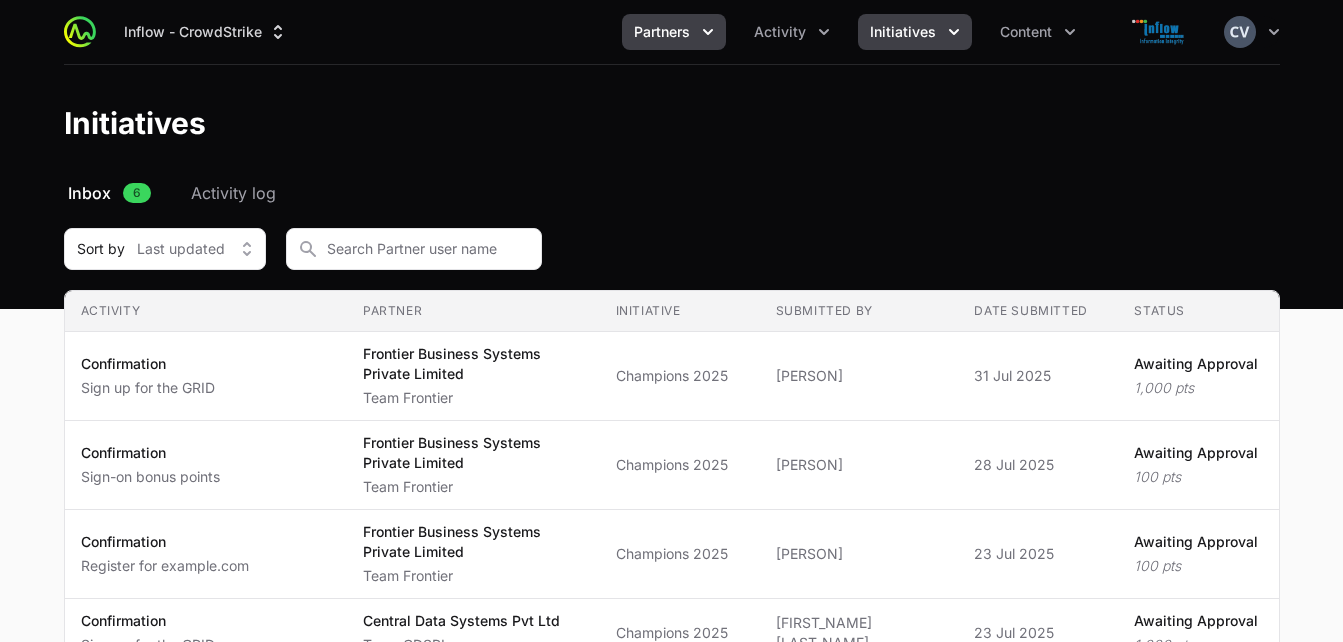 click 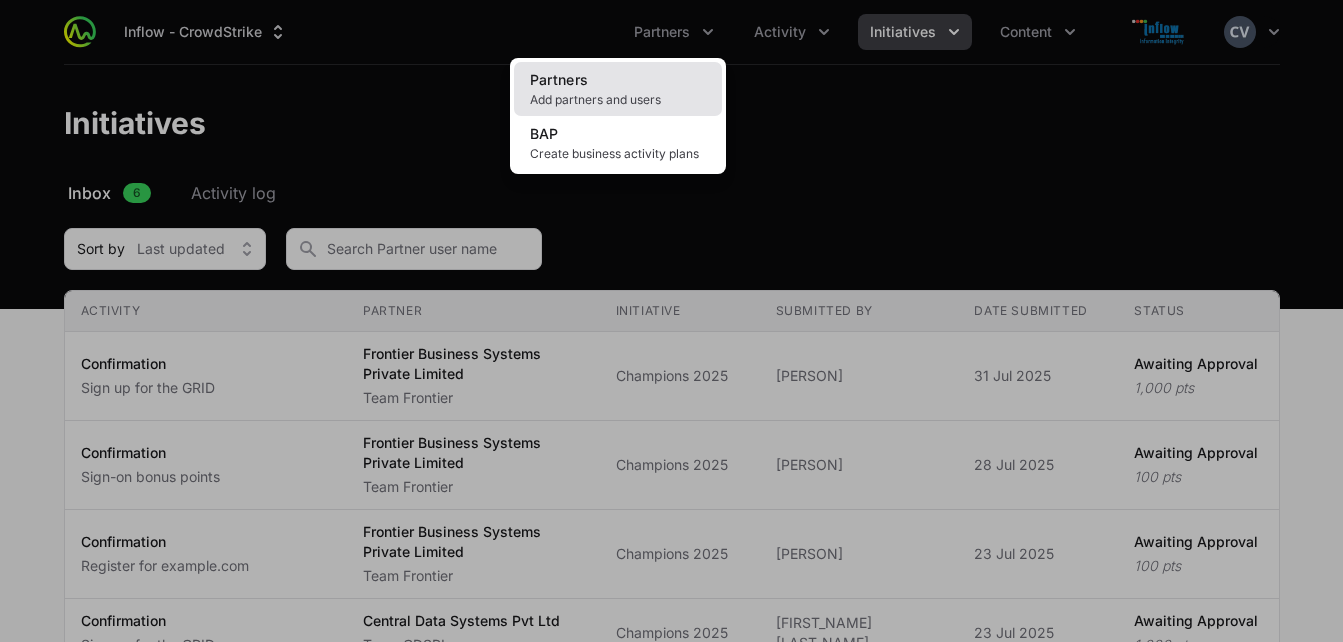click on "Add partners and users" 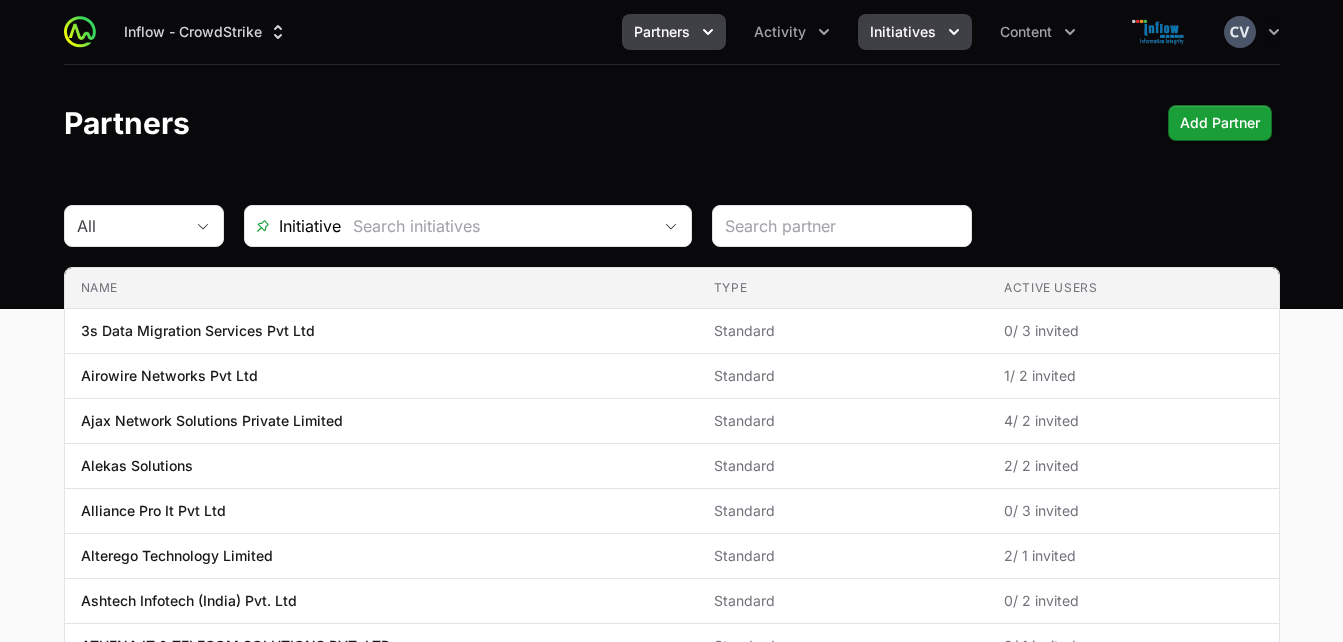 click on "Initiatives" 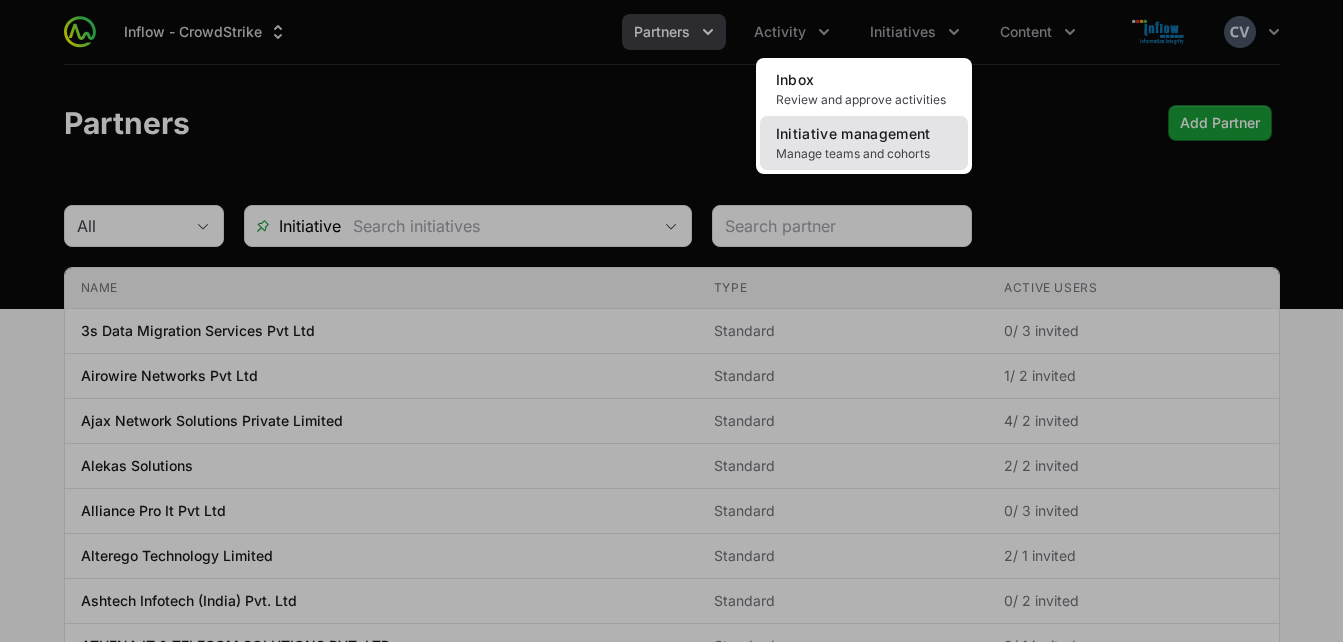 click on "Initiative management" 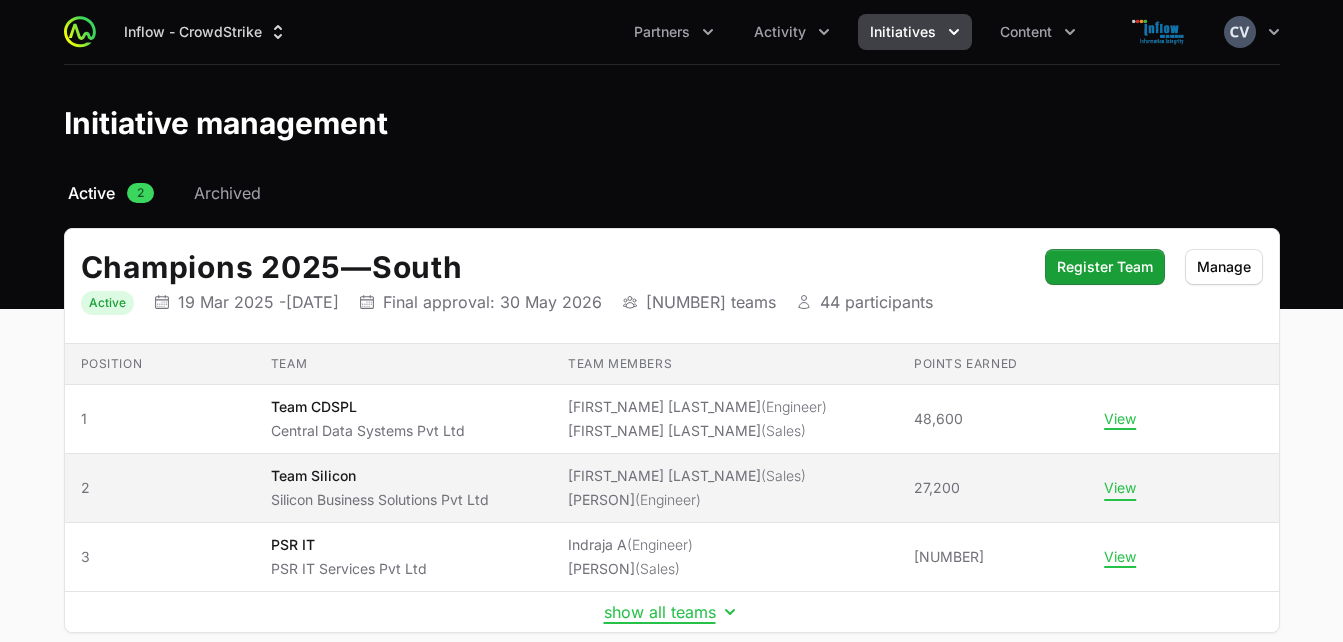 click on "View" 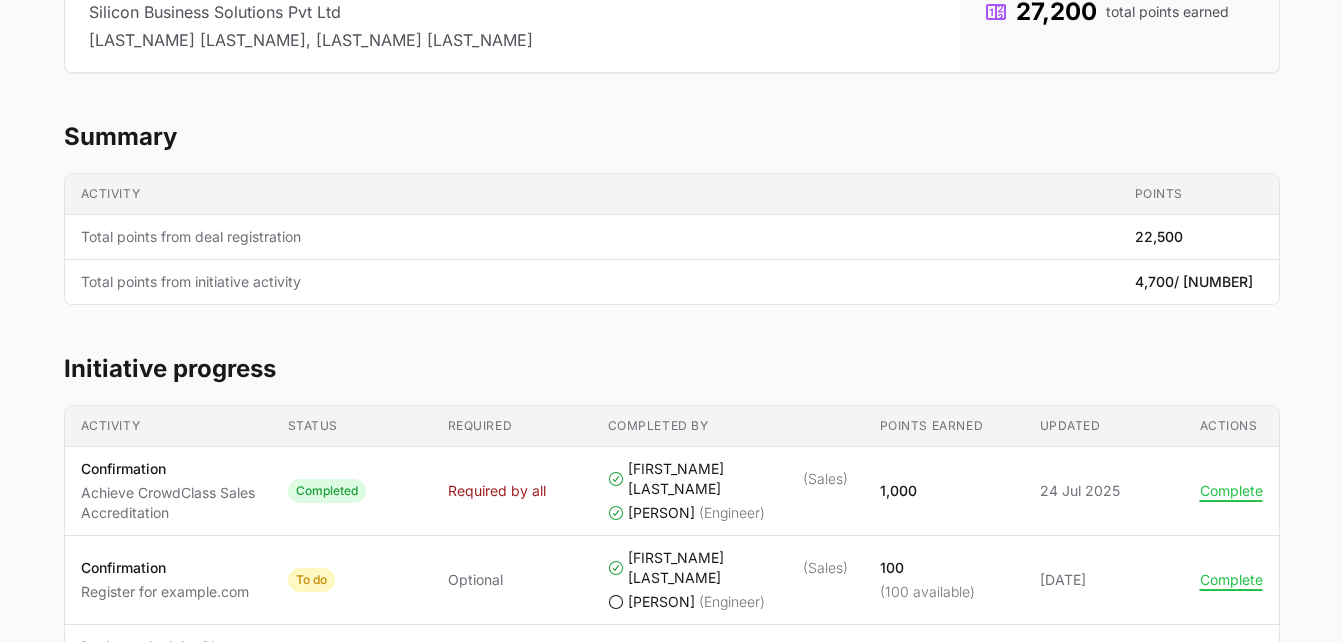 scroll, scrollTop: 302, scrollLeft: 0, axis: vertical 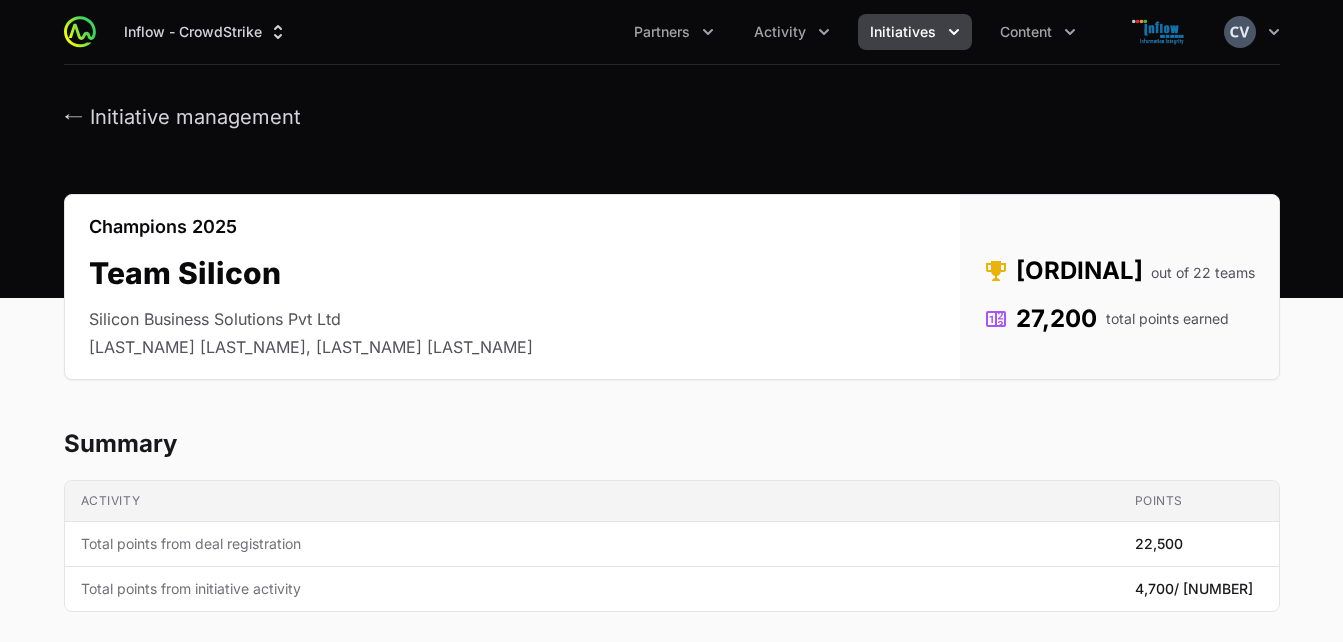 click on "Champions [YEAR] Team [PRODUCT] [PRODUCT] [COMPANY] [PERSON], [PERSON] Status Rank  [ORDINAL]   out of [NUMBER] teams  Points  [NUMBER]   total points earned" 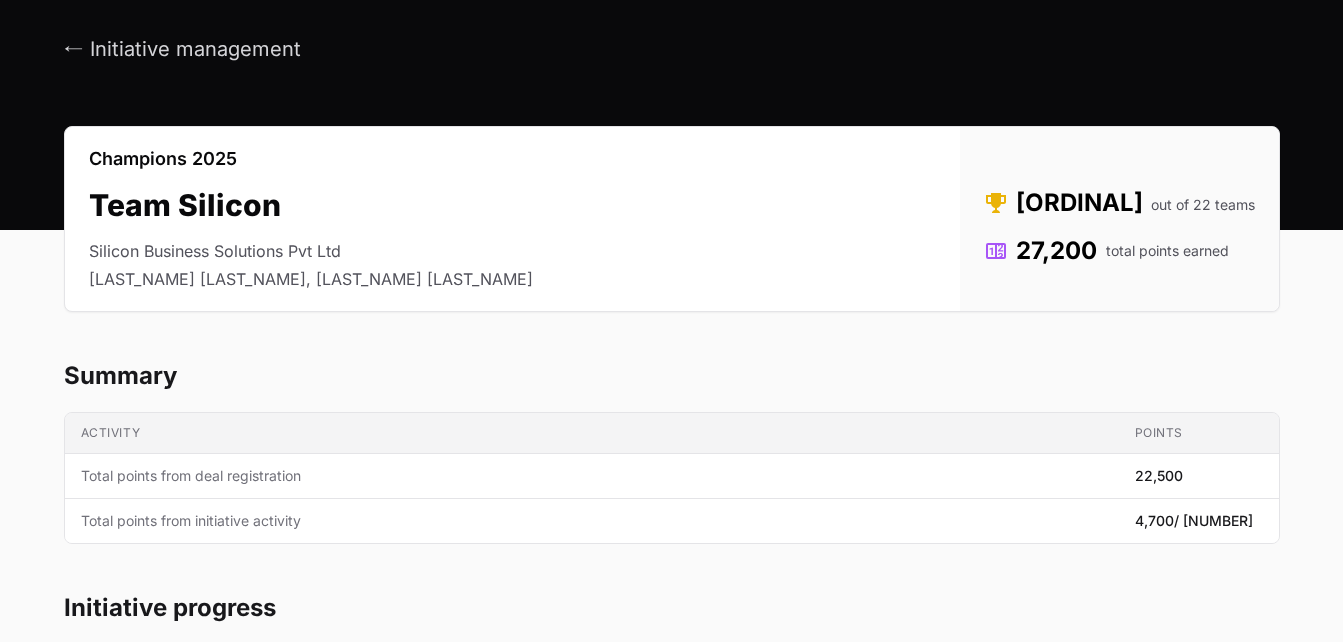 scroll, scrollTop: 0, scrollLeft: 0, axis: both 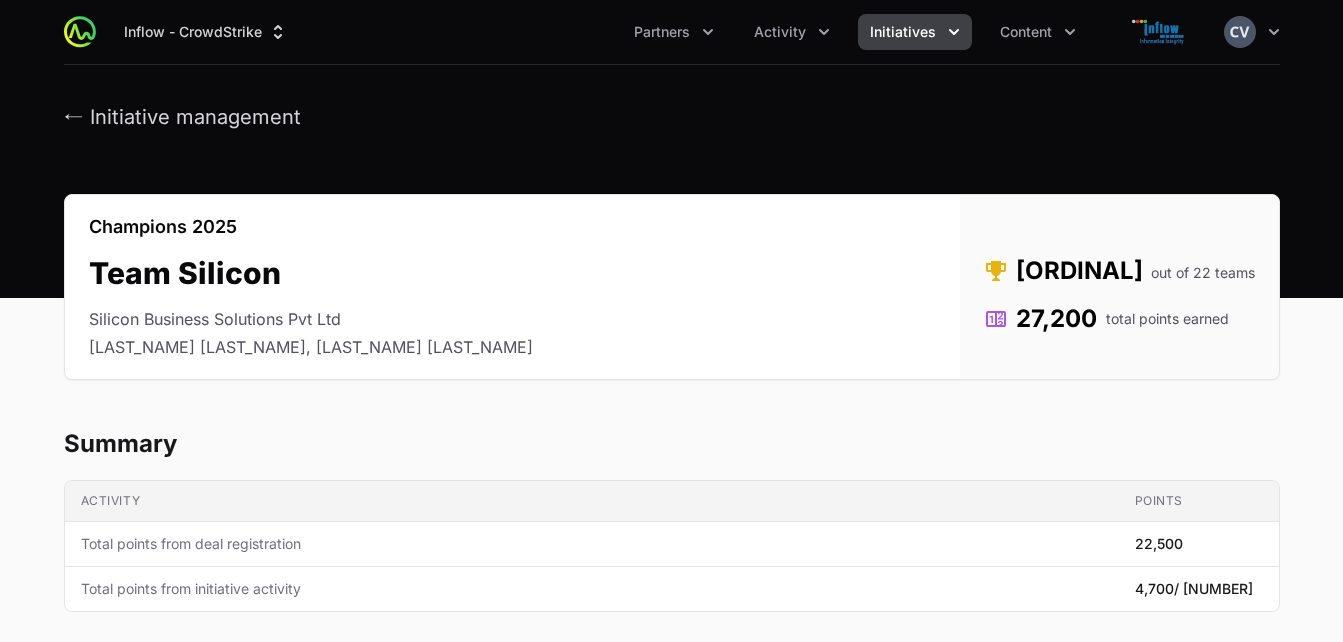click on "Initiatives" 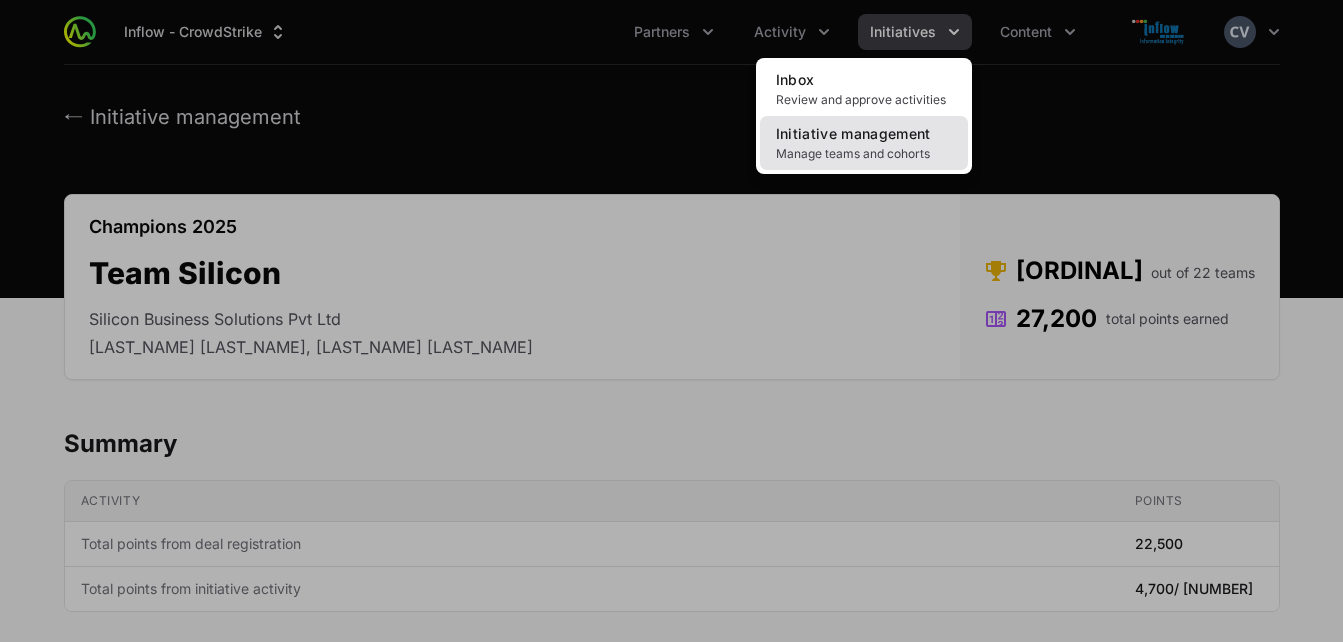 click on "Initiative management Manage teams and cohorts" 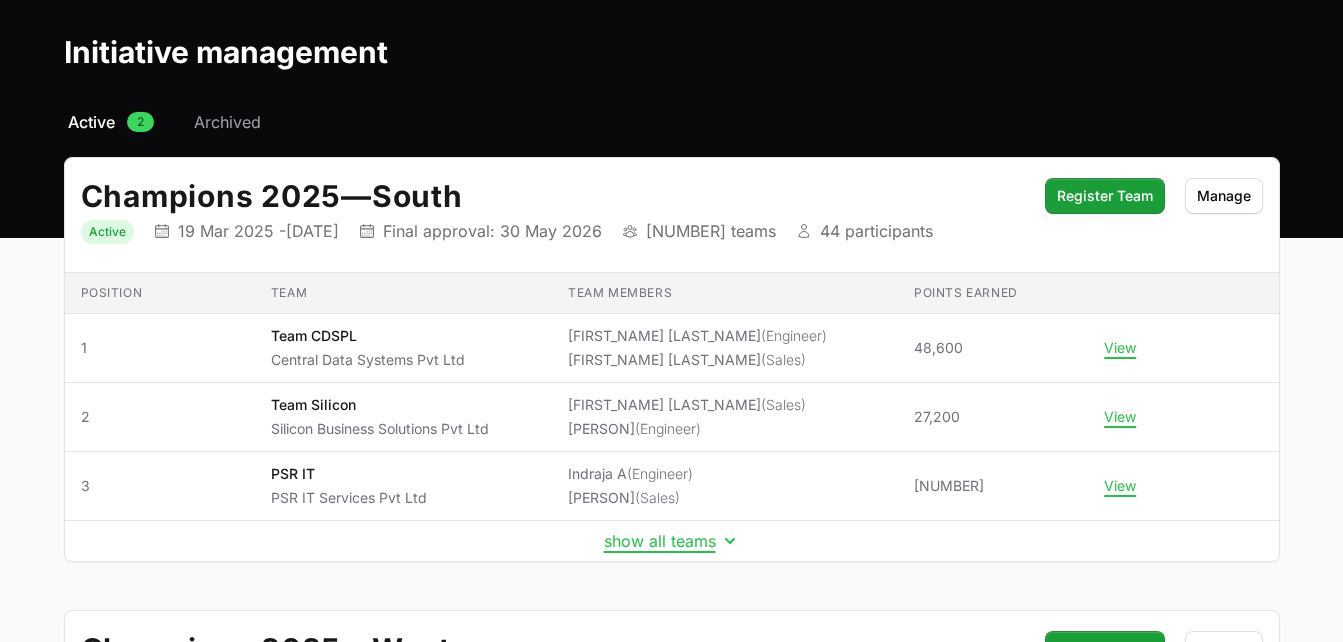 scroll, scrollTop: 0, scrollLeft: 0, axis: both 